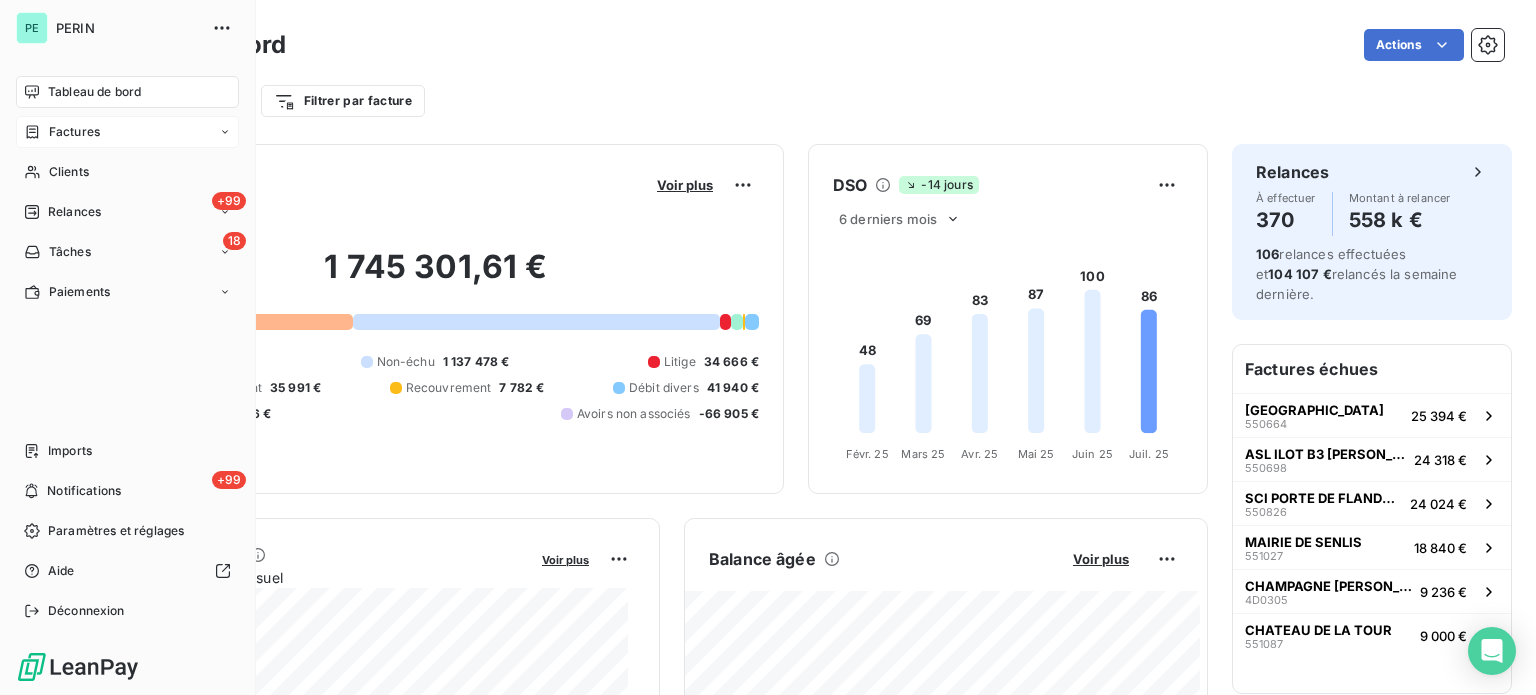 scroll, scrollTop: 0, scrollLeft: 0, axis: both 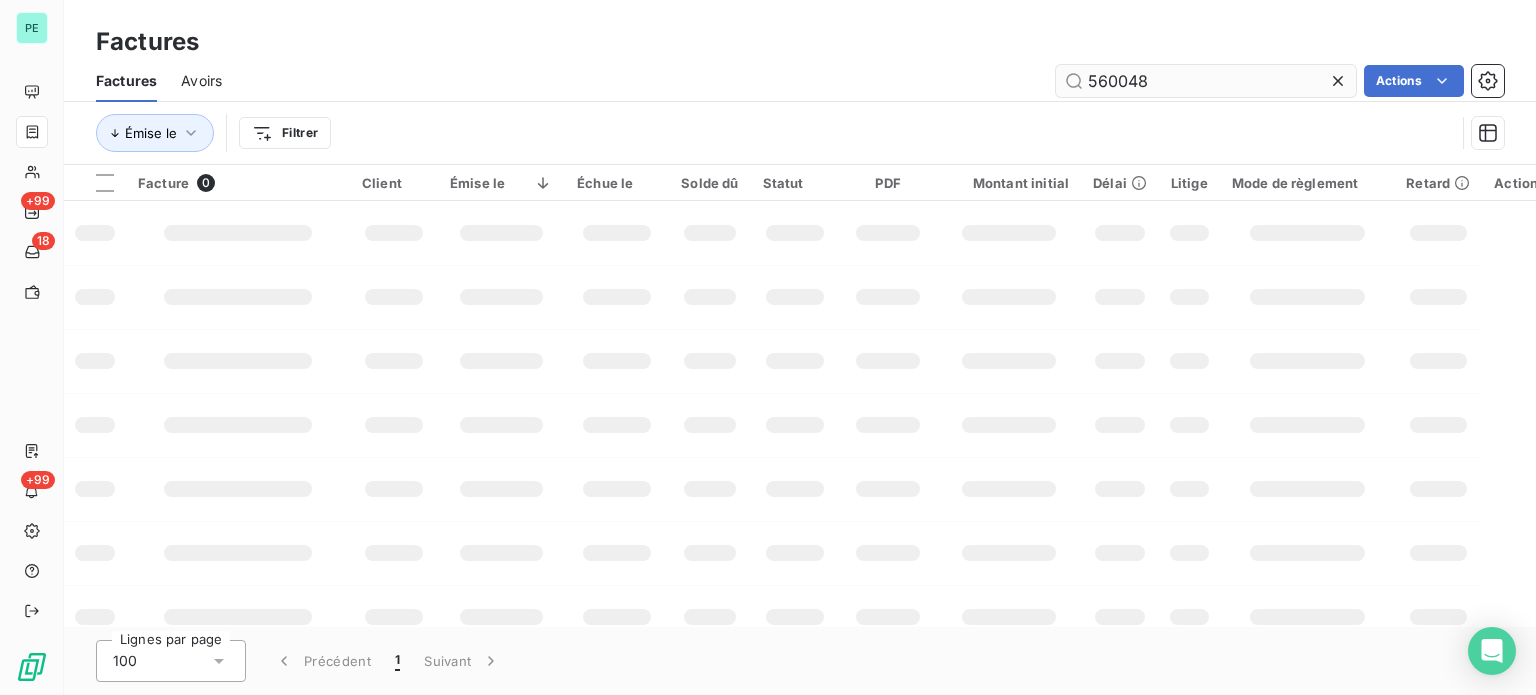 drag, startPoint x: 1099, startPoint y: 82, endPoint x: 1253, endPoint y: 78, distance: 154.05194 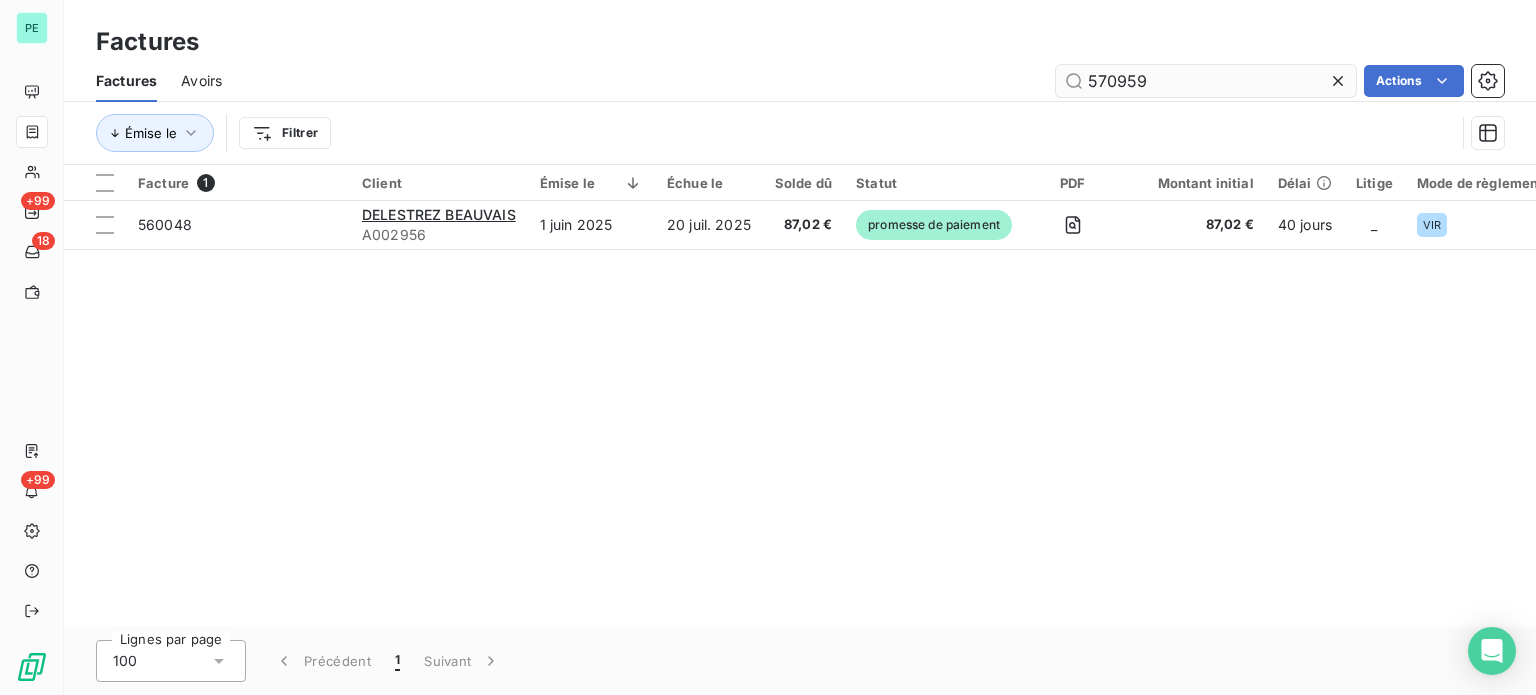 type on "570959" 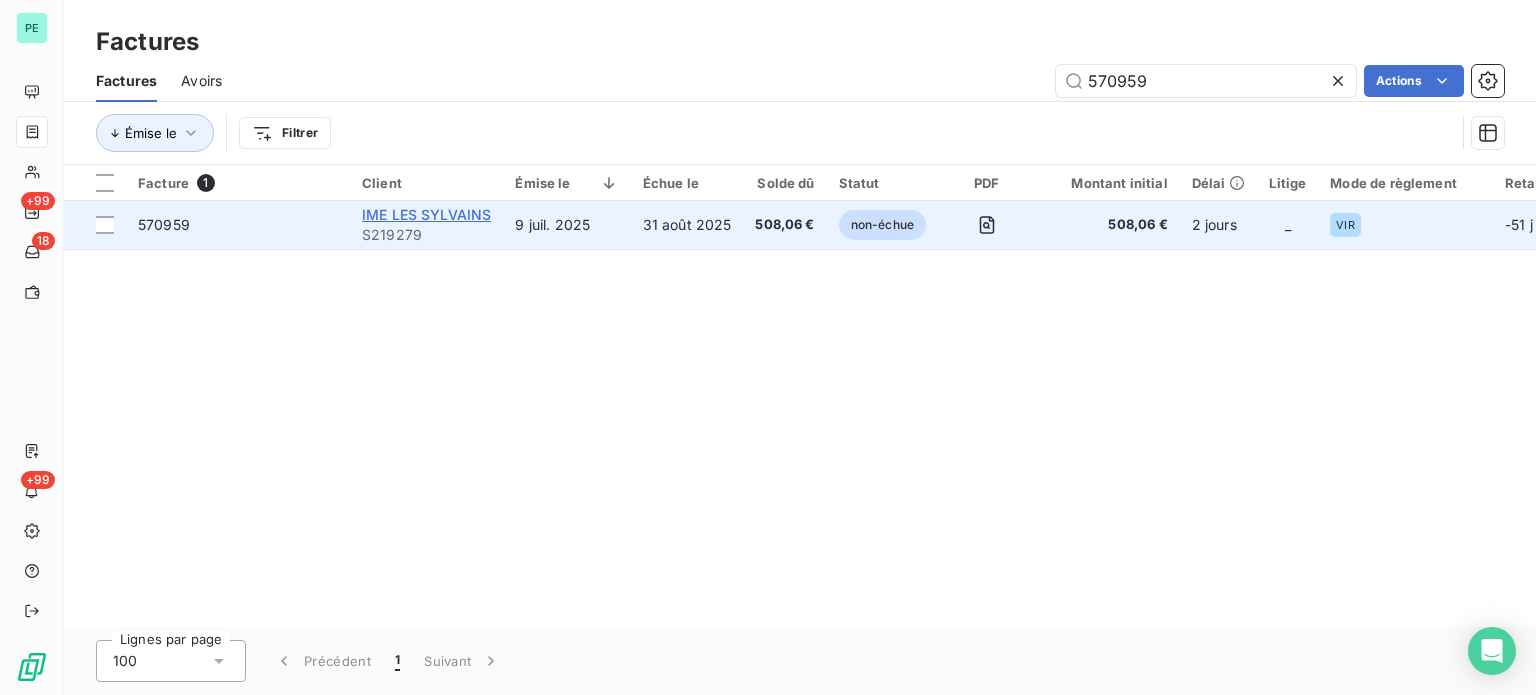 click on "IME LES SYLVAINS" at bounding box center (426, 214) 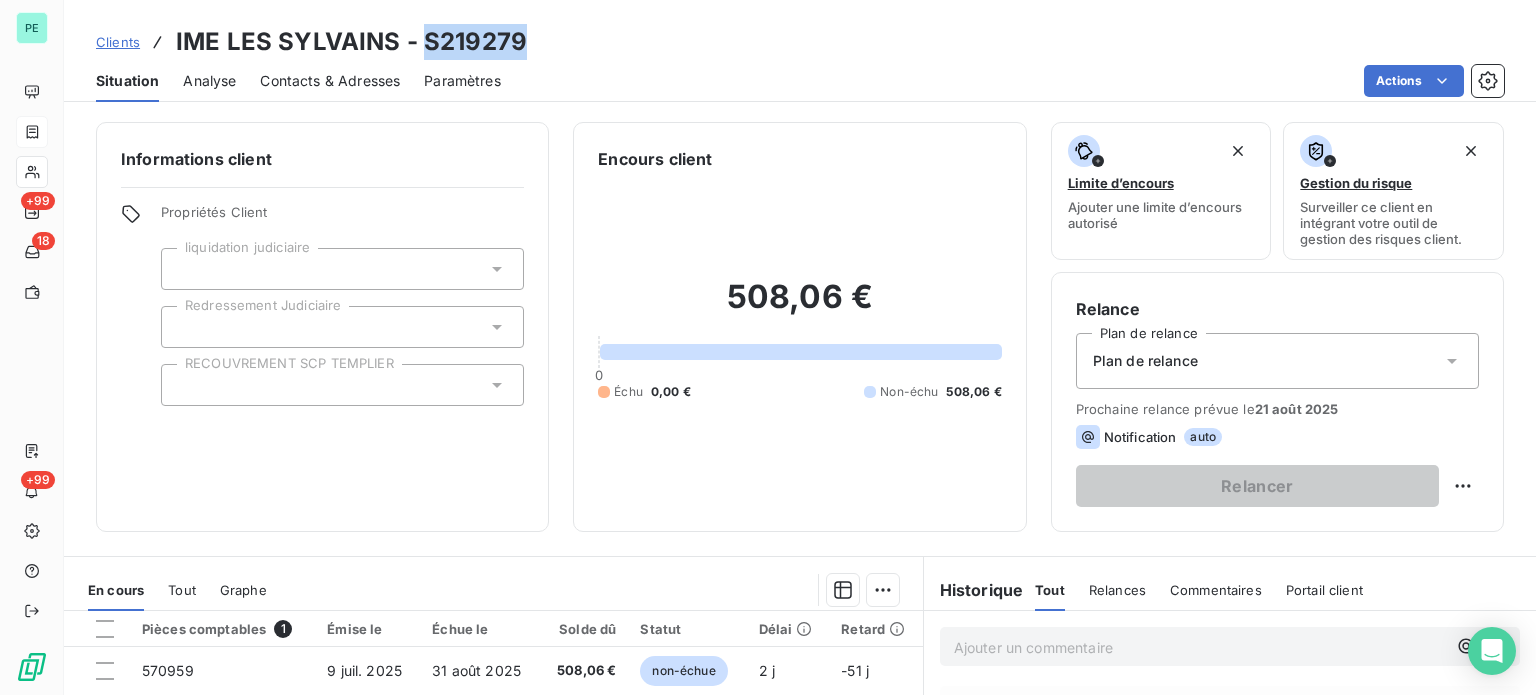 drag, startPoint x: 420, startPoint y: 37, endPoint x: 539, endPoint y: 36, distance: 119.0042 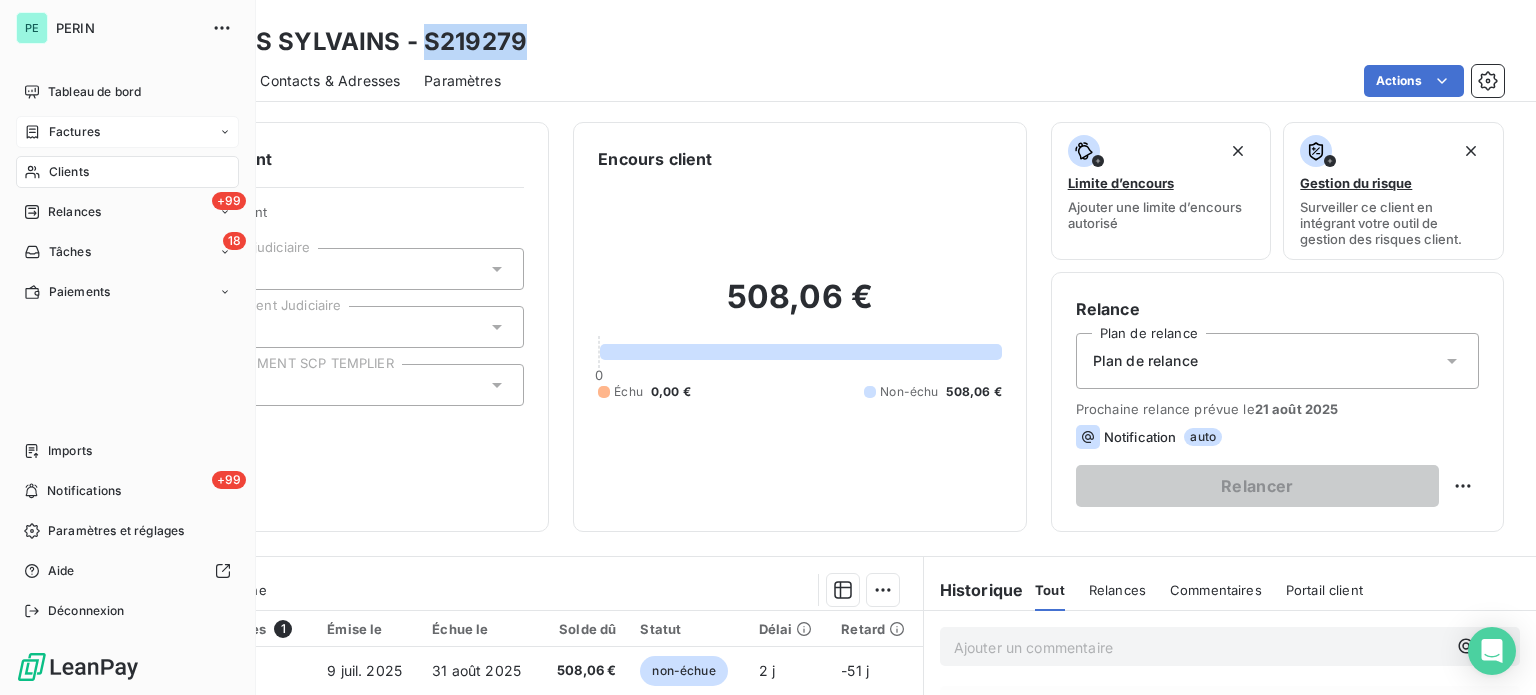 click on "Factures" at bounding box center (74, 132) 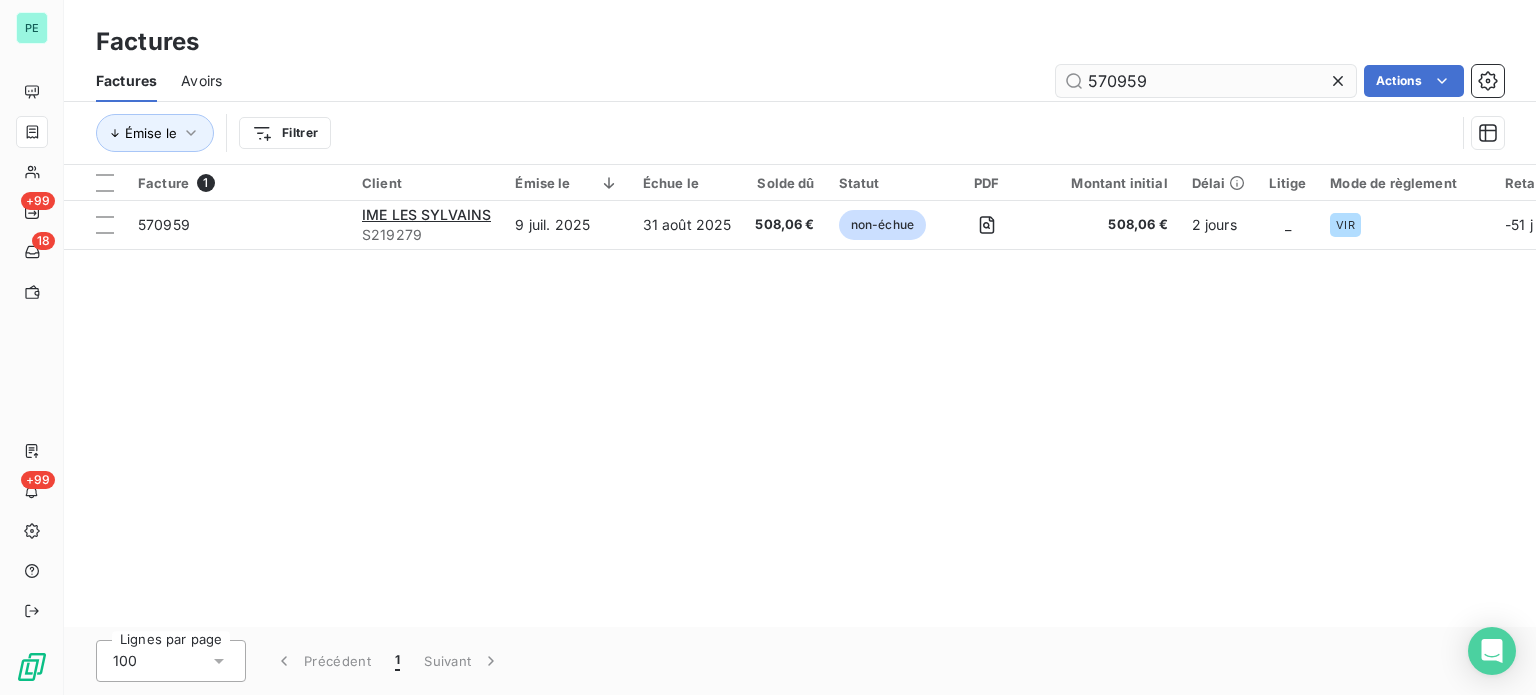 drag, startPoint x: 1096, startPoint y: 78, endPoint x: 1283, endPoint y: 86, distance: 187.17105 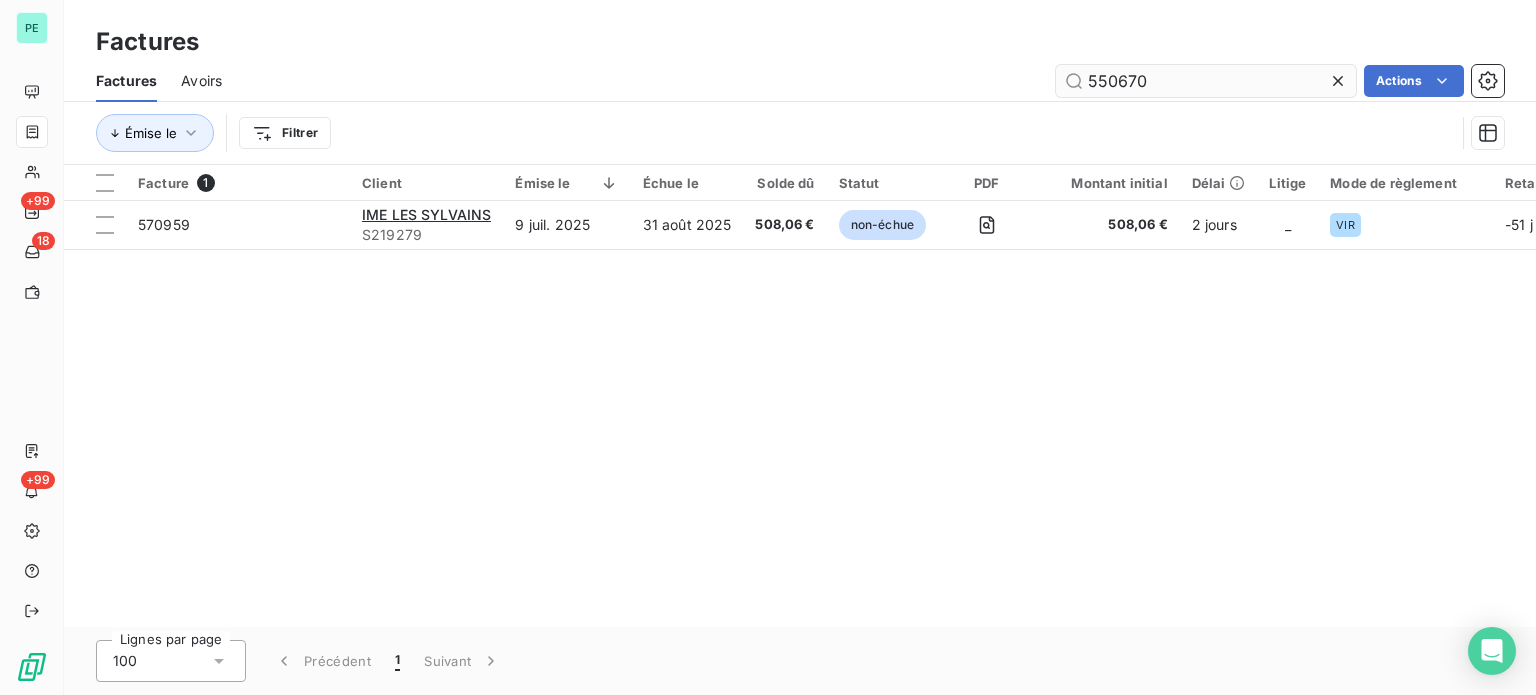 type on "550670" 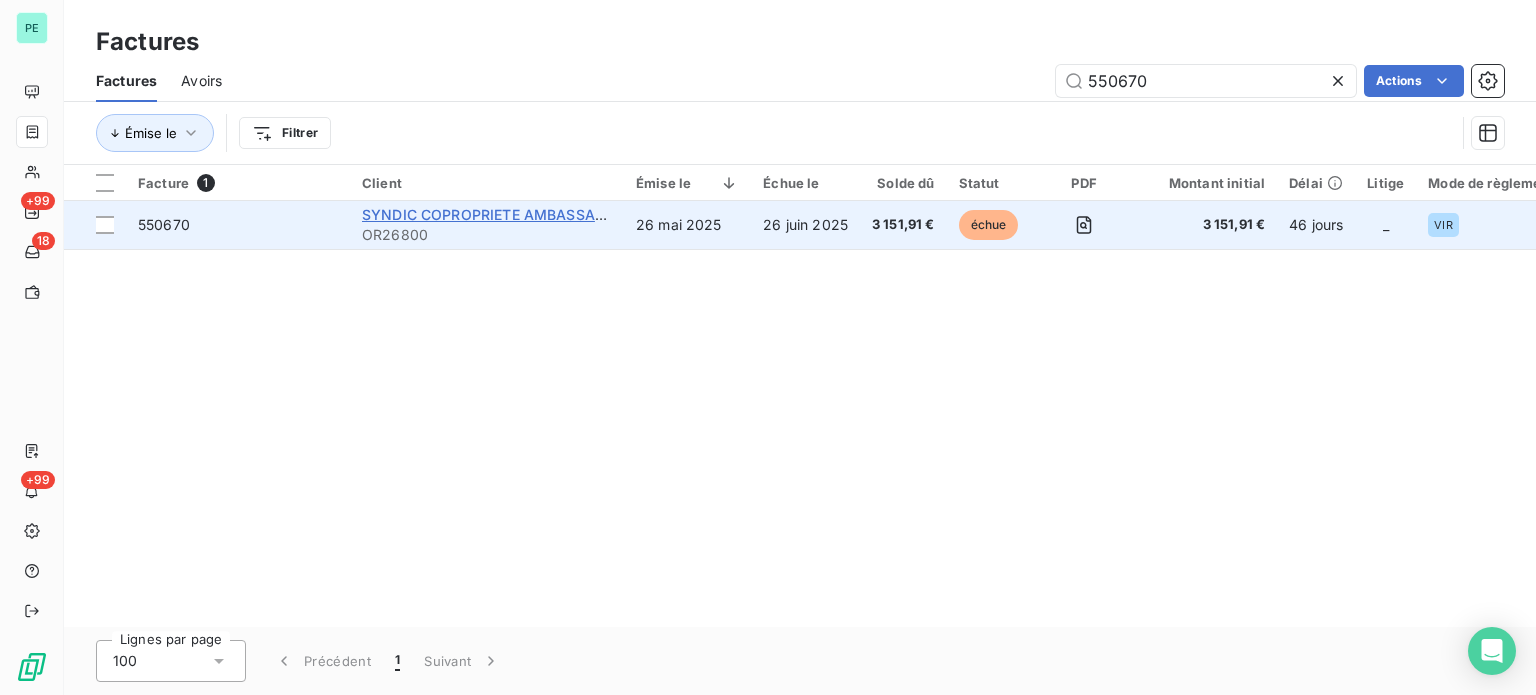 click on "SYNDIC COPROPRIETE AMBASSADEUR" at bounding box center [497, 214] 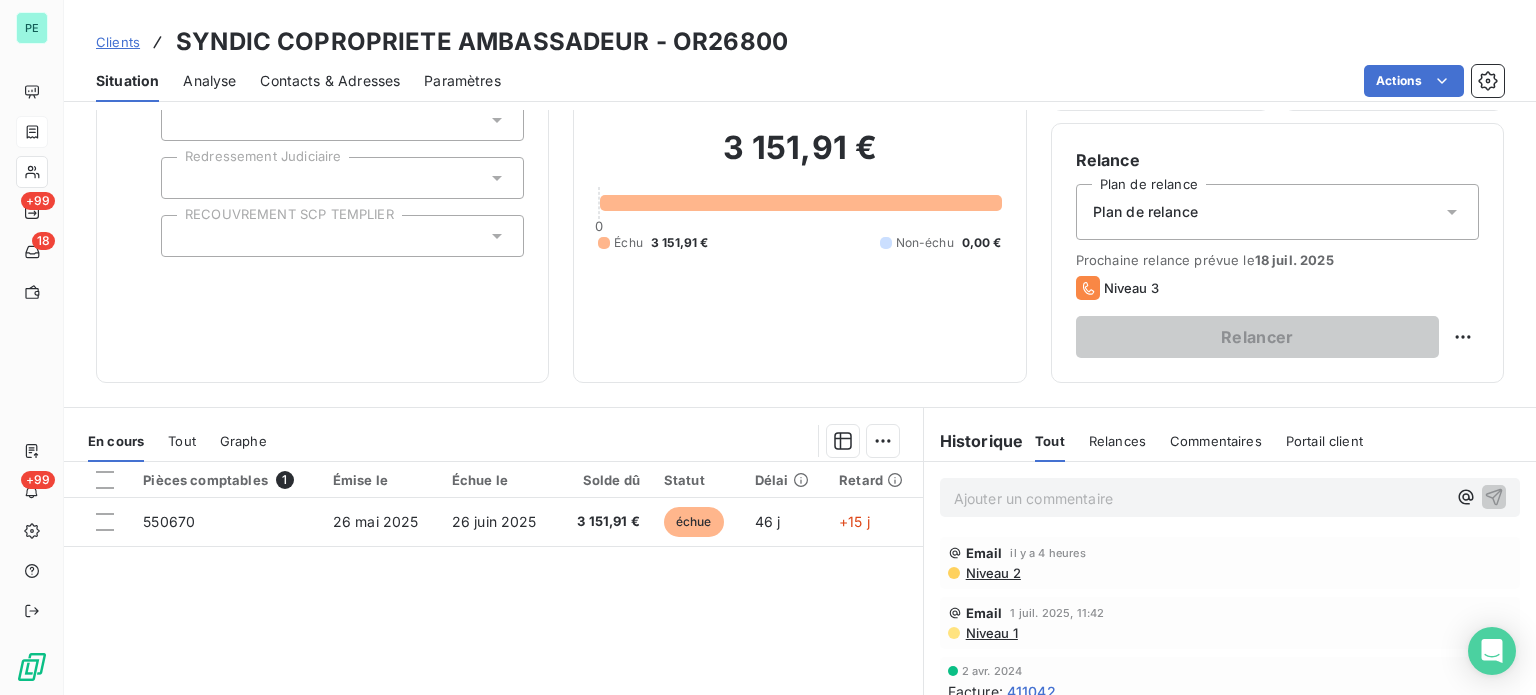scroll, scrollTop: 200, scrollLeft: 0, axis: vertical 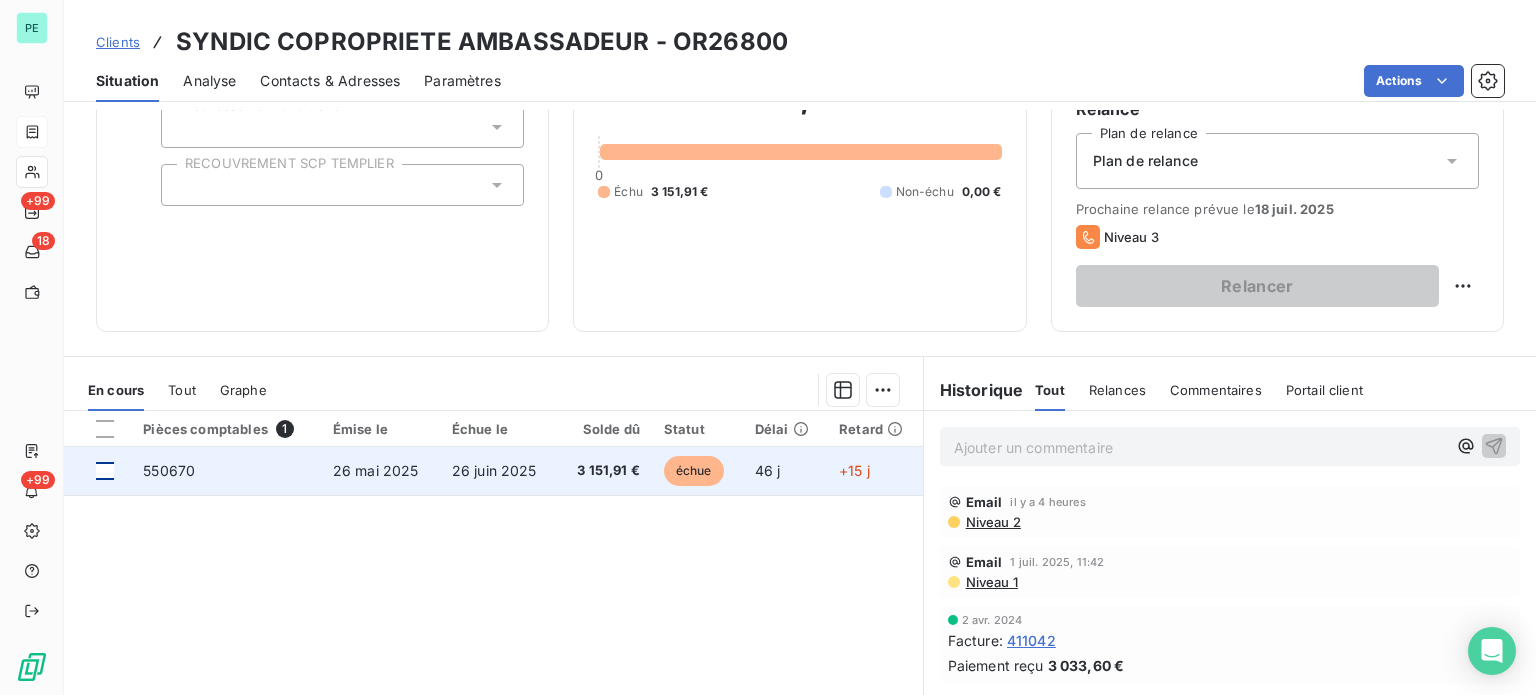 click at bounding box center [105, 471] 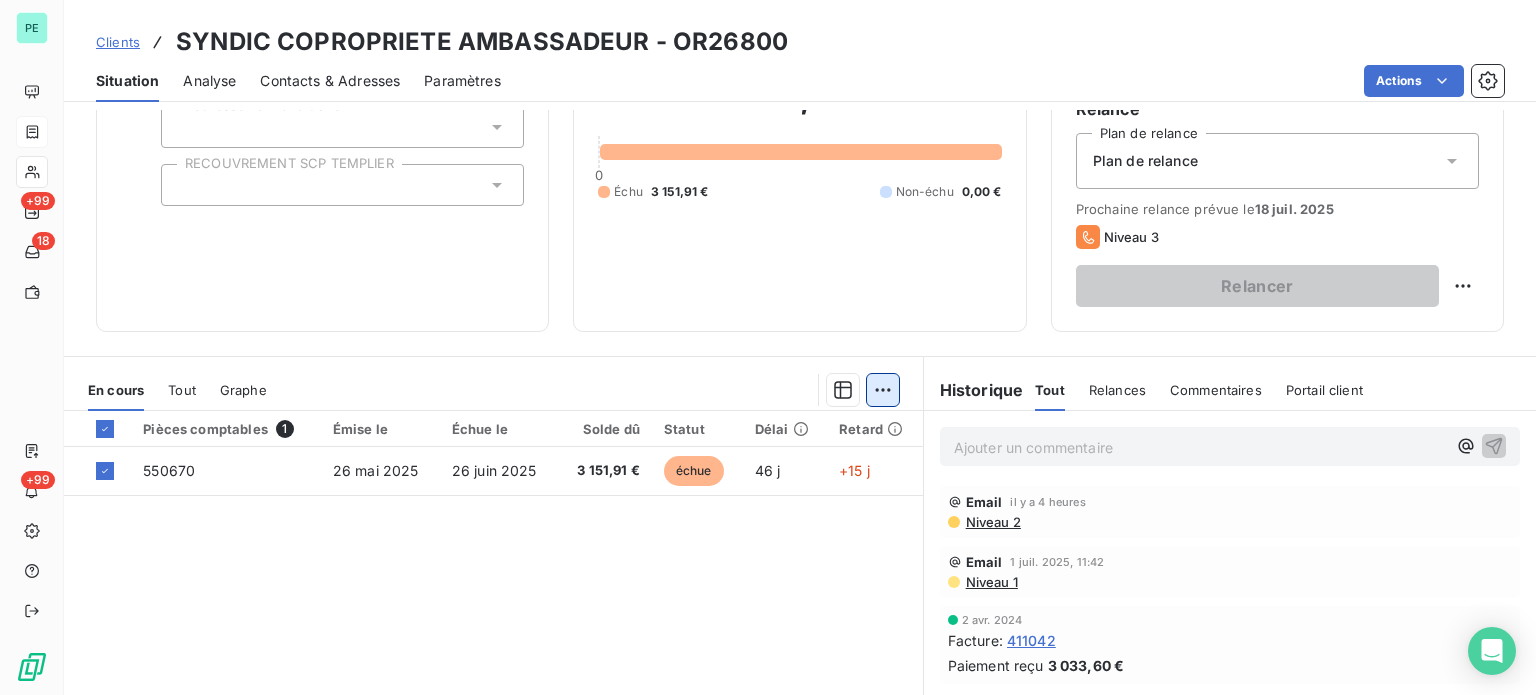 click on "PE +99 18 +99 Clients SYNDIC COPROPRIETE AMBASSADEUR - OR26800 Situation Analyse Contacts & Adresses Paramètres Actions Informations client Propriétés Client liquidation judiciaire Redressement Judiciaire RECOUVREMENT SCP TEMPLIER Encours client   3 151,91 € 0 Échu 3 151,91 € Non-échu 0,00 €     Limite d’encours Ajouter une limite d’encours autorisé Gestion du risque Surveiller ce client en intégrant votre outil de gestion des risques client. Relance Plan de relance Plan de relance Prochaine relance prévue le  18 juil. 2025 Niveau 3 Relancer En cours Tout Graphe Pièces comptables 1 Émise le Échue le Solde dû Statut Délai   Retard   550670 26 mai 2025 26 juin 2025 3 151,91 € échue 46 j +15 j Lignes par page 25 Précédent 1 Suivant Historique Tout Relances Commentaires Portail client Tout Relances Commentaires Portail client Ajouter un commentaire ﻿ Email il y a 4 heures Niveau 2 Email 1 juil. 2025, 11:42 Niveau 1 2 avr. 2024 Facture  : 411042 Paiement reçu" at bounding box center [768, 347] 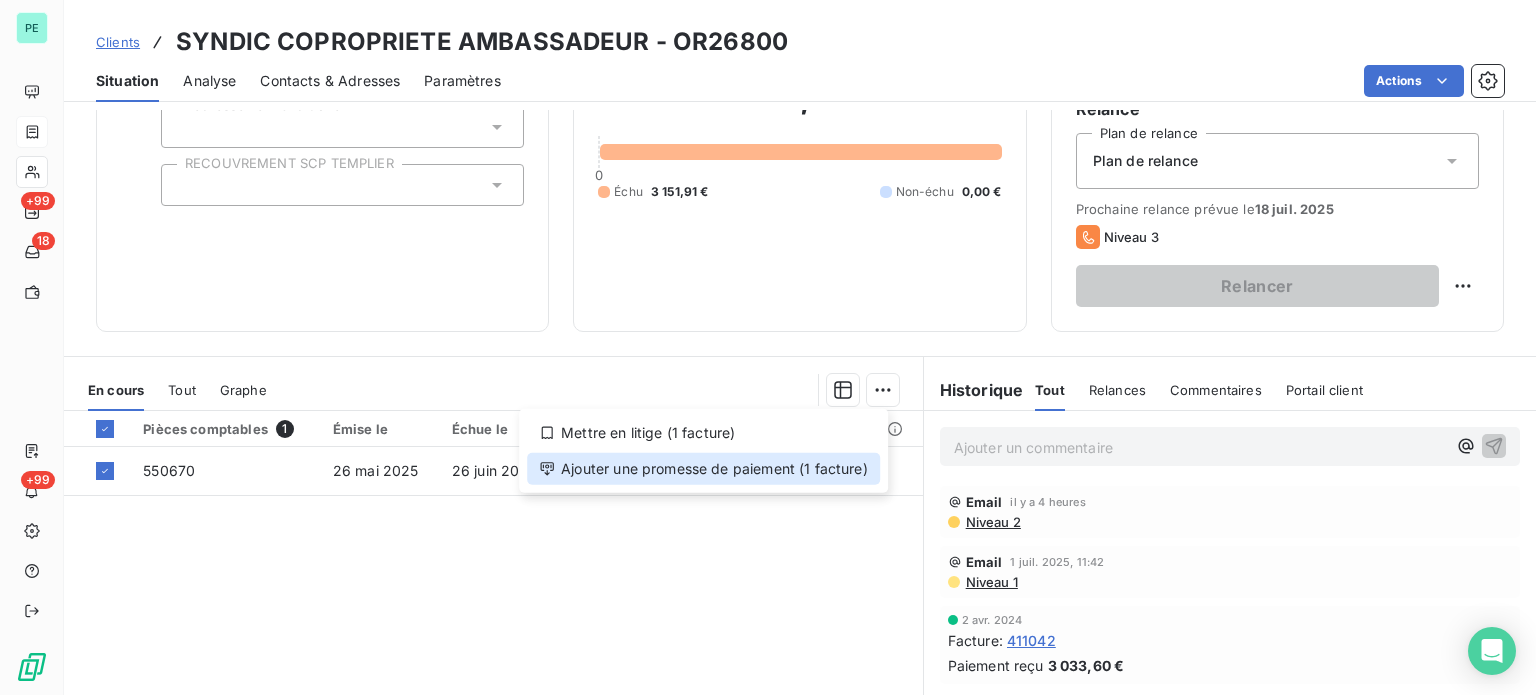 click on "Ajouter une promesse de paiement (1 facture)" at bounding box center (703, 469) 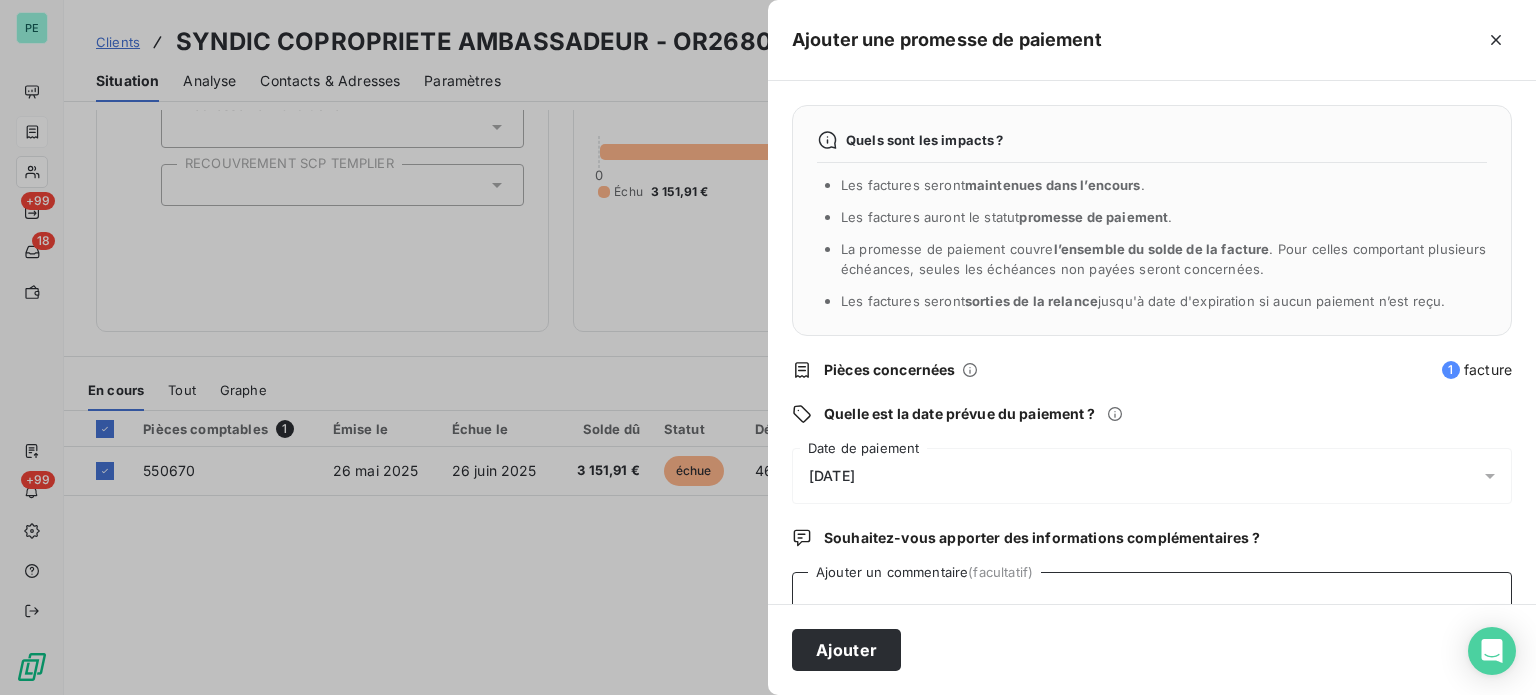 click on "Ajouter un commentaire  (facultatif)" at bounding box center [1152, 610] 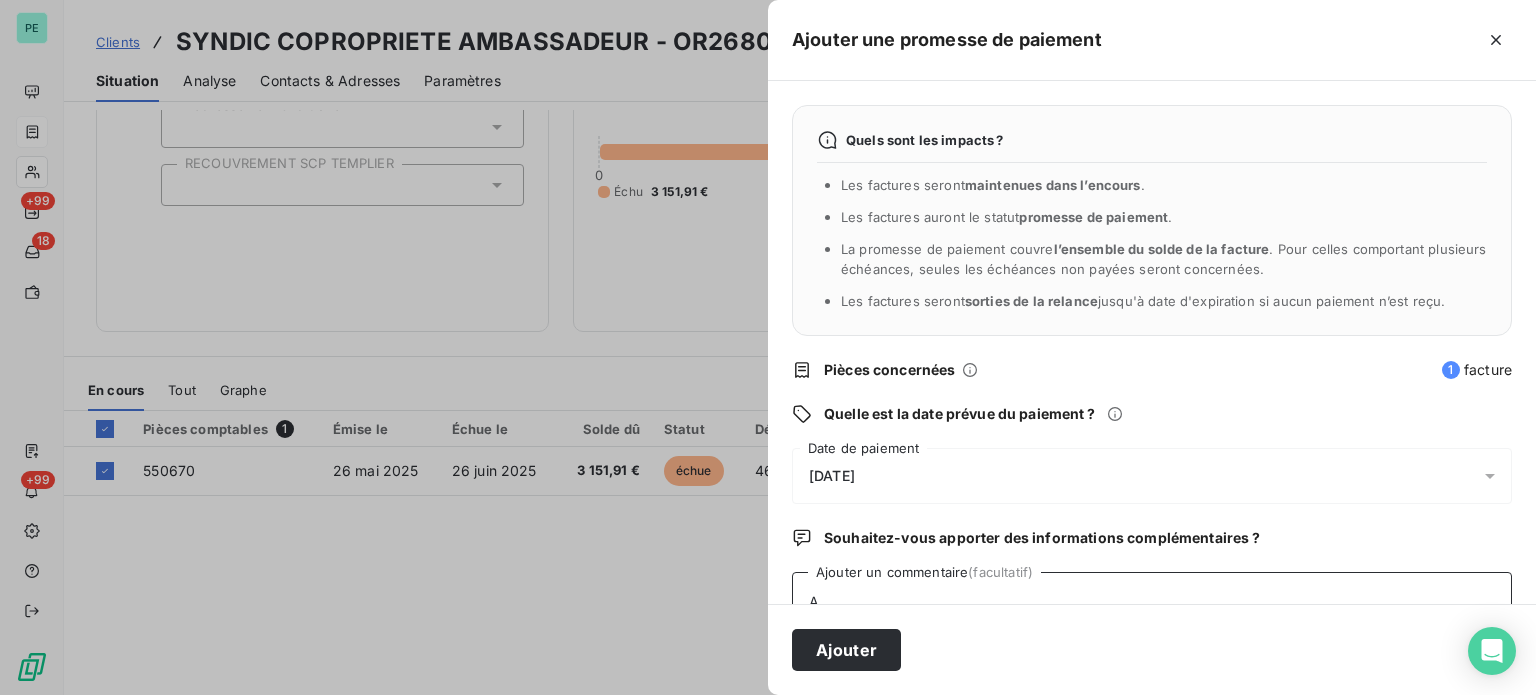 scroll, scrollTop: 5, scrollLeft: 0, axis: vertical 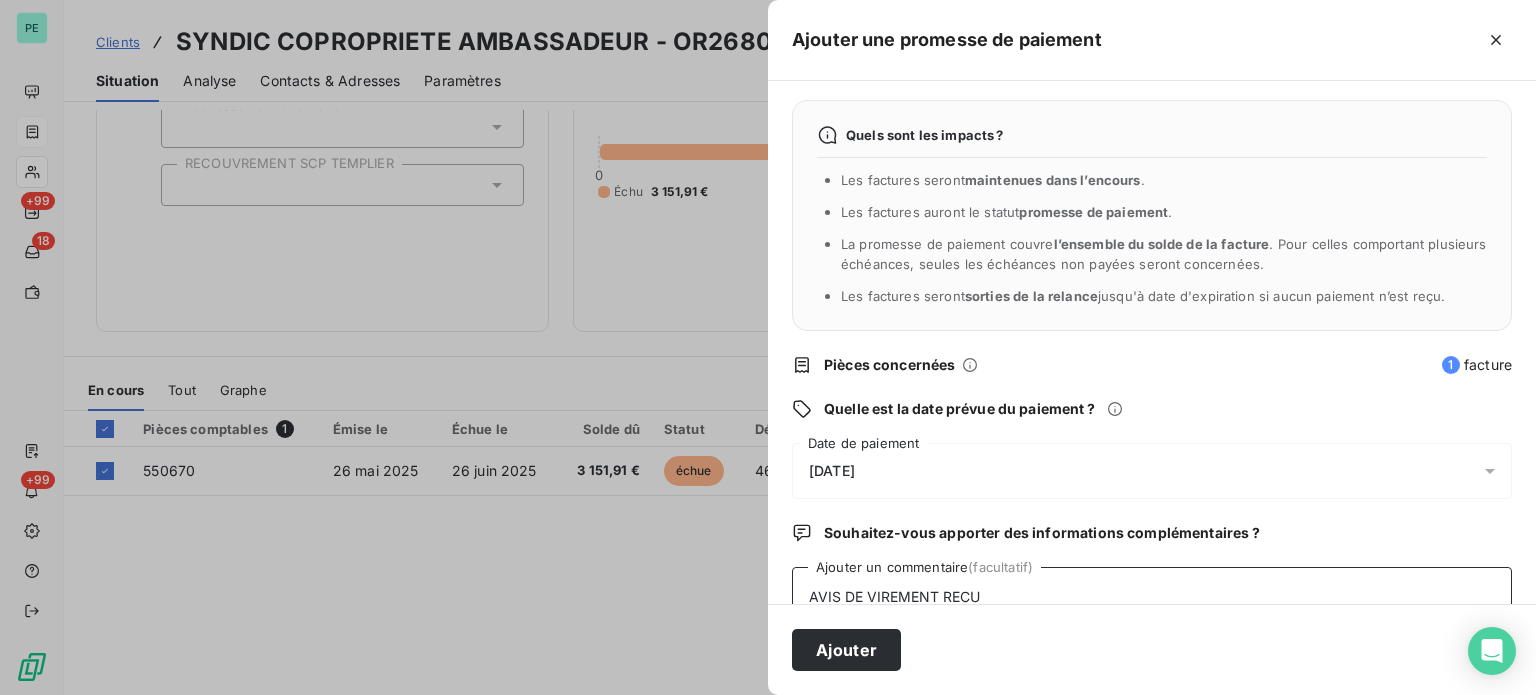 type on "AVIS DE VIREMENT RECU" 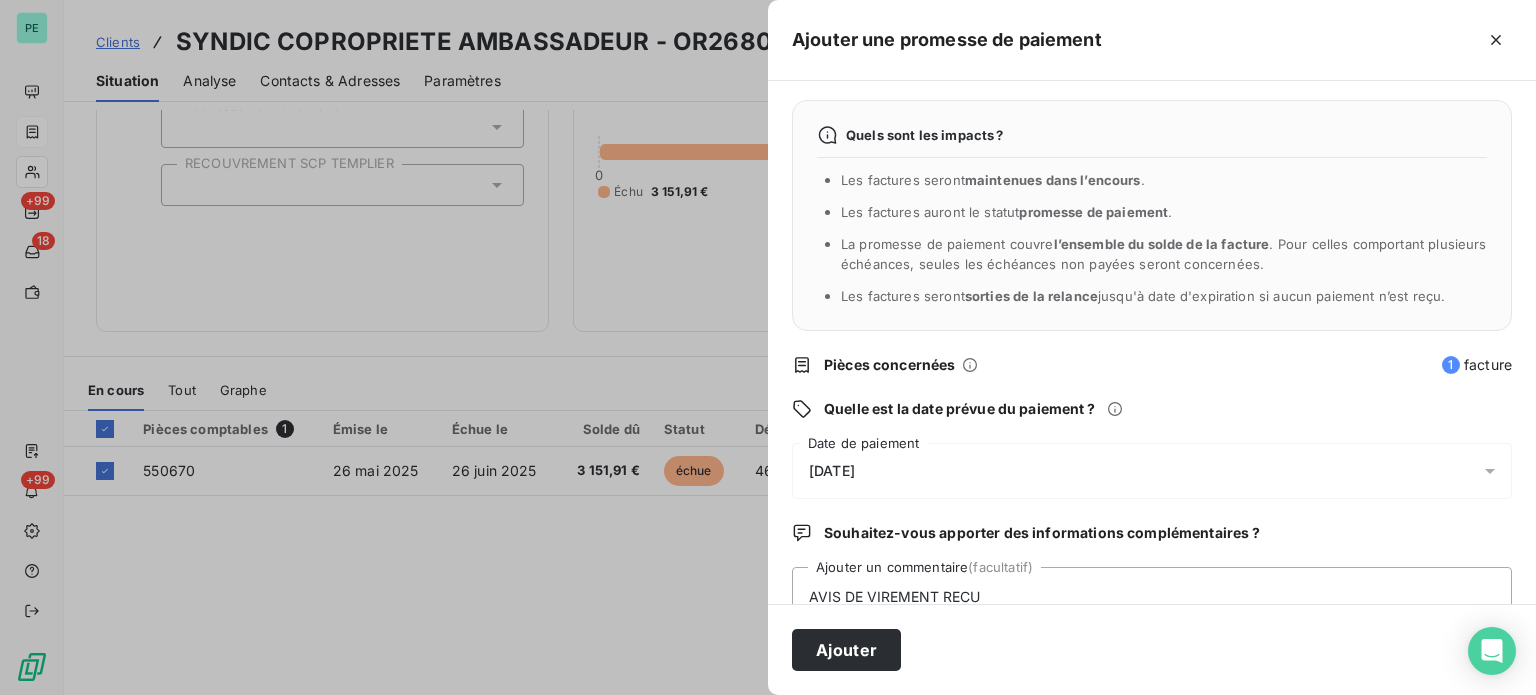 click on "12/07/2025" at bounding box center (832, 471) 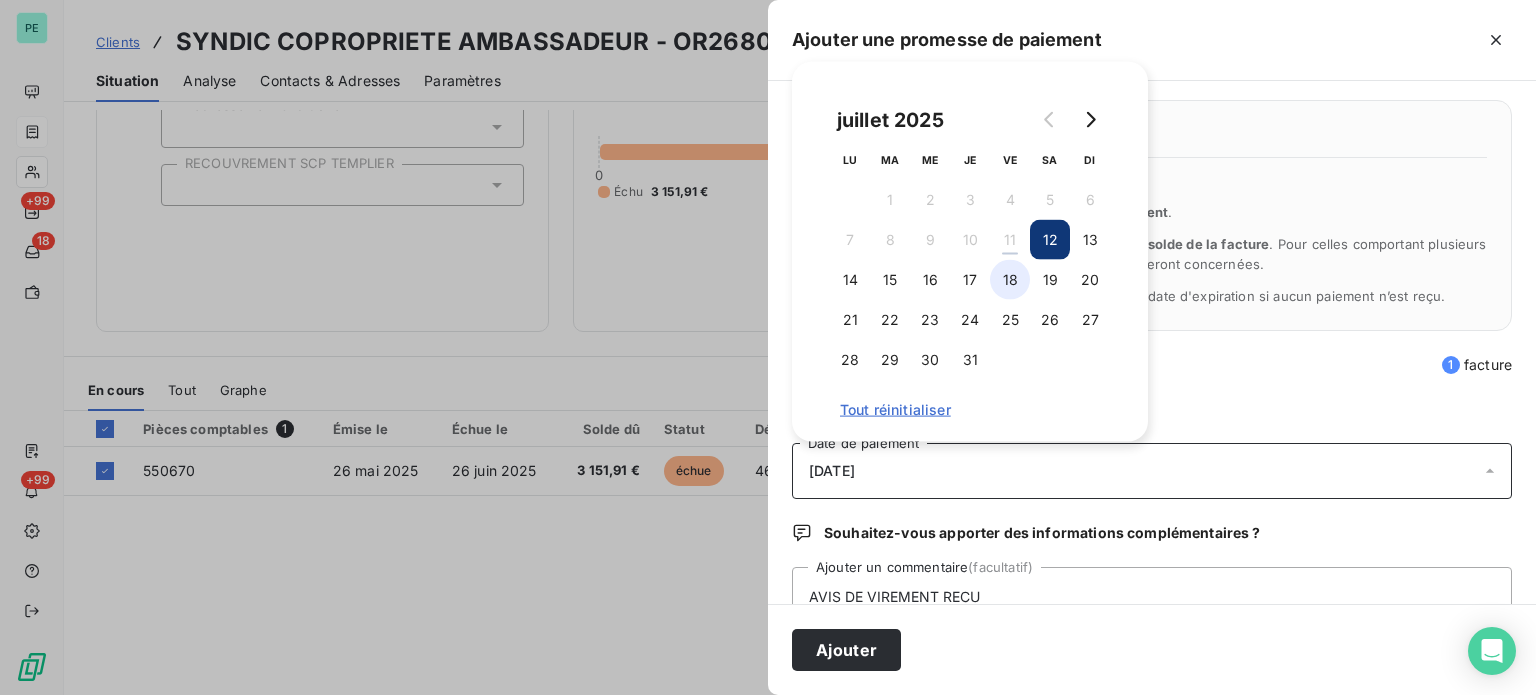 click on "18" at bounding box center [1010, 280] 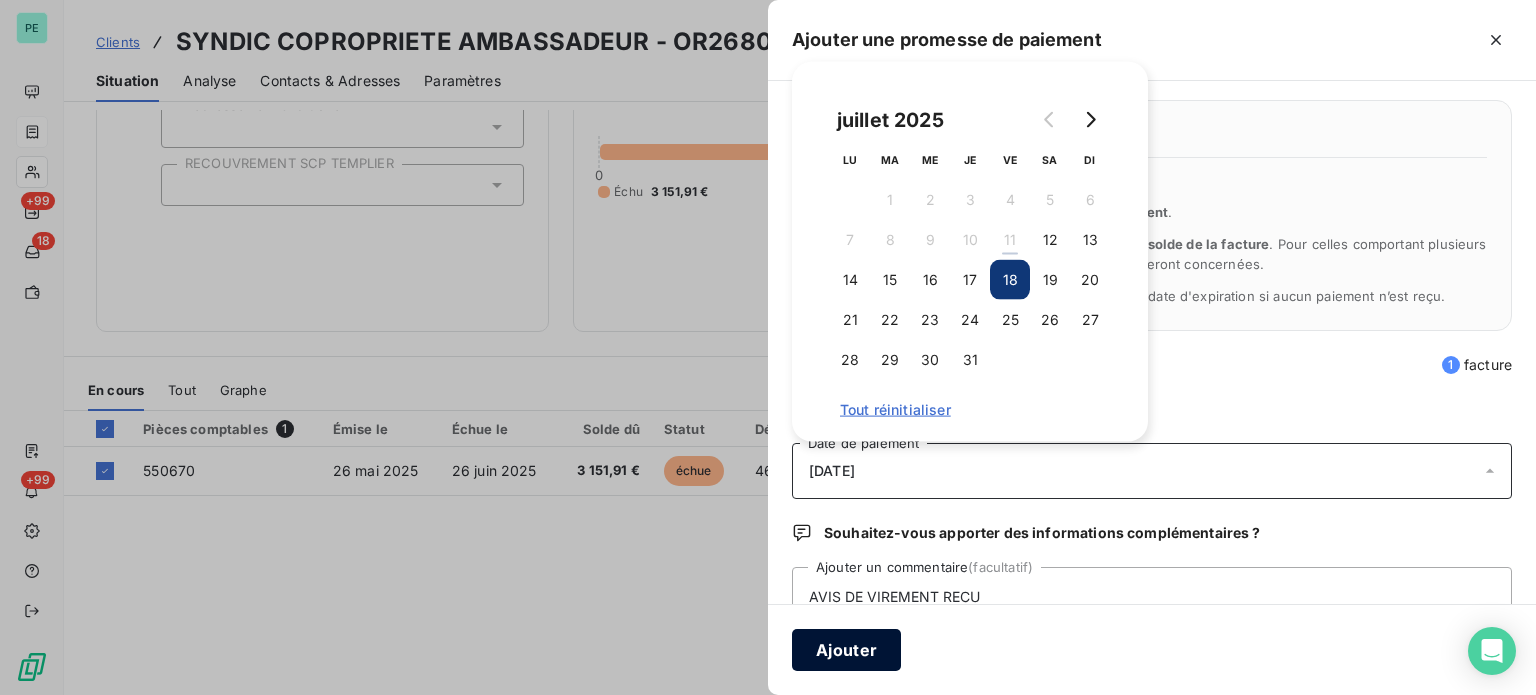 click on "Ajouter" at bounding box center (846, 650) 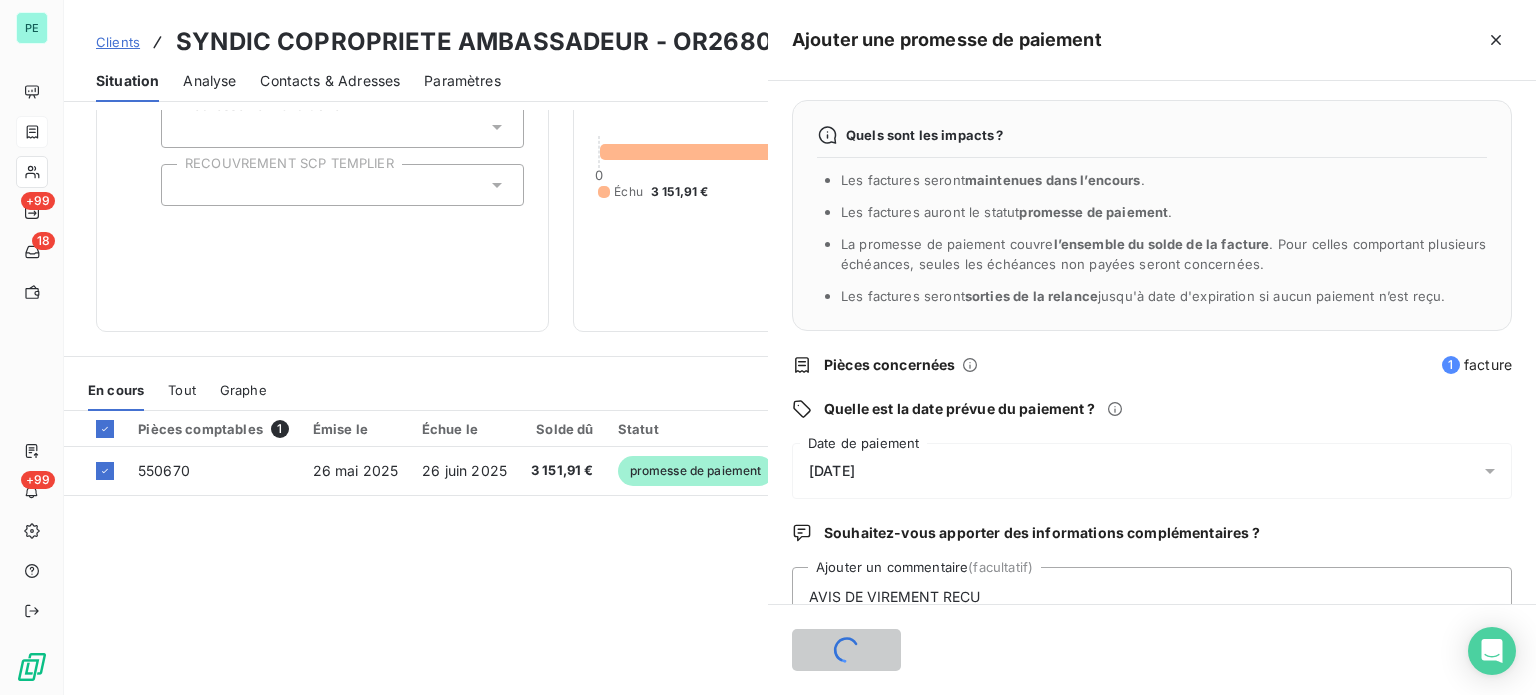 type 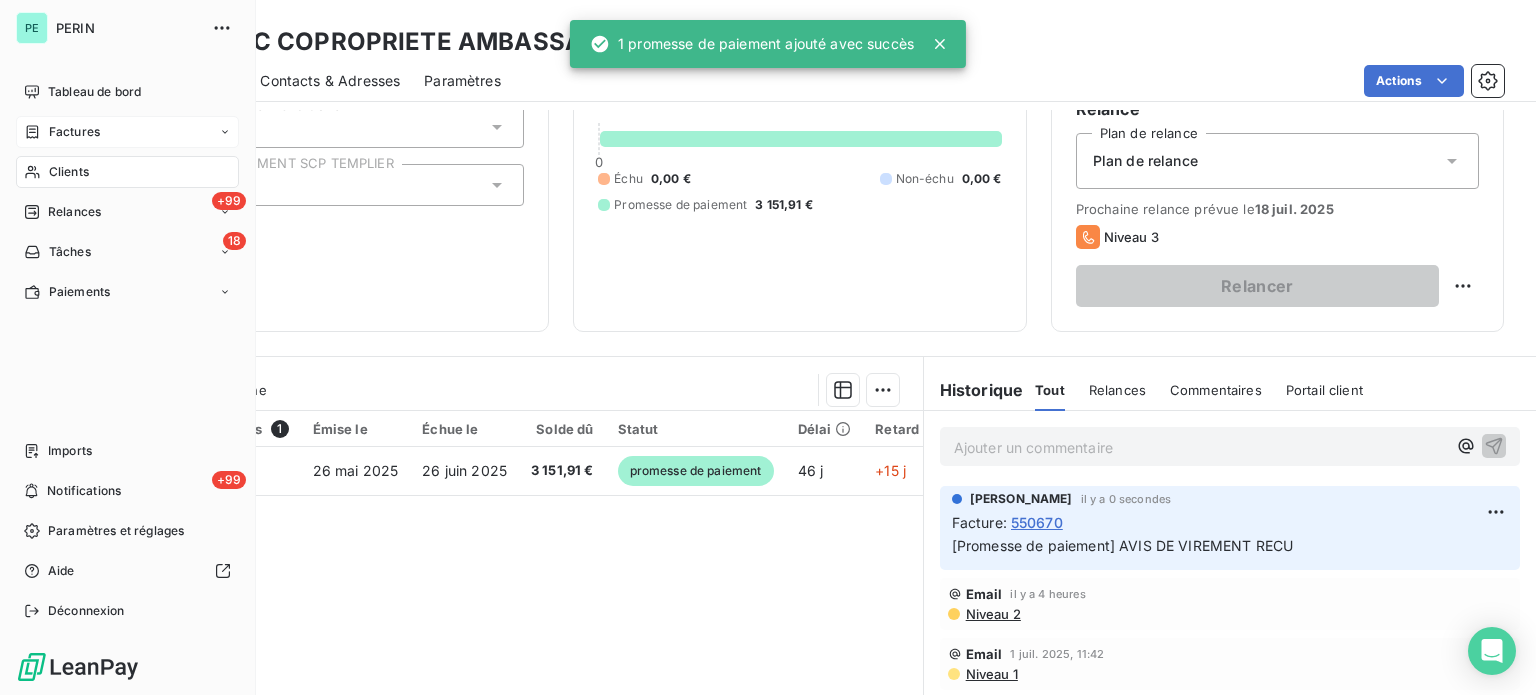 click on "Clients" at bounding box center (127, 172) 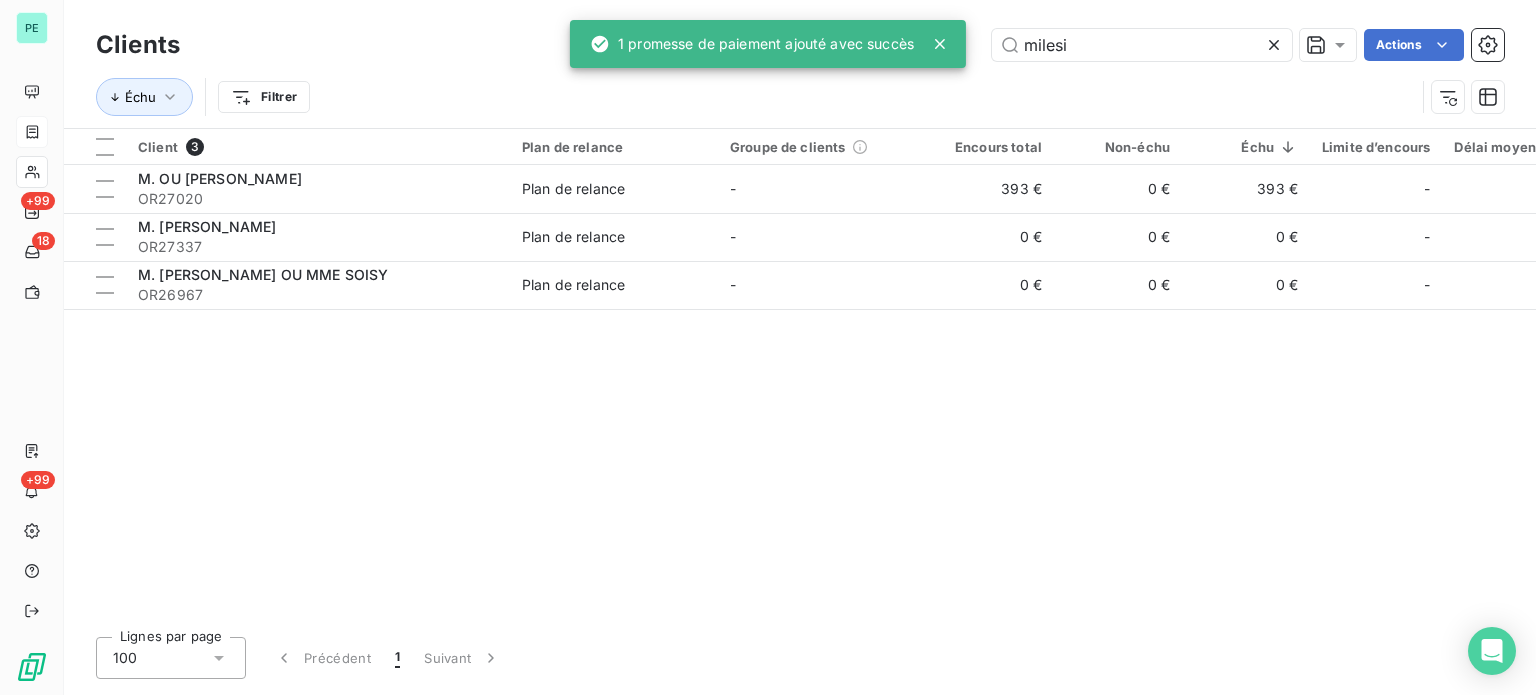drag, startPoint x: 1083, startPoint y: 48, endPoint x: 838, endPoint y: 44, distance: 245.03265 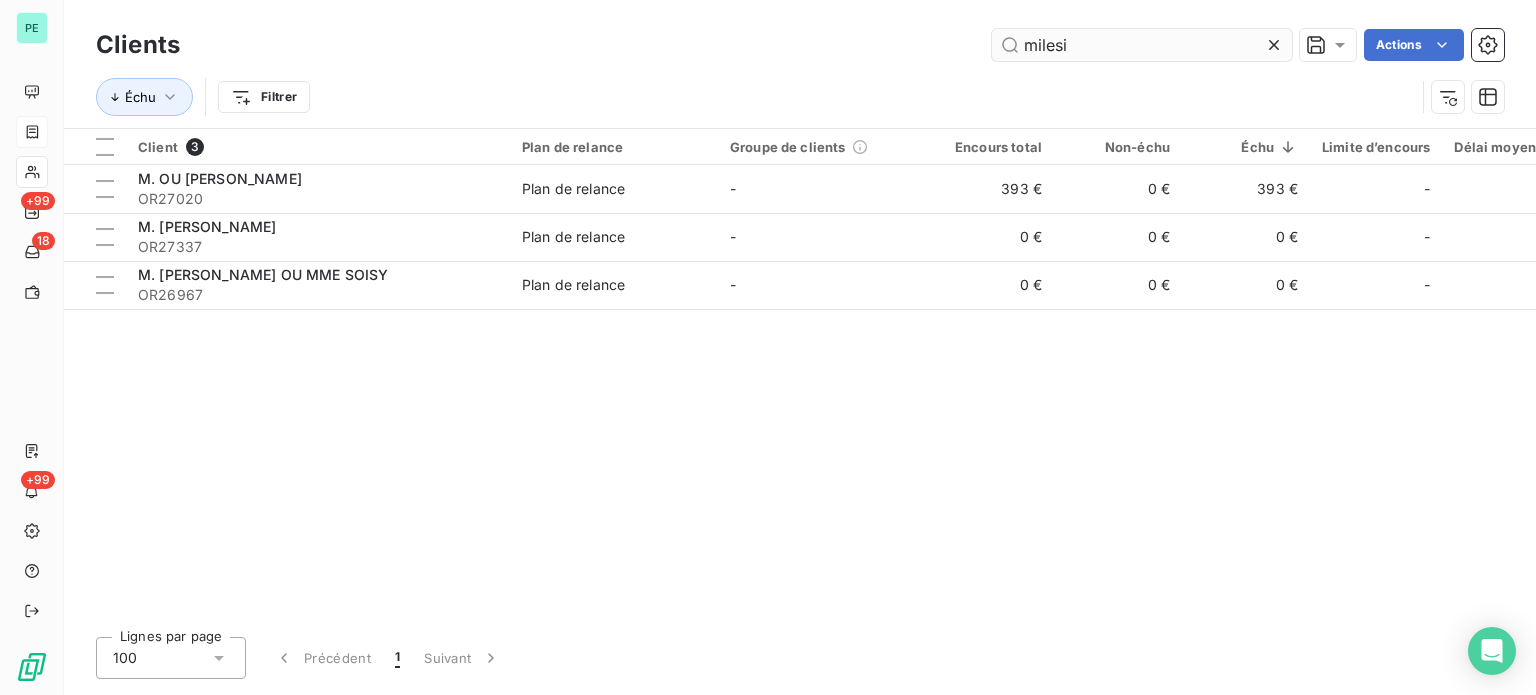 type on "m" 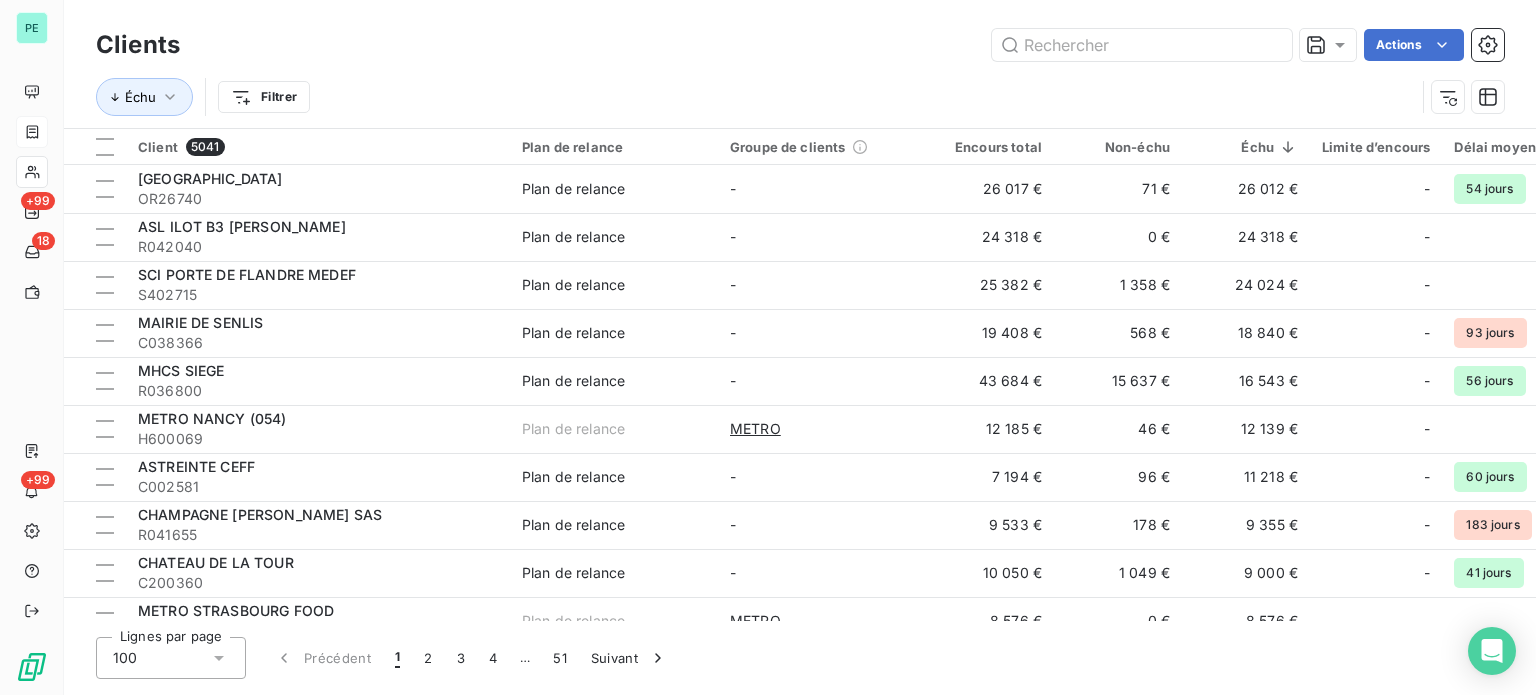 type 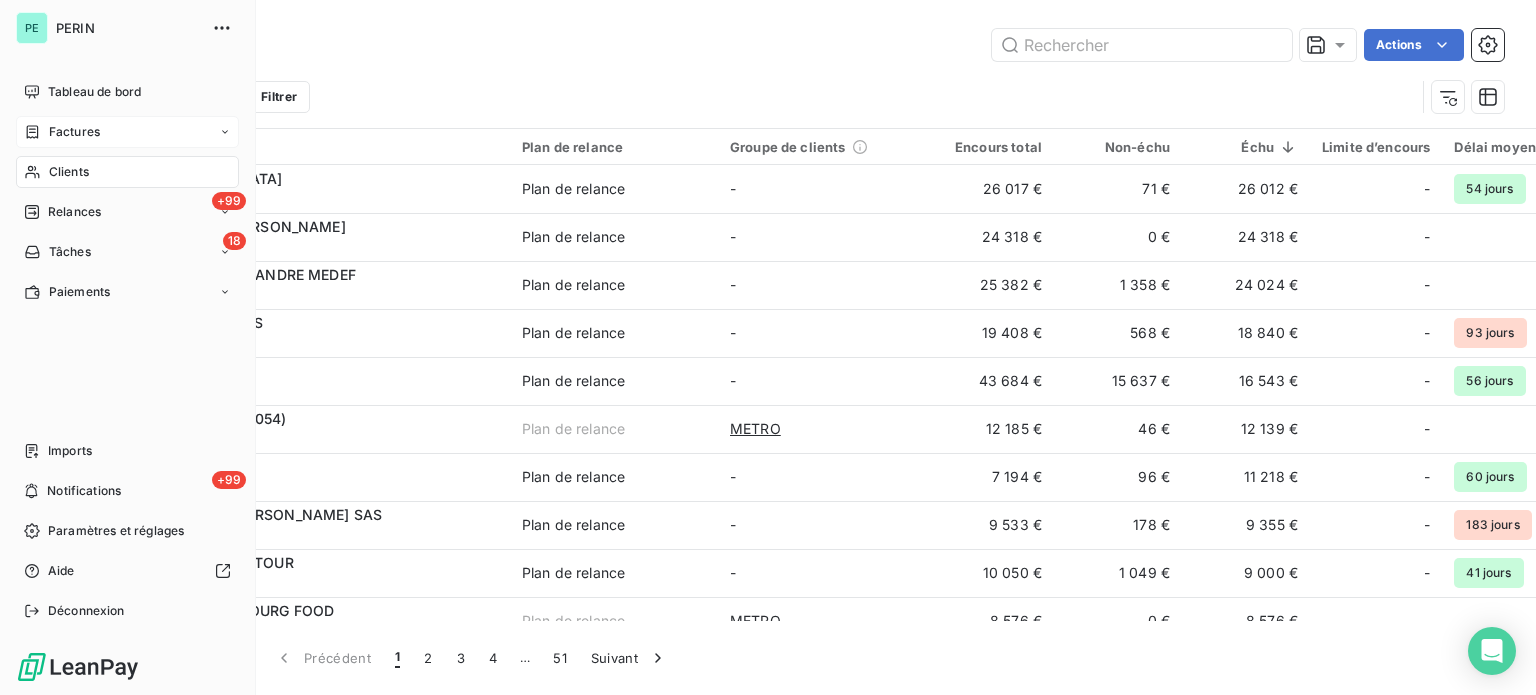 click on "Factures" at bounding box center [74, 132] 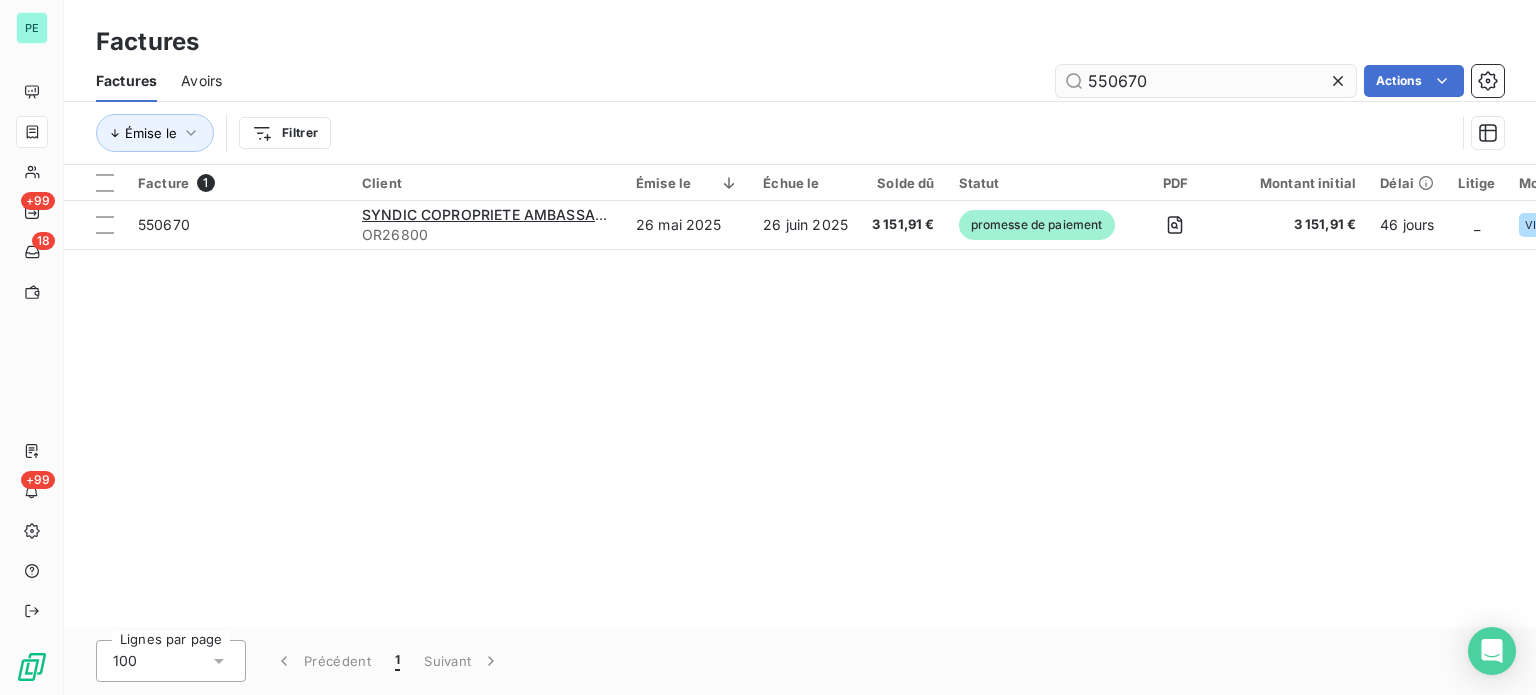 drag, startPoint x: 1100, startPoint y: 83, endPoint x: 1192, endPoint y: 83, distance: 92 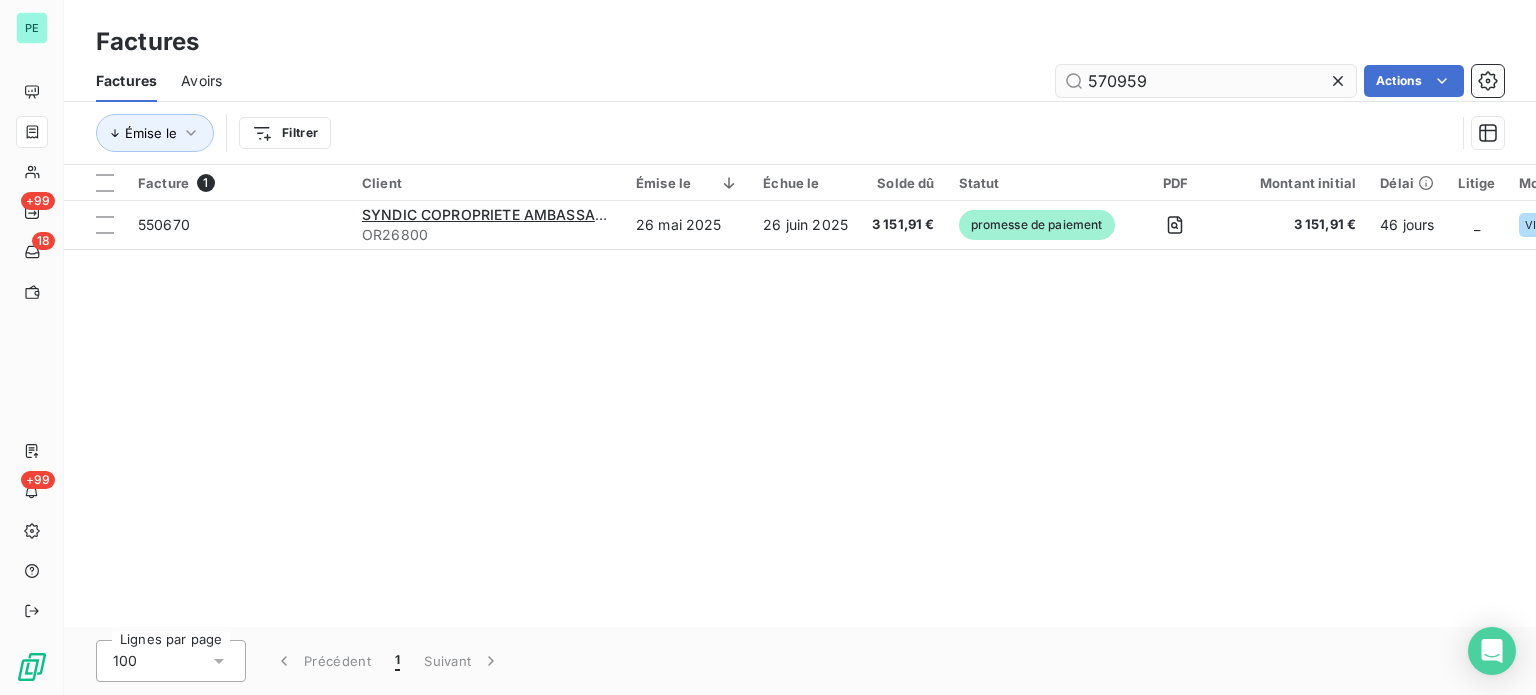 type on "570959" 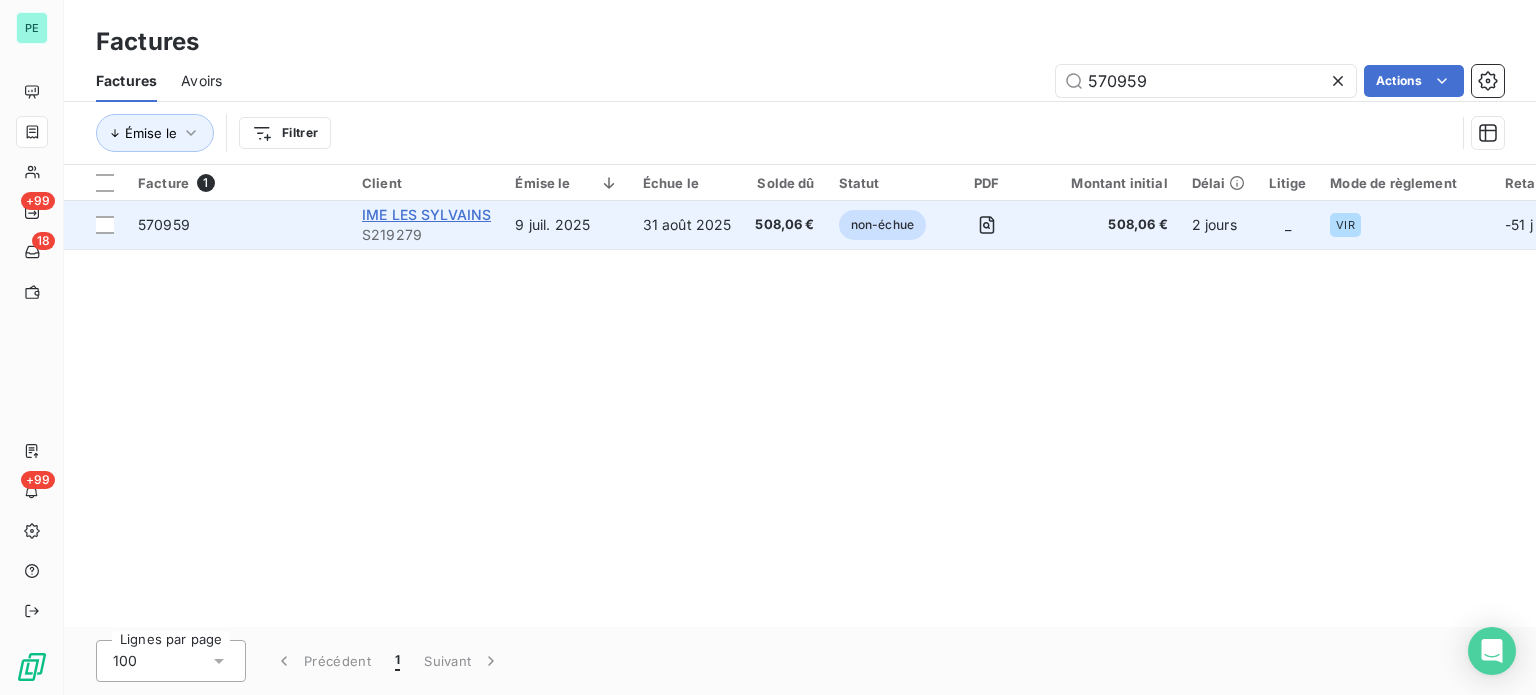 click on "IME LES SYLVAINS" at bounding box center [426, 214] 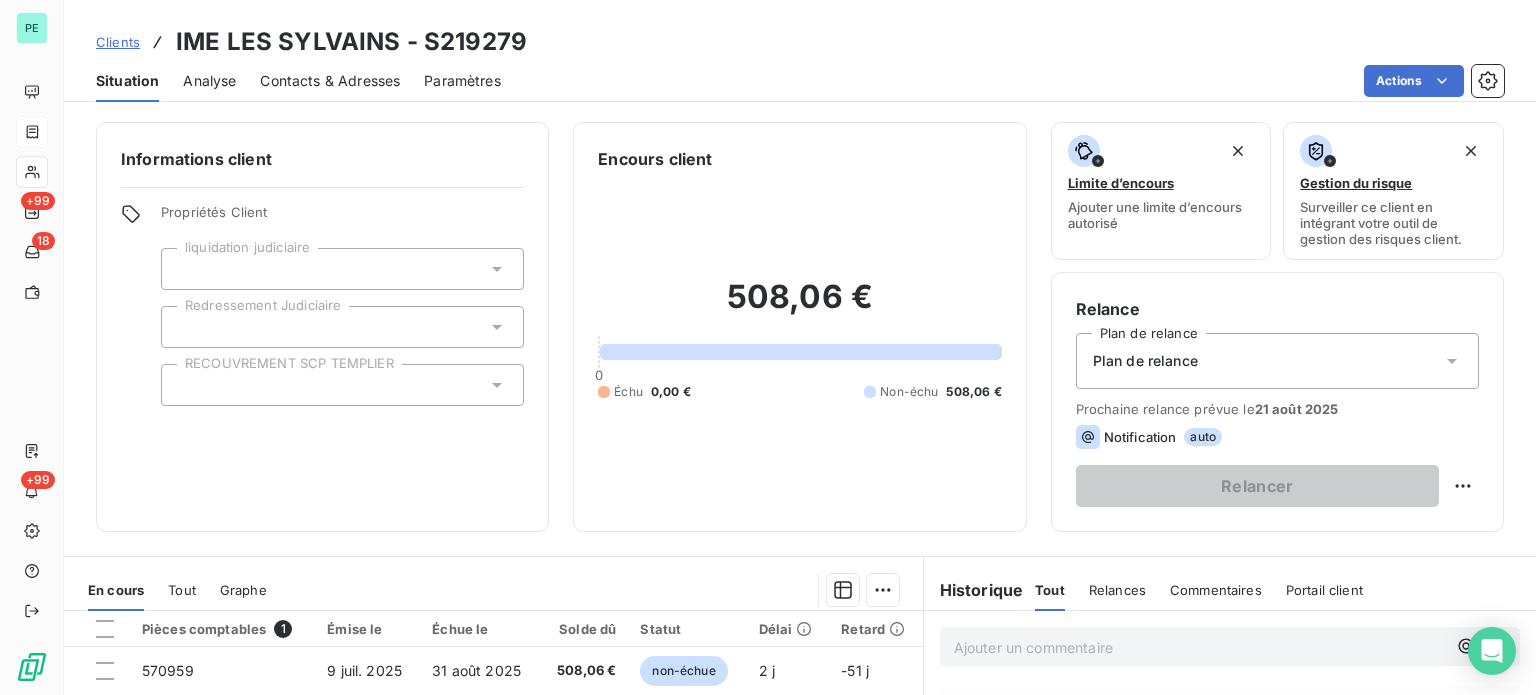 scroll, scrollTop: 100, scrollLeft: 0, axis: vertical 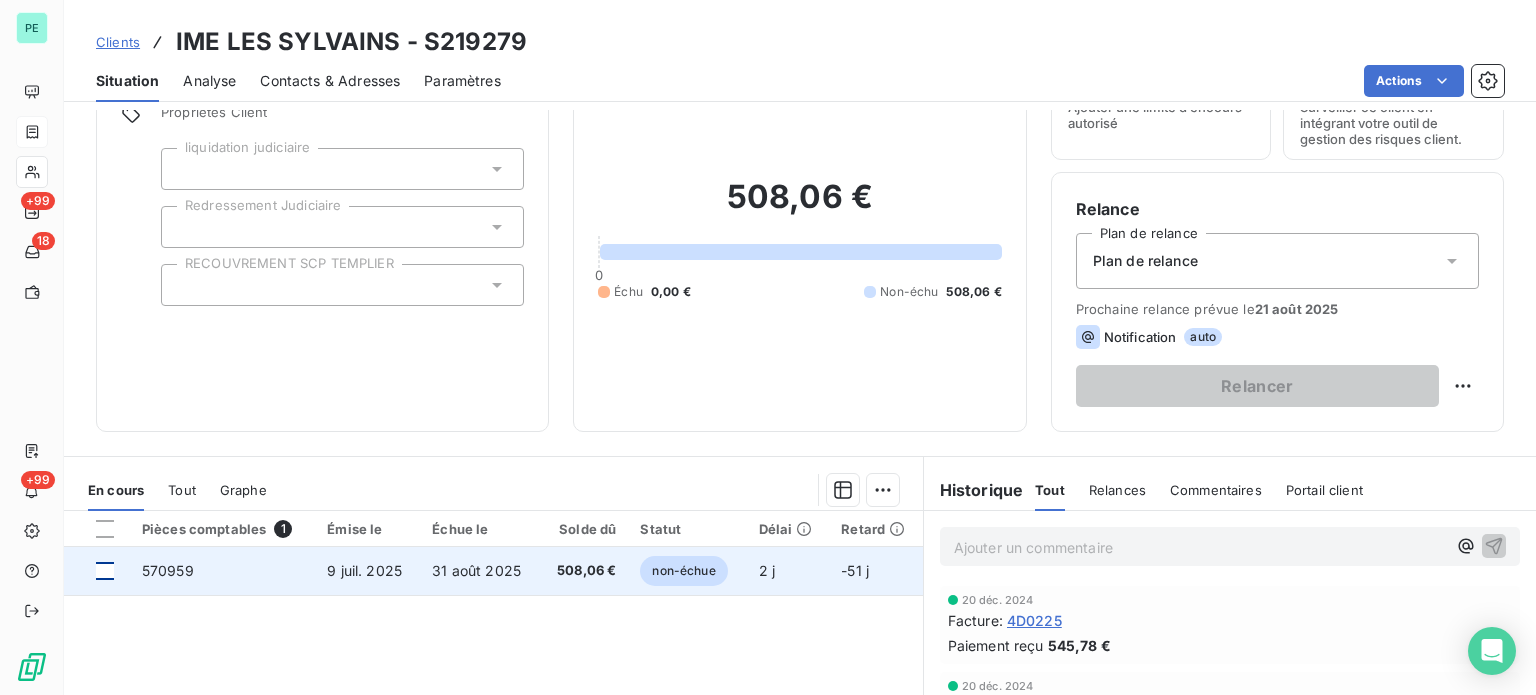 click at bounding box center (105, 571) 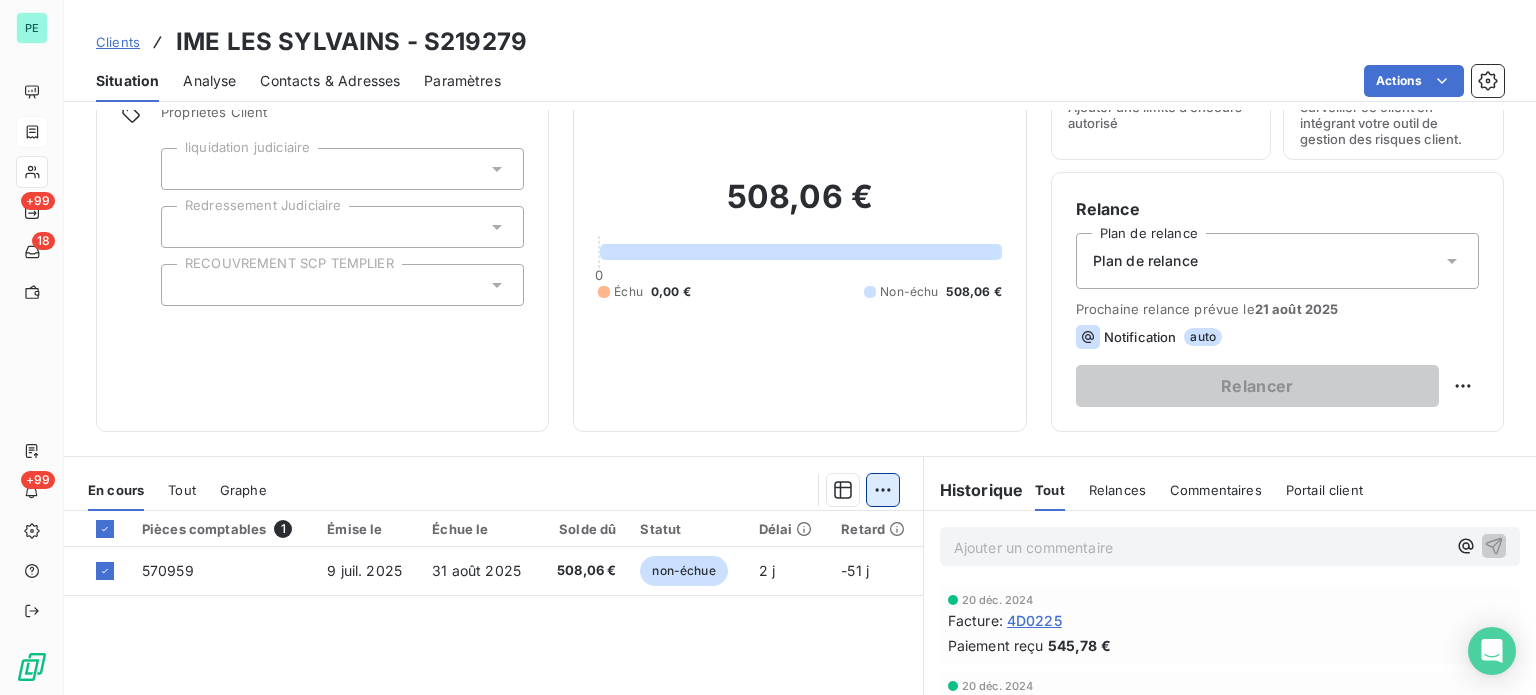 click on "PE +99 18 +99 Clients IME LES SYLVAINS - S219279 Situation Analyse Contacts & Adresses Paramètres Actions Informations client Propriétés Client liquidation judiciaire Redressement Judiciaire RECOUVREMENT SCP TEMPLIER Encours client   508,06 € 0 Échu 0,00 € Non-échu 508,06 €     Limite d’encours Ajouter une limite d’encours autorisé Gestion du risque Surveiller ce client en intégrant votre outil de gestion des risques client. Relance Plan de relance Plan de relance Prochaine relance prévue le  21 août 2025 Notification auto Relancer En cours Tout Graphe Pièces comptables 1 Émise le Échue le Solde dû Statut Délai   Retard   570959 9 juil. 2025 31 août 2025 508,06 € non-échue 2 j -51 j Lignes par page 25 Précédent 1 Suivant Historique Tout Relances Commentaires Portail client Tout Relances Commentaires Portail client Ajouter un commentaire ﻿ 20 déc. 2024 Facture  : 4D0225 Paiement reçu 545,78 € 20 déc. 2024 Facture  : 4D0215 Paiement reçu 420,41 €  :" at bounding box center (768, 347) 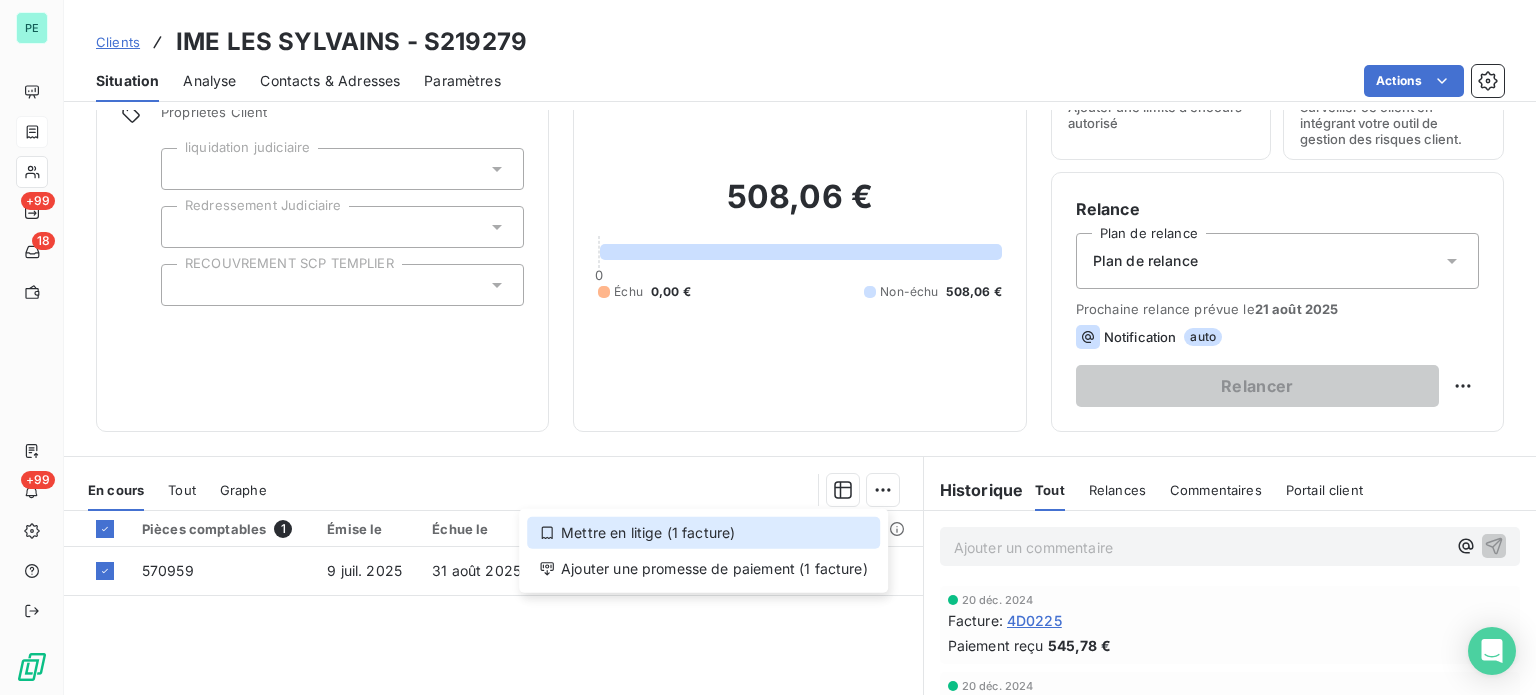 click on "Mettre en litige (1 facture)" at bounding box center (703, 533) 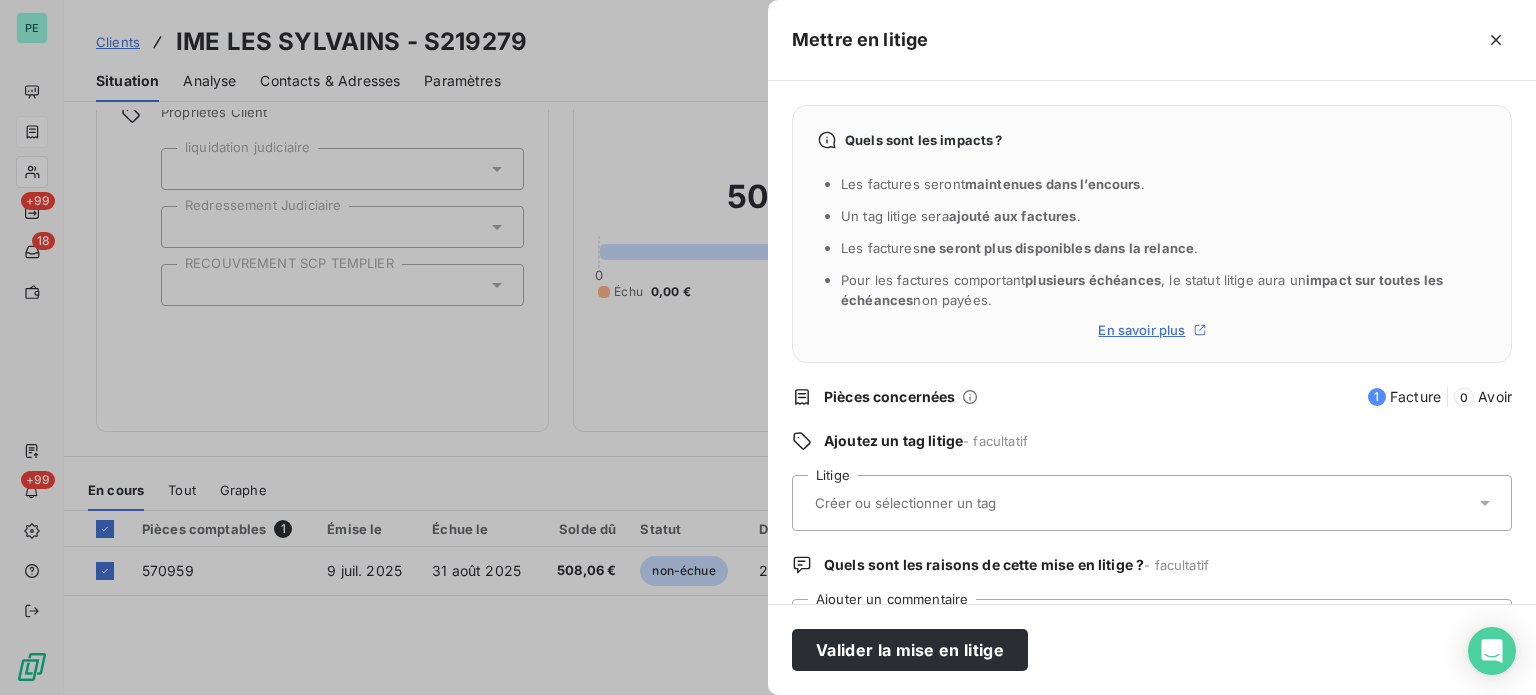 scroll, scrollTop: 92, scrollLeft: 0, axis: vertical 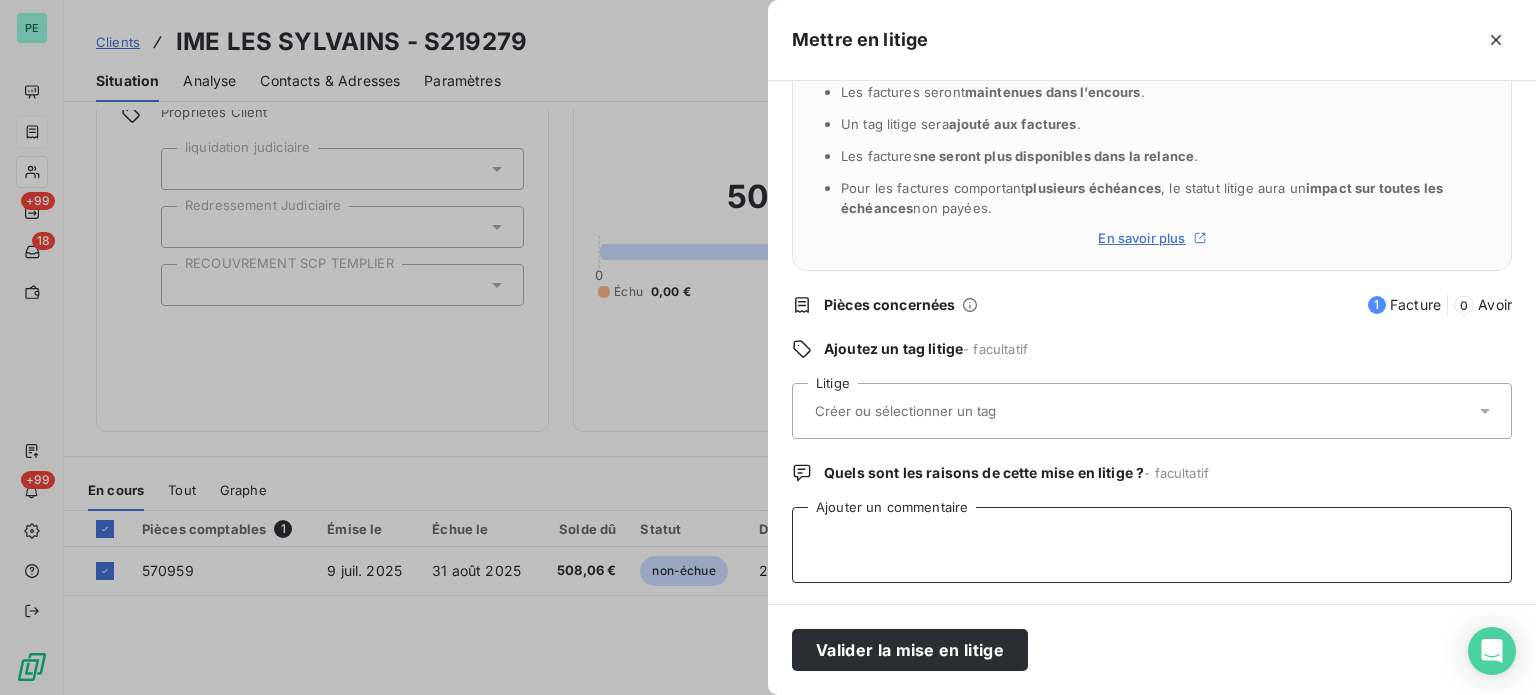 click on "Ajouter un commentaire" at bounding box center [1152, 545] 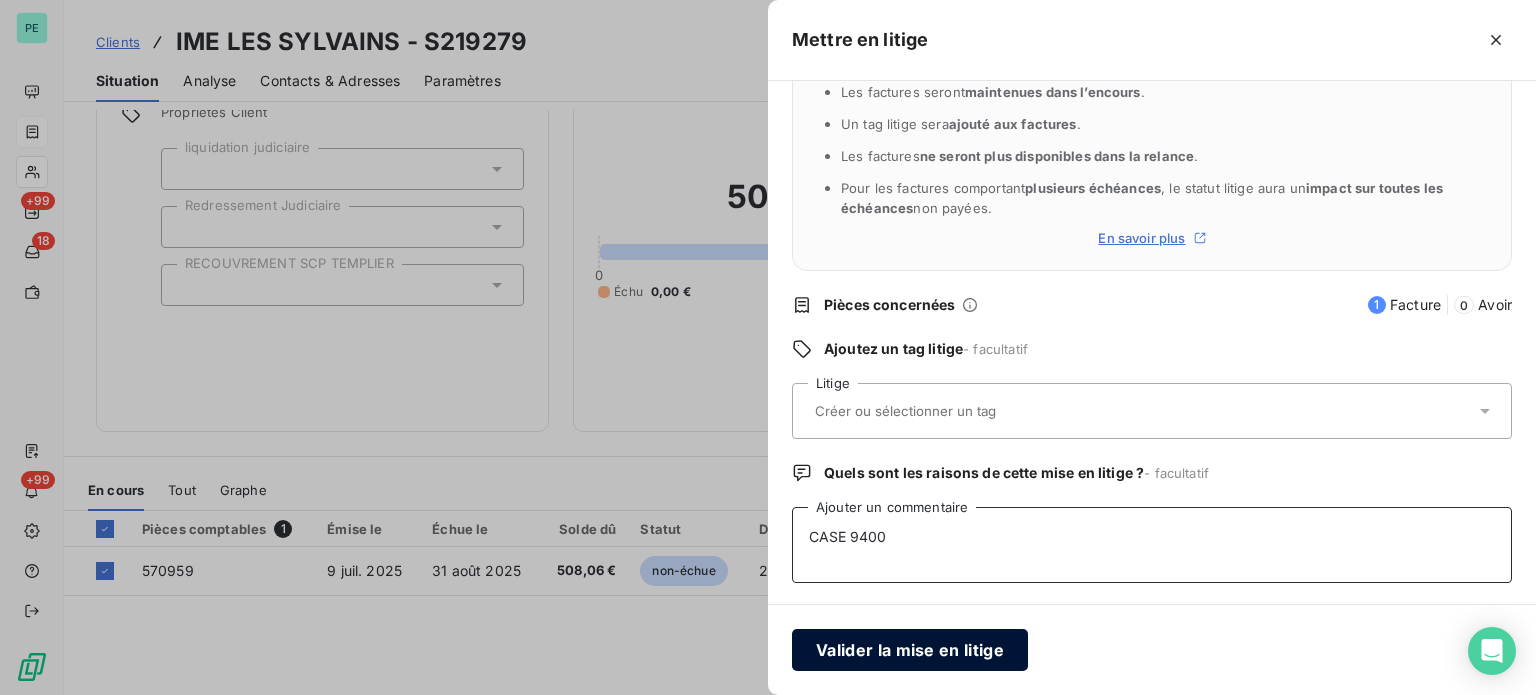 type on "CASE 9400" 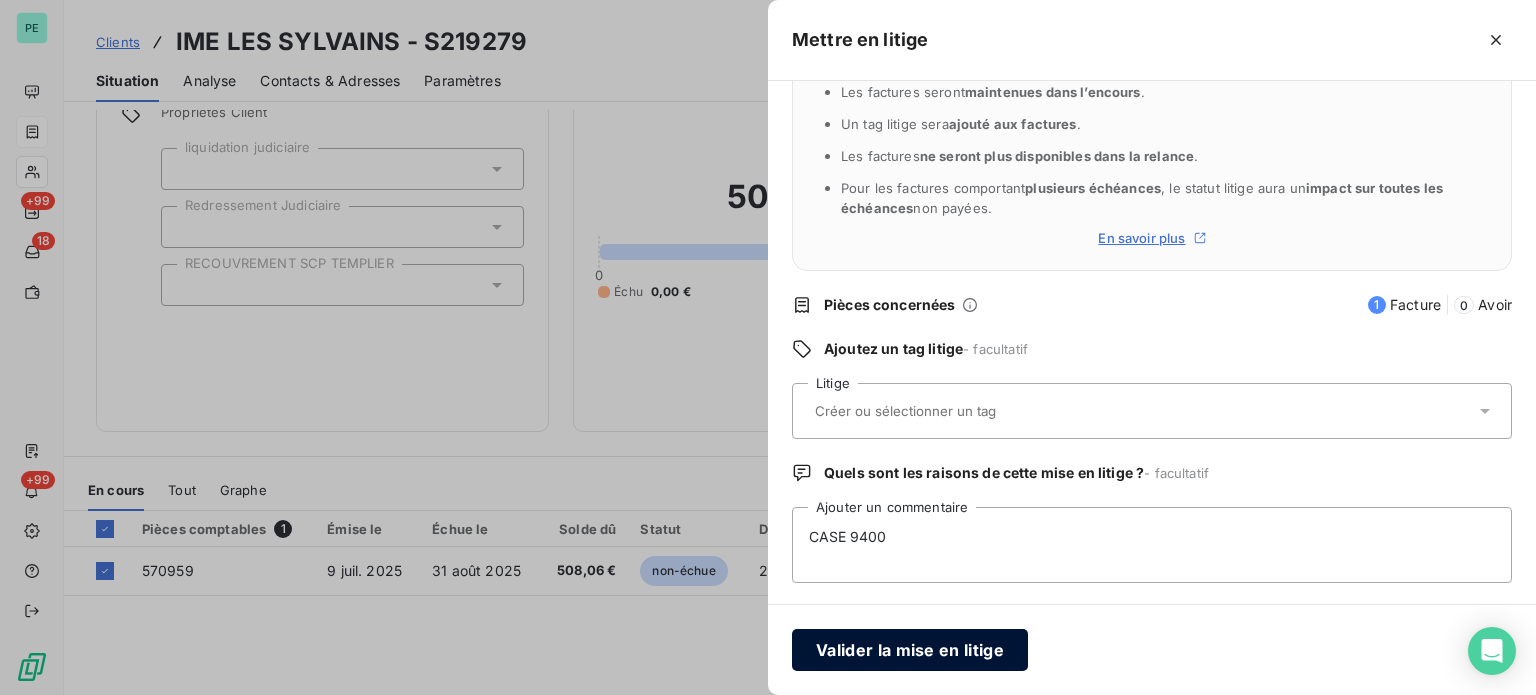 click on "Valider la mise en litige" at bounding box center (910, 650) 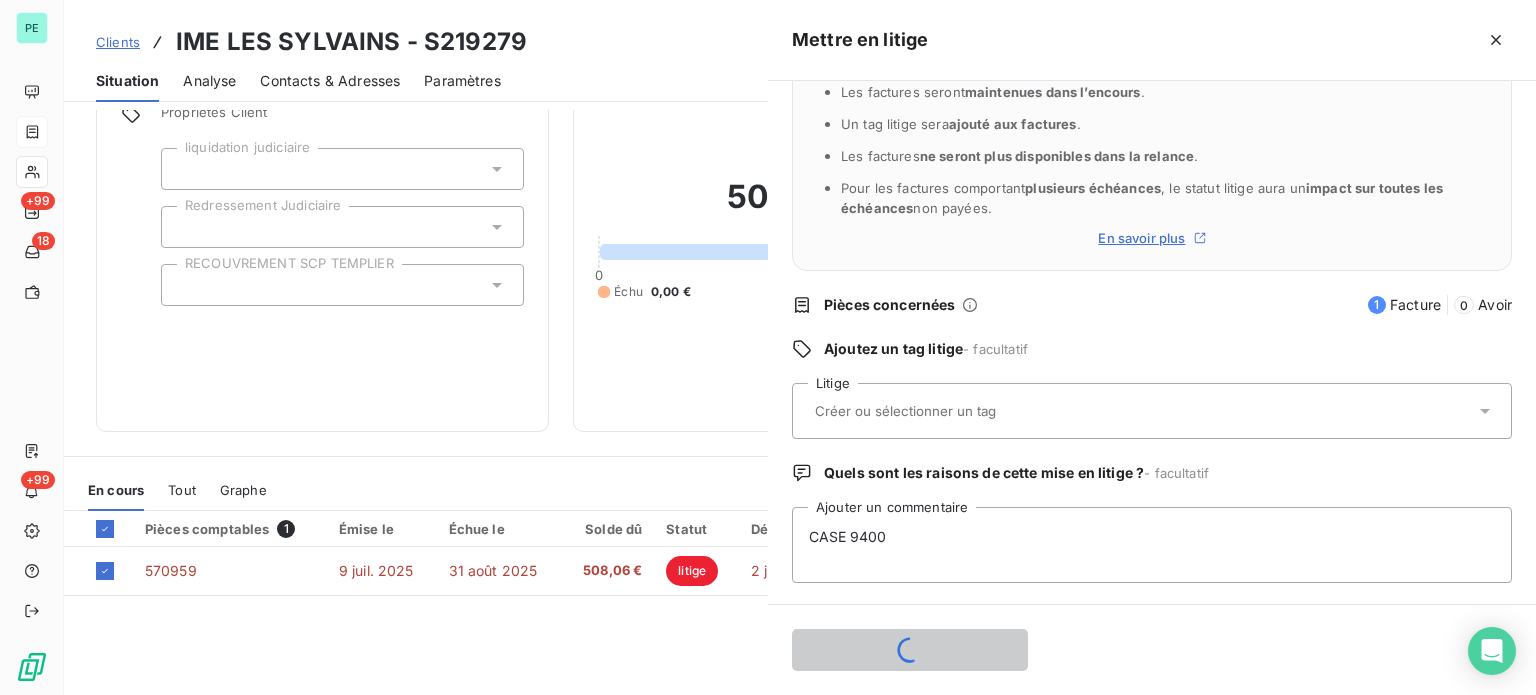 type 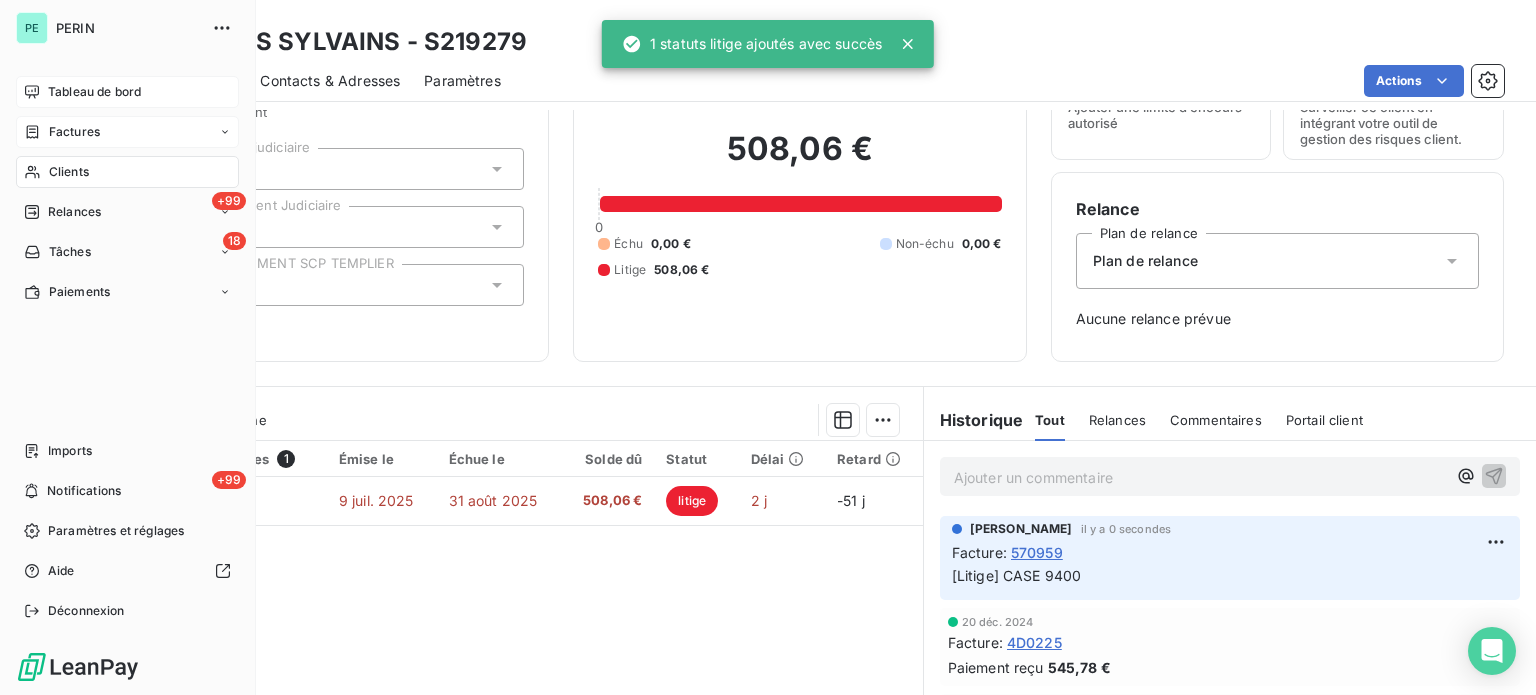 click on "Tableau de bord" at bounding box center [94, 92] 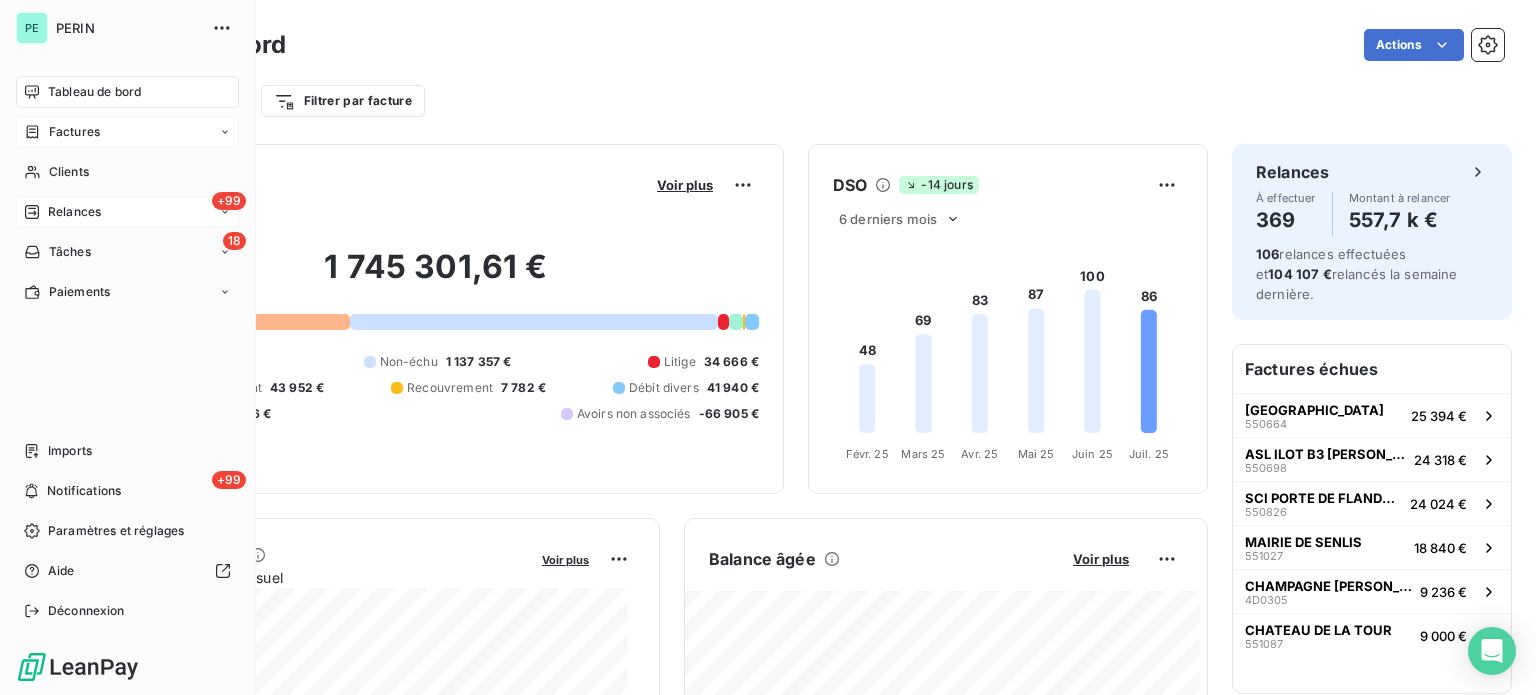 click on "Relances" at bounding box center (74, 212) 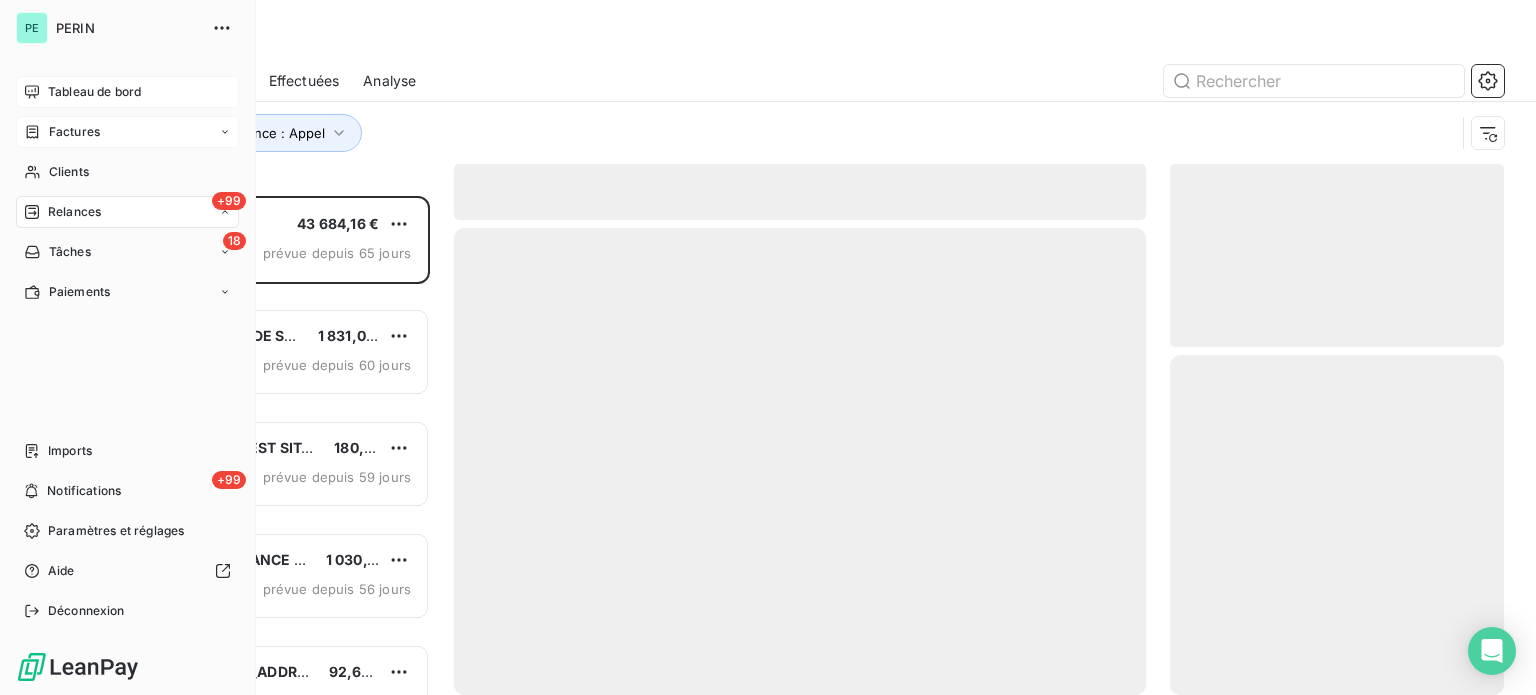 scroll, scrollTop: 16, scrollLeft: 16, axis: both 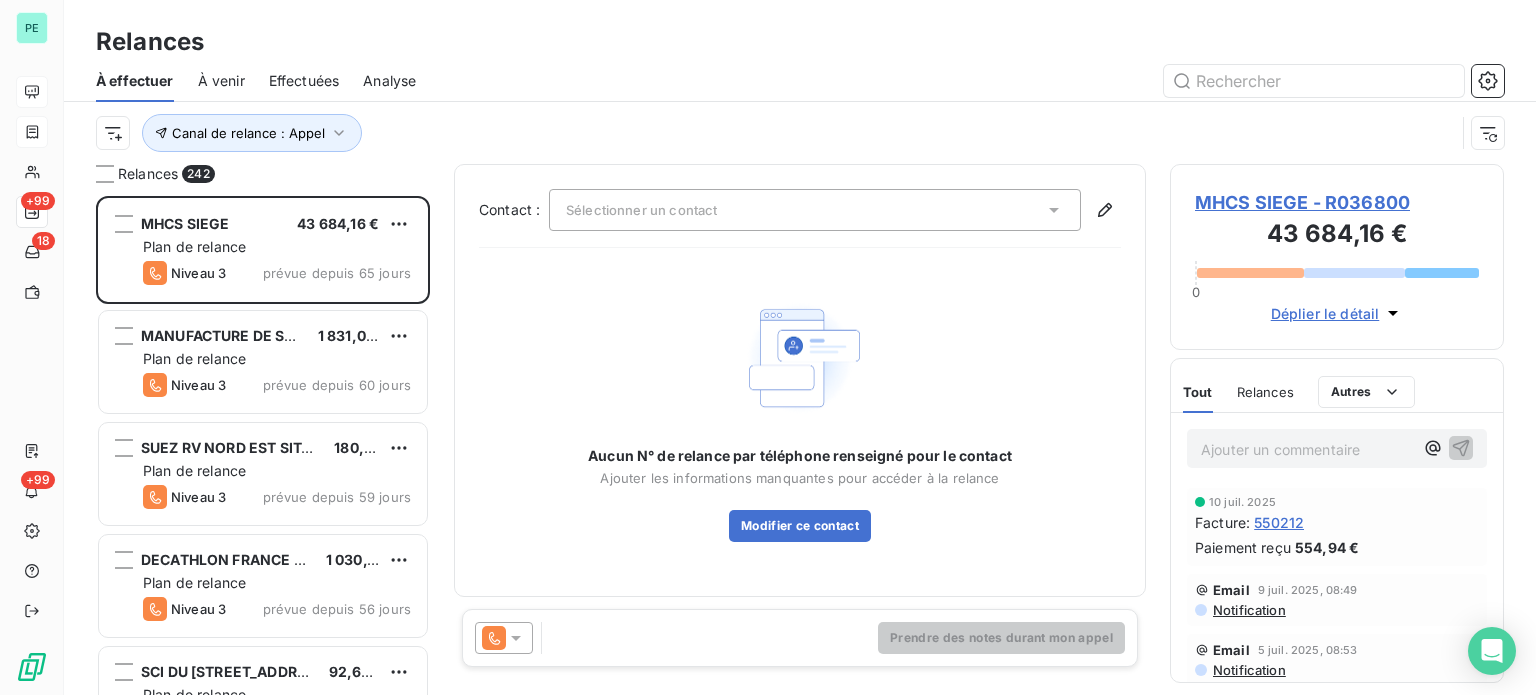 click on "Effectuées" at bounding box center (304, 81) 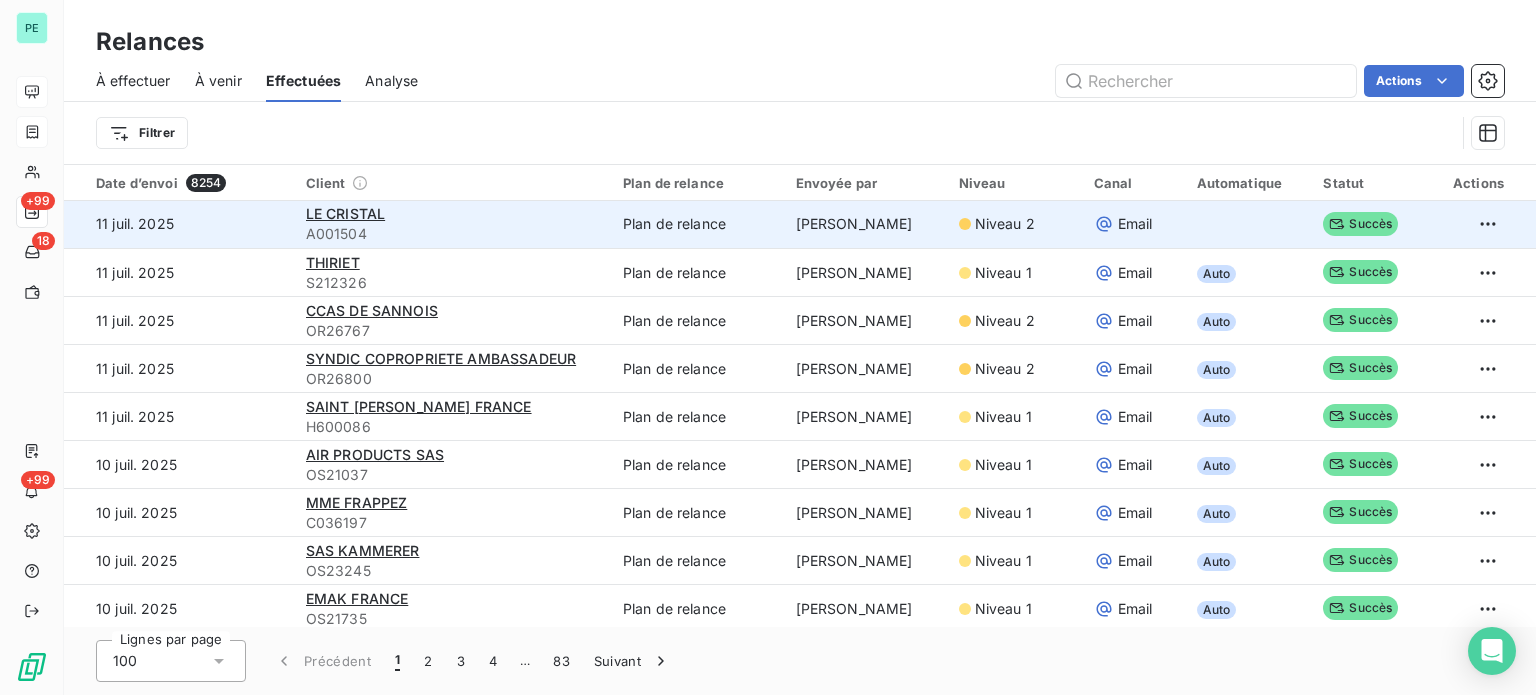 click on "Niveau 2" at bounding box center (1005, 224) 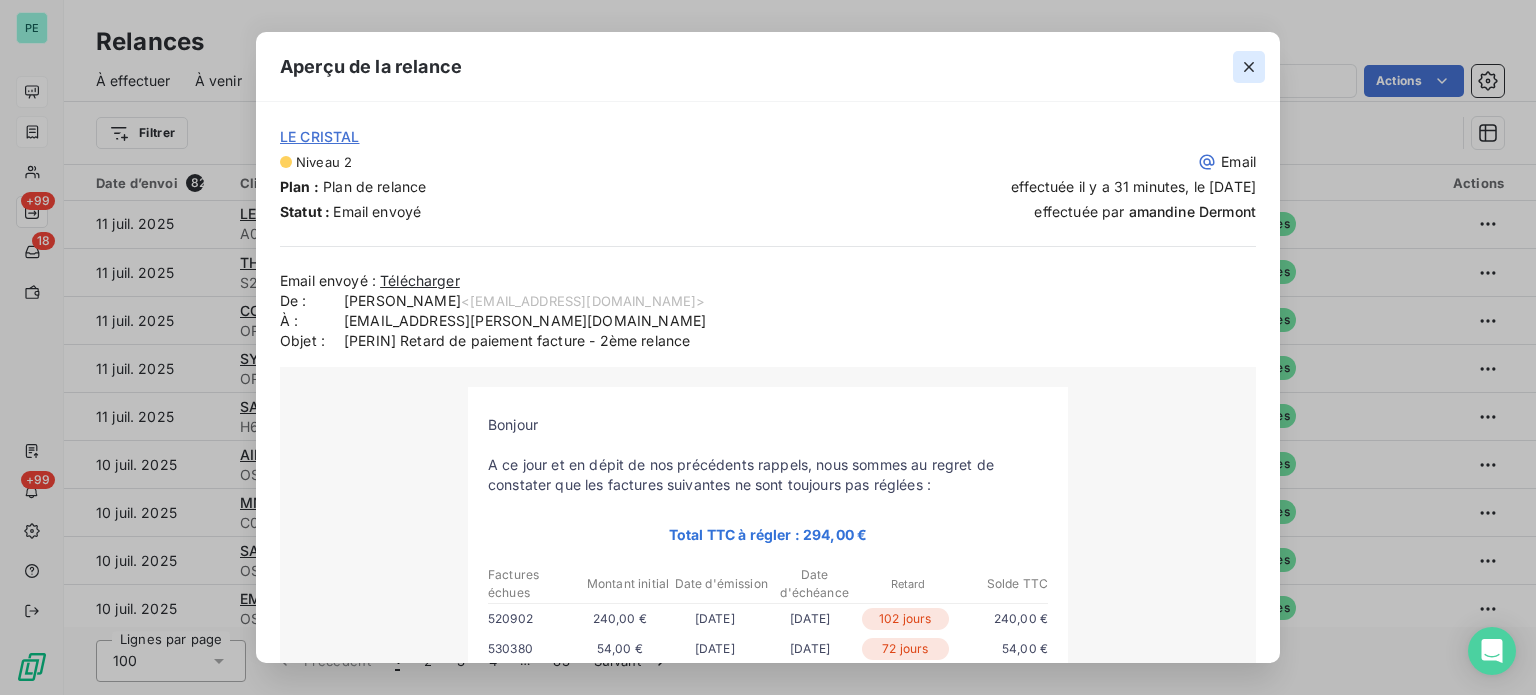 click 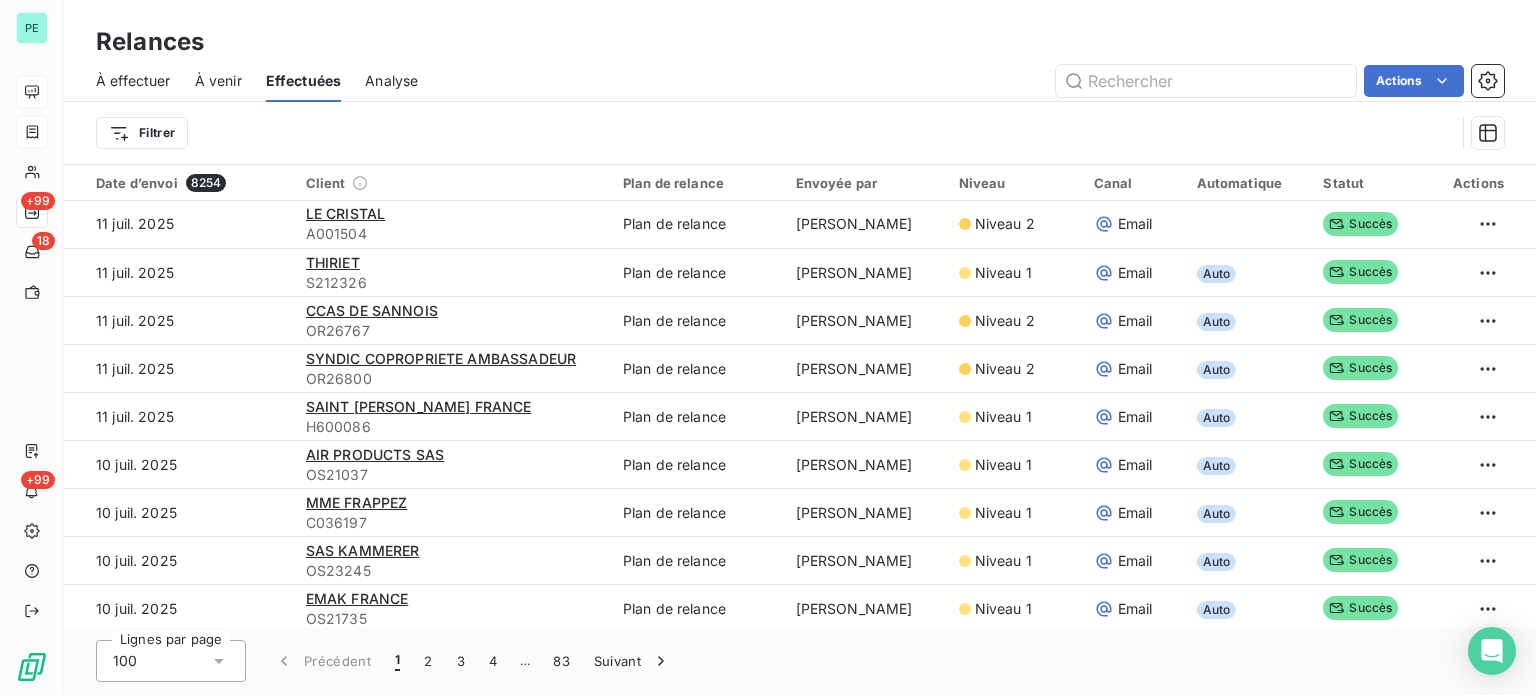 click on "À effectuer" at bounding box center [133, 81] 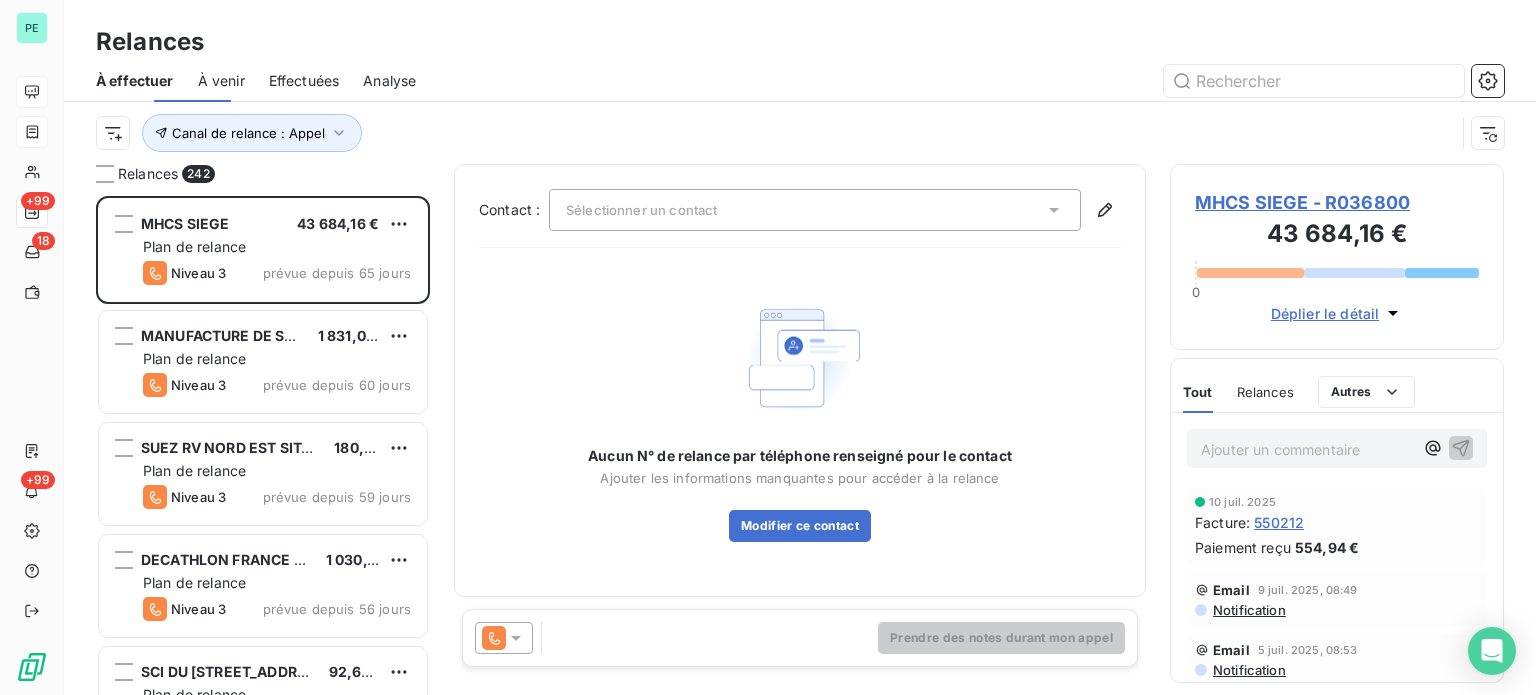 scroll, scrollTop: 16, scrollLeft: 16, axis: both 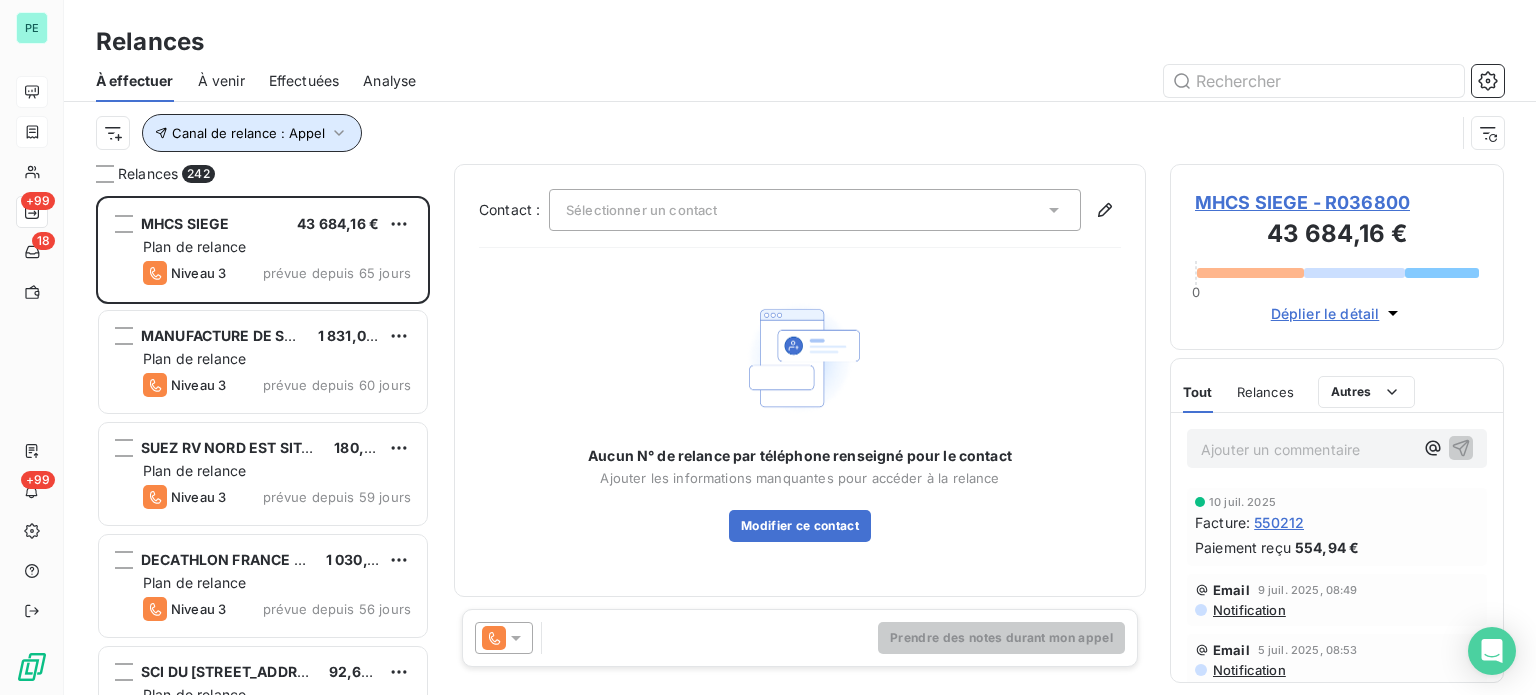 click 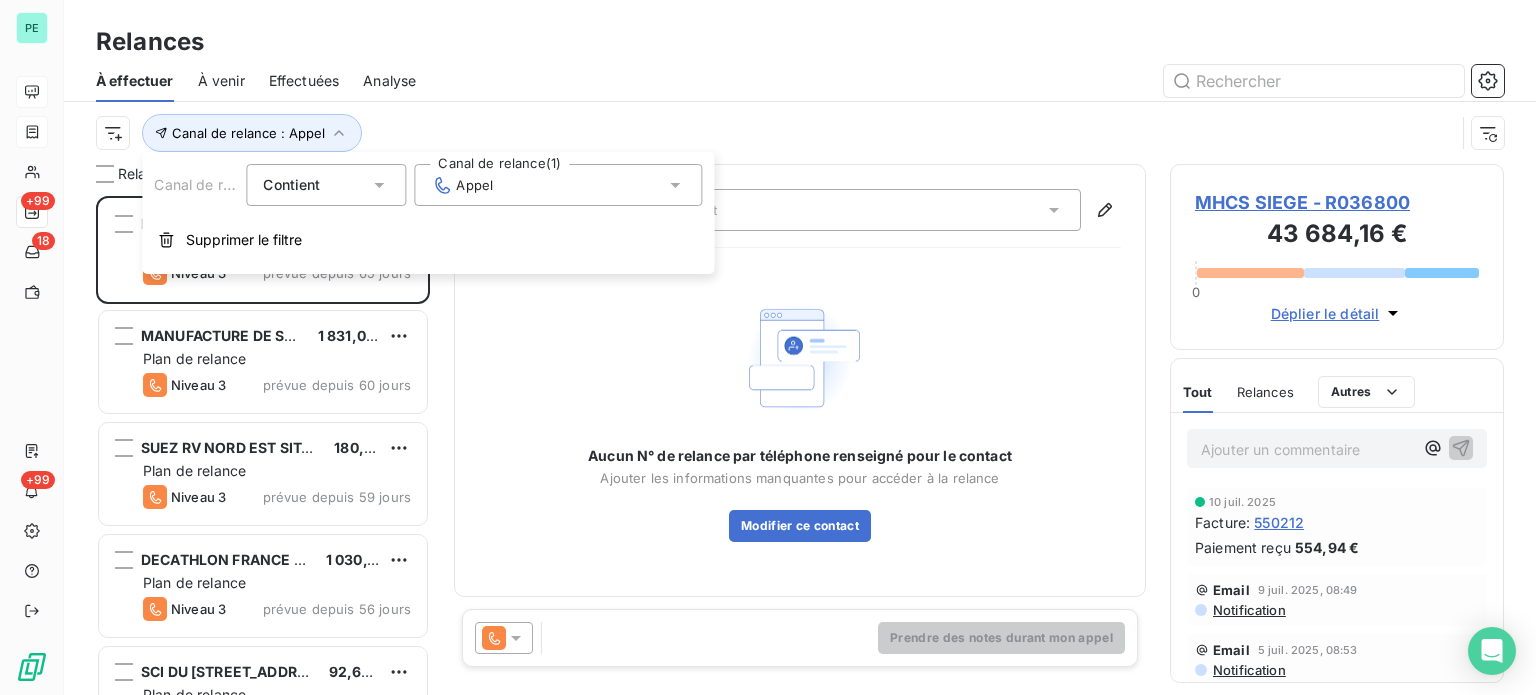 click on "Appel" at bounding box center (462, 185) 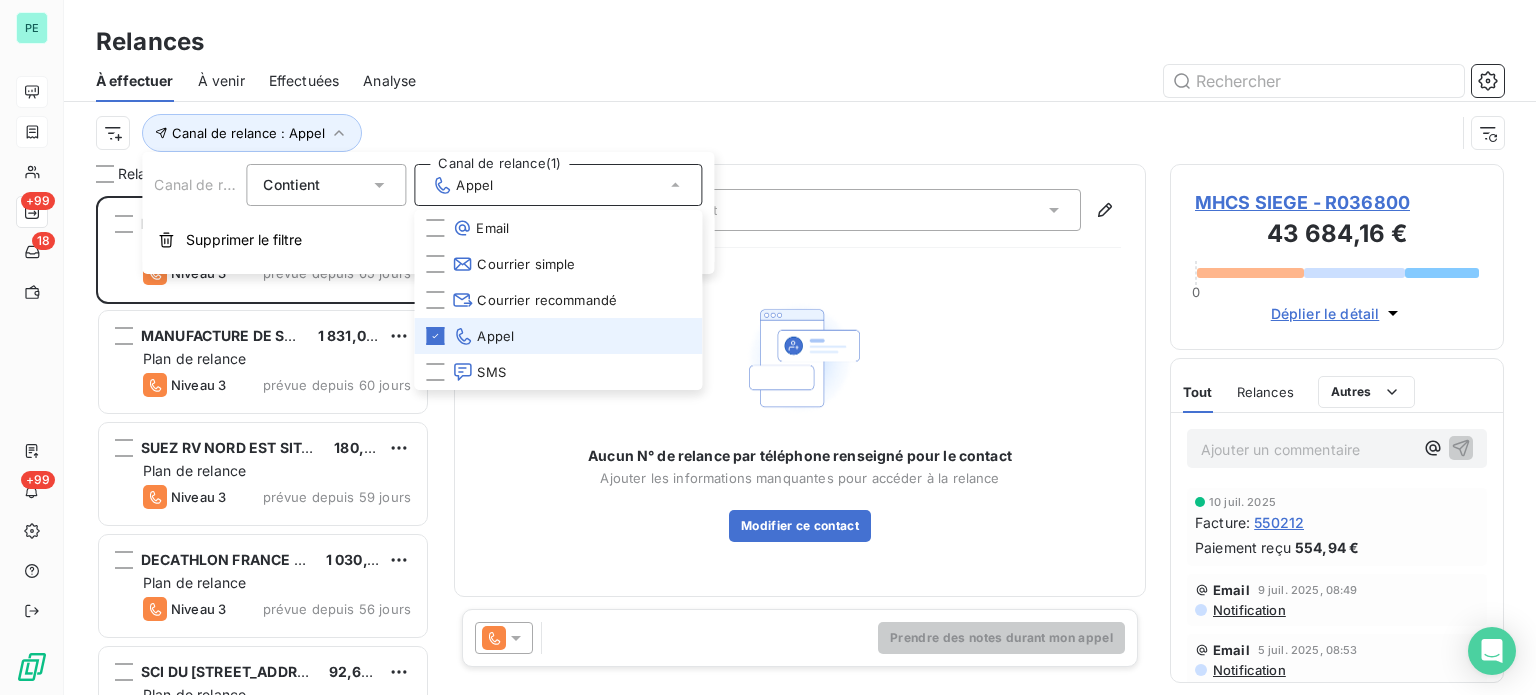 click on "Appel" at bounding box center [483, 336] 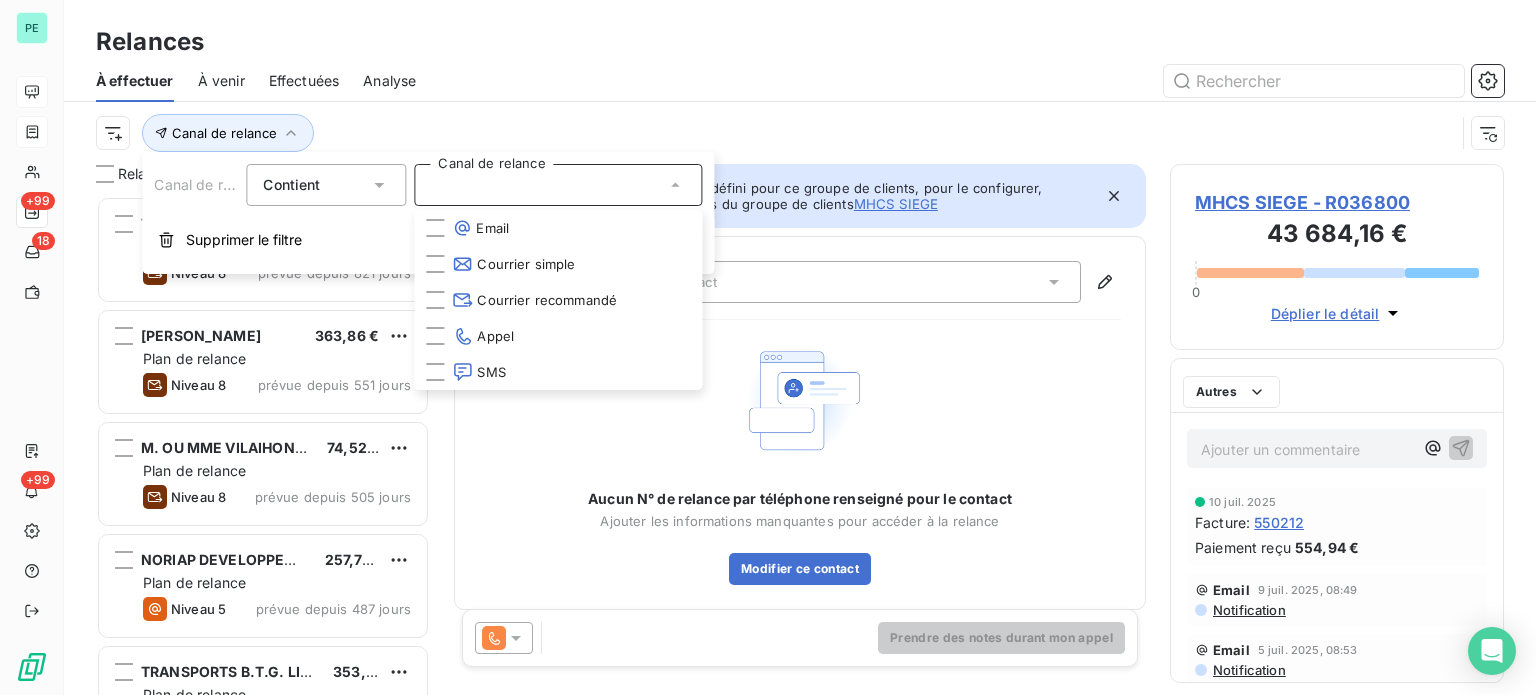 scroll, scrollTop: 16, scrollLeft: 16, axis: both 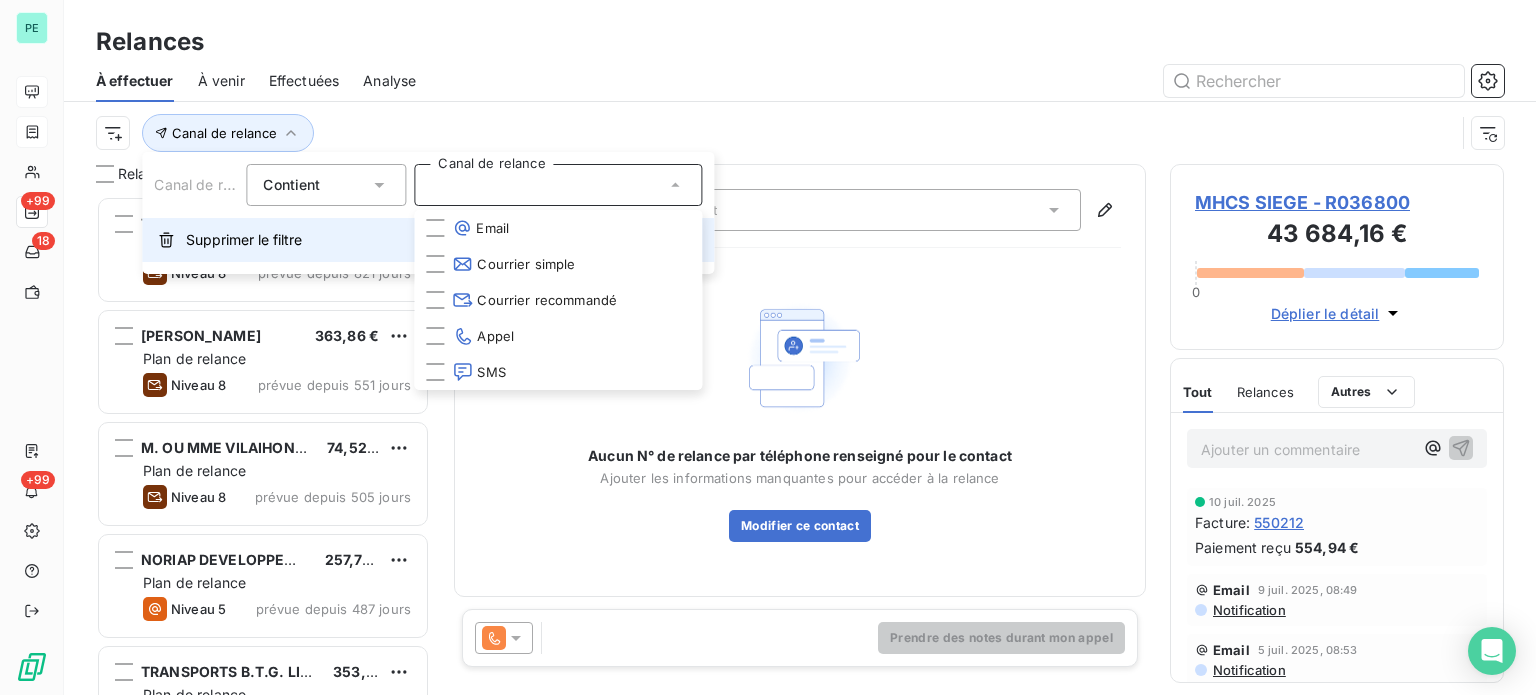 click on "Supprimer le filtre" at bounding box center (244, 240) 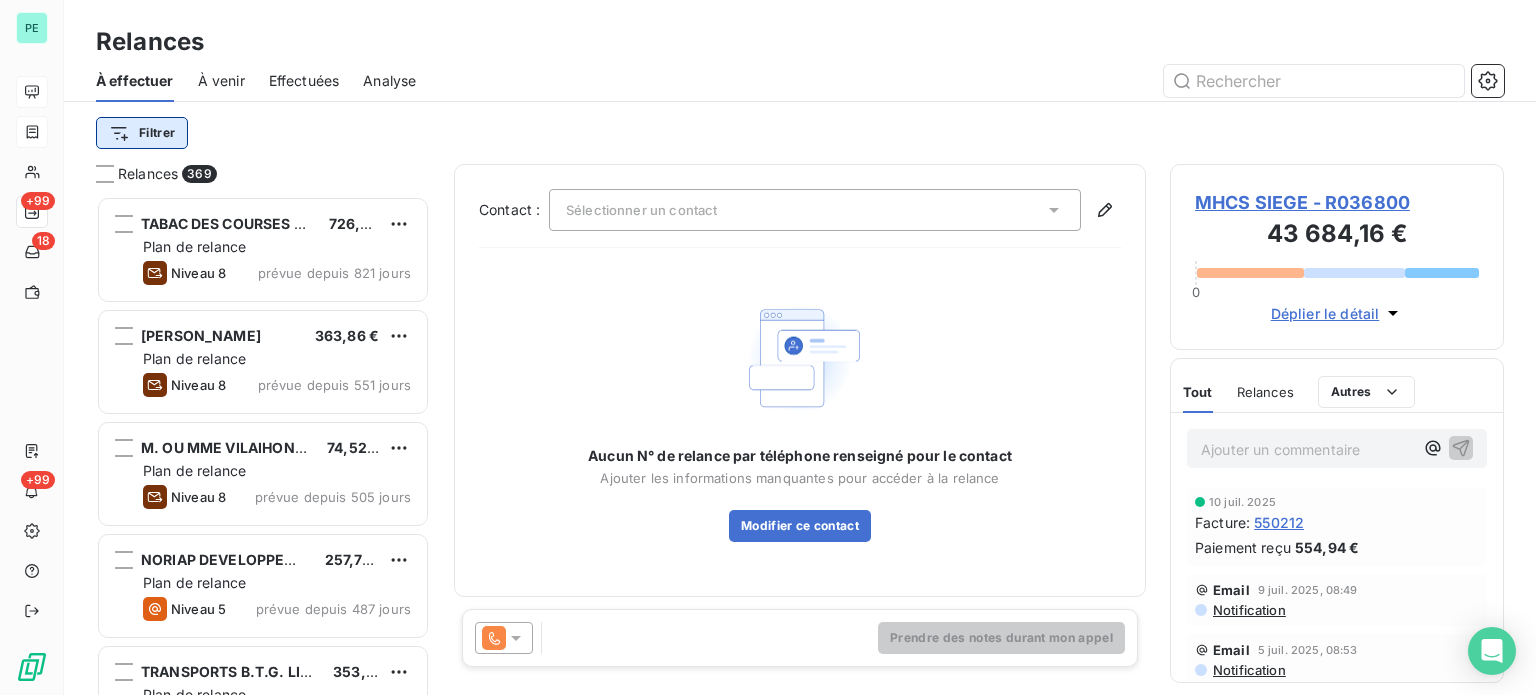 click on "PE +99 18 +99 Relances À effectuer À venir Effectuées Analyse Filtrer Relances 369 TABAC DES COURSES SNC DAY 726,32 € Plan de relance Niveau 8 prévue depuis 821 jours BRUNNER JEAN-PIERRE 363,86 € Plan de relance Niveau 8 prévue depuis 551 jours M. OU MME VILAIHONGS 74,52 € Plan de relance Niveau 8 prévue depuis 505 jours NORIAP DEVELOPPEMENT 257,70 € Plan de relance Niveau 5 prévue depuis 487 jours TRANSPORTS B.T.G. LIBRECY SARL 353,26 € Plan de relance Niveau 8 prévue depuis 459 jours M. PFLIEGER* 917,47 € Plan de relance Niveau 8 prévue depuis 455 jours M. OU MME AZOULAY 65,47 € Plan de relance Niveau 8 prévue depuis 455 jours M. OU MME BRULAIRE 785,62 € Plan de relance Niveau 8 prévue depuis 455 jours LA CHEMISIERE  STE REBECCA 223,12 € Plan de relance Niveau 8 prévue depuis 455 jours M. OU MME CHAMEN 785,62 € Plan de relance Niveau 8 prévue depuis 455 jours KELBER JEAN 903,36 € Plan de relance Niveau 8 prévue depuis 455 jours 666,00 € 0  :" at bounding box center [768, 347] 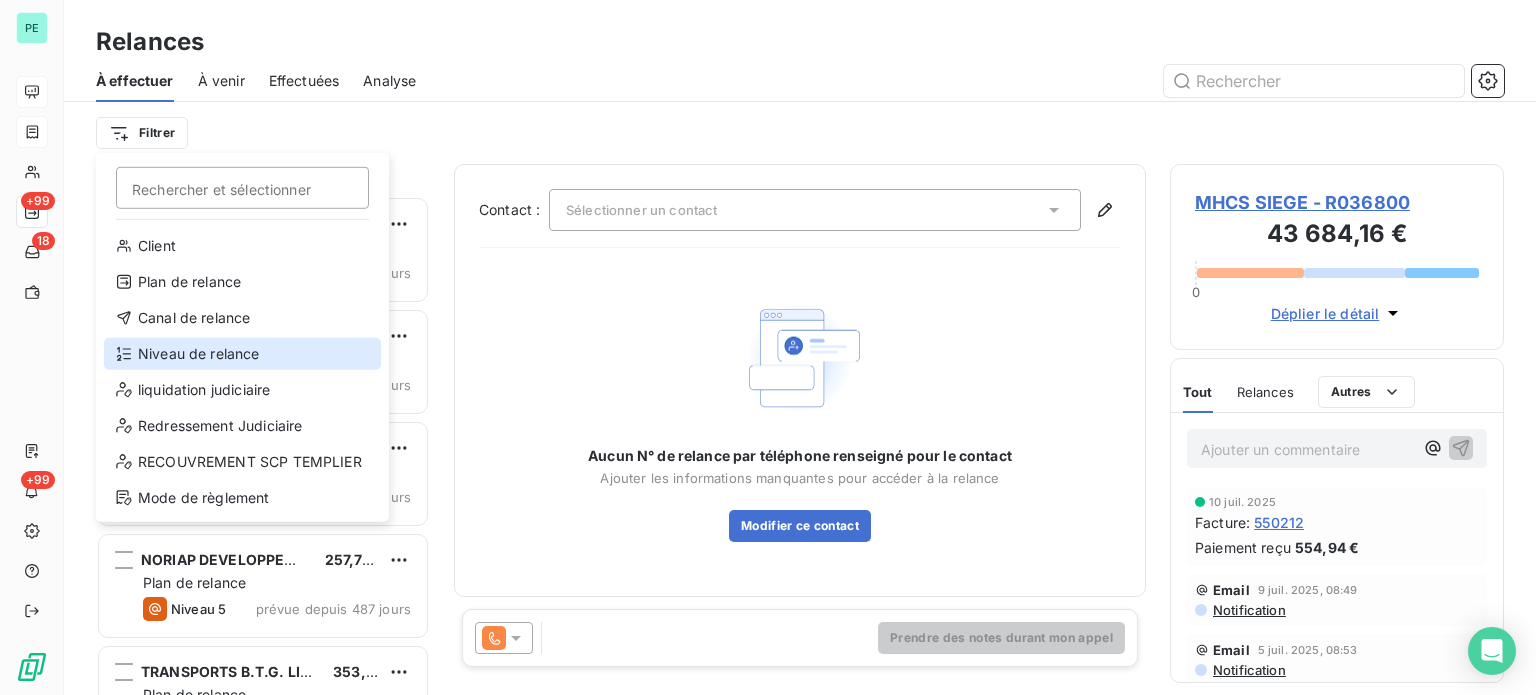 click on "Niveau de relance" at bounding box center (242, 354) 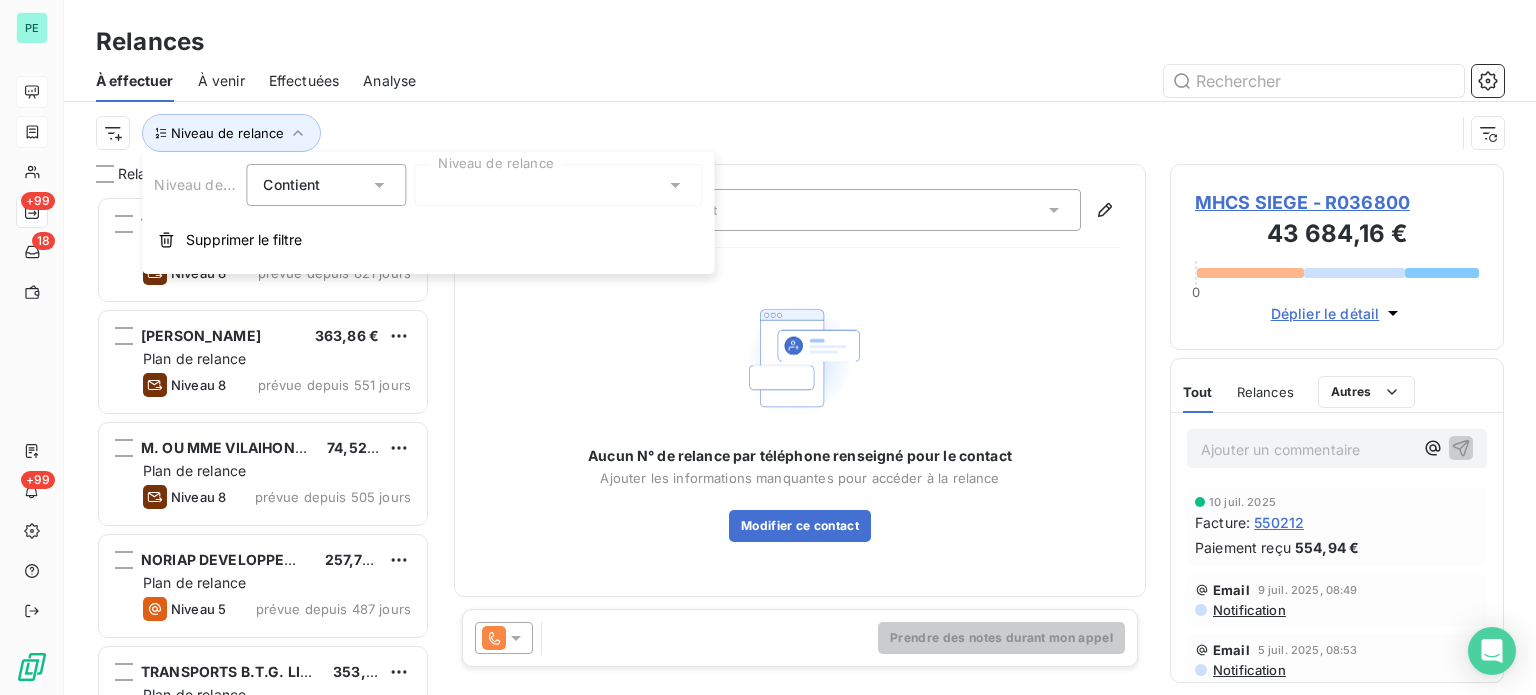 click at bounding box center (558, 185) 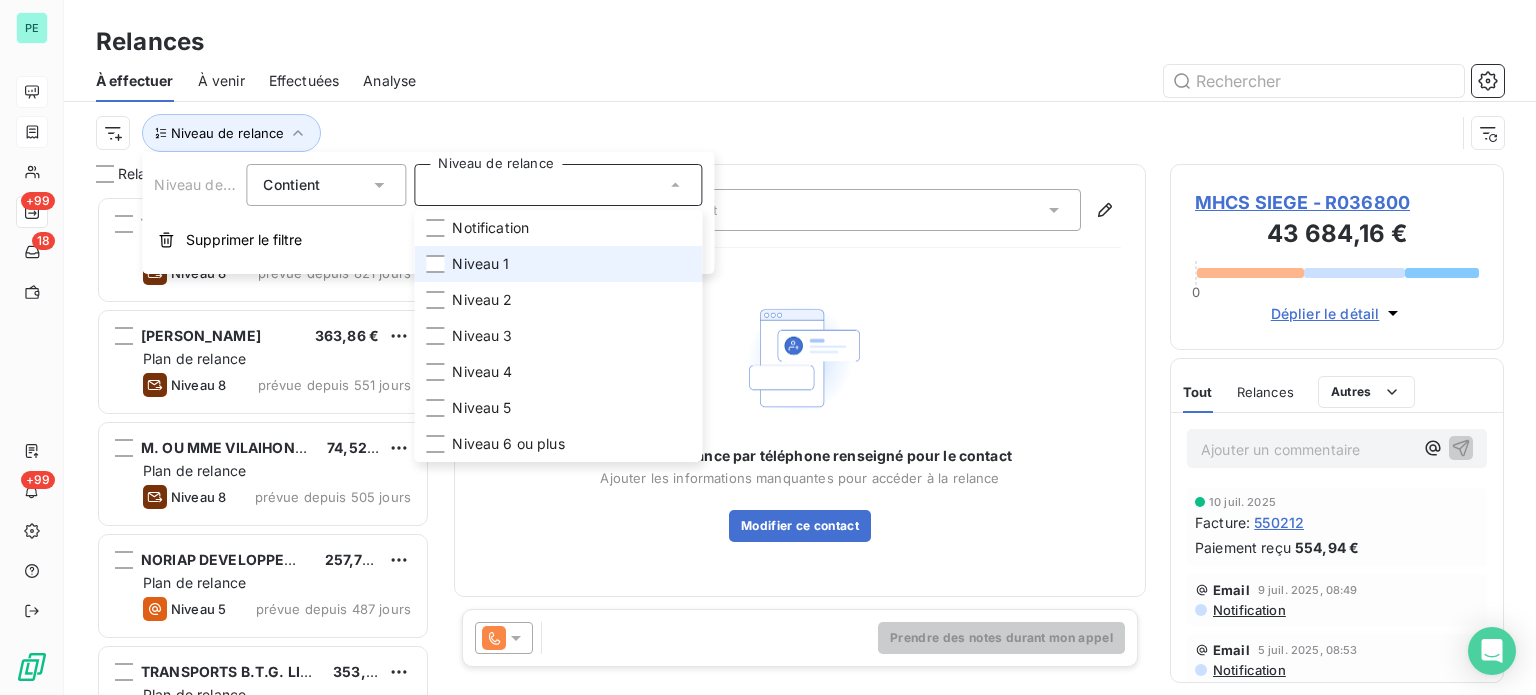click on "Niveau 1" at bounding box center [480, 264] 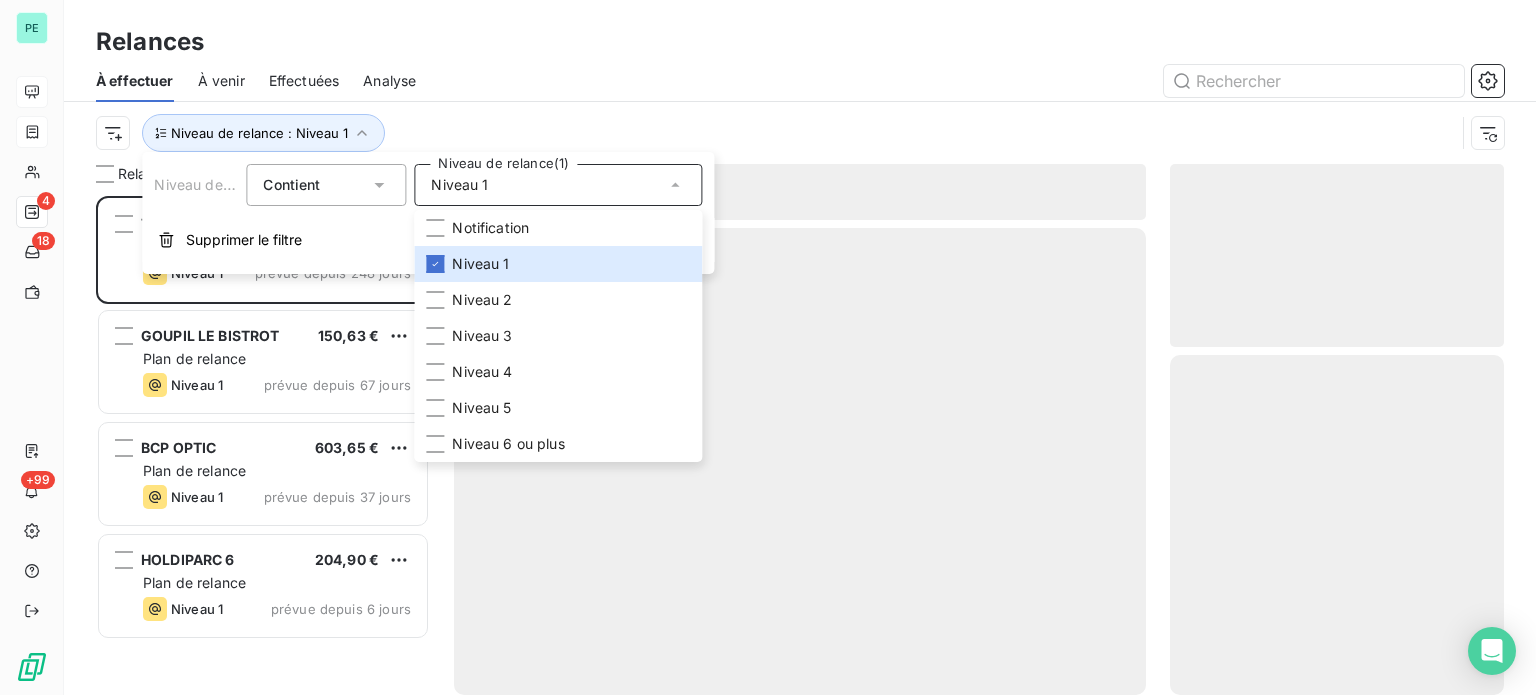 scroll, scrollTop: 16, scrollLeft: 16, axis: both 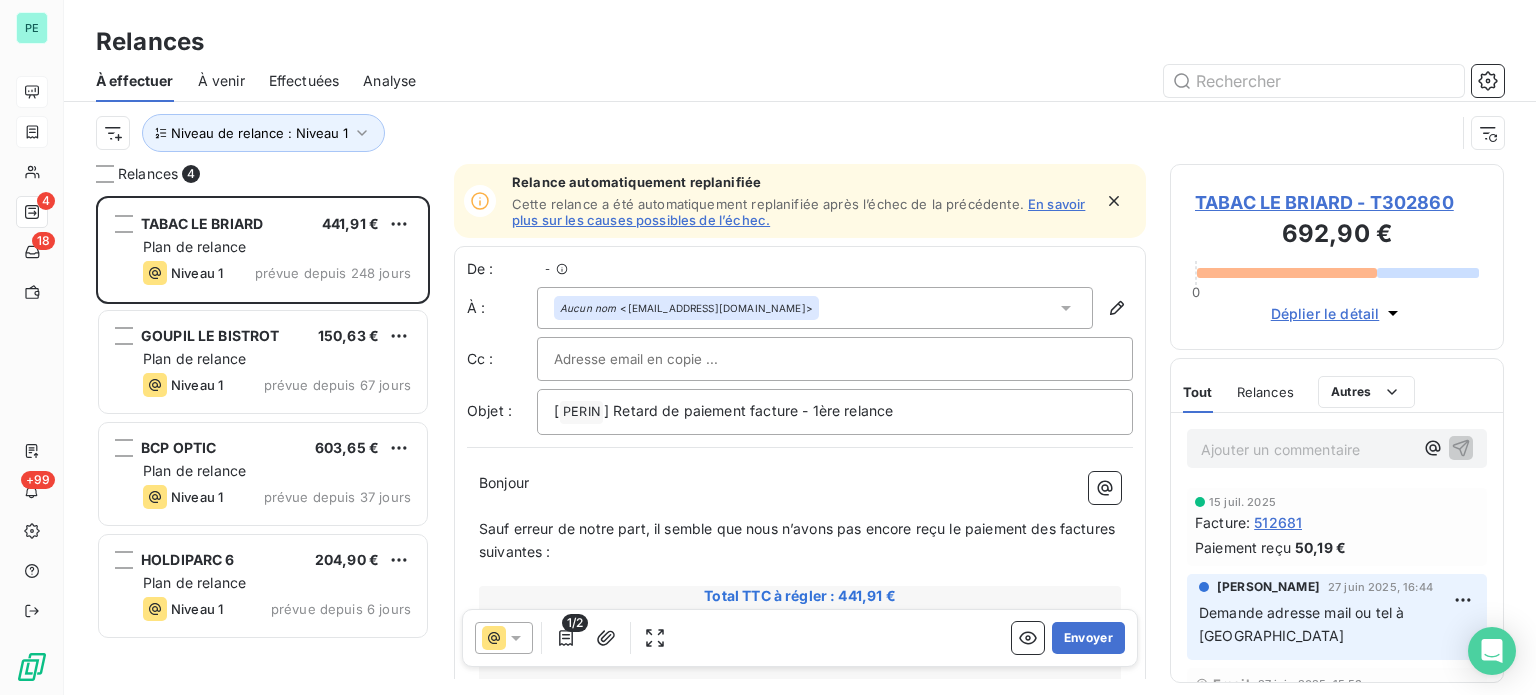 click on "À effectuer À venir Effectuées Analyse" at bounding box center [800, 81] 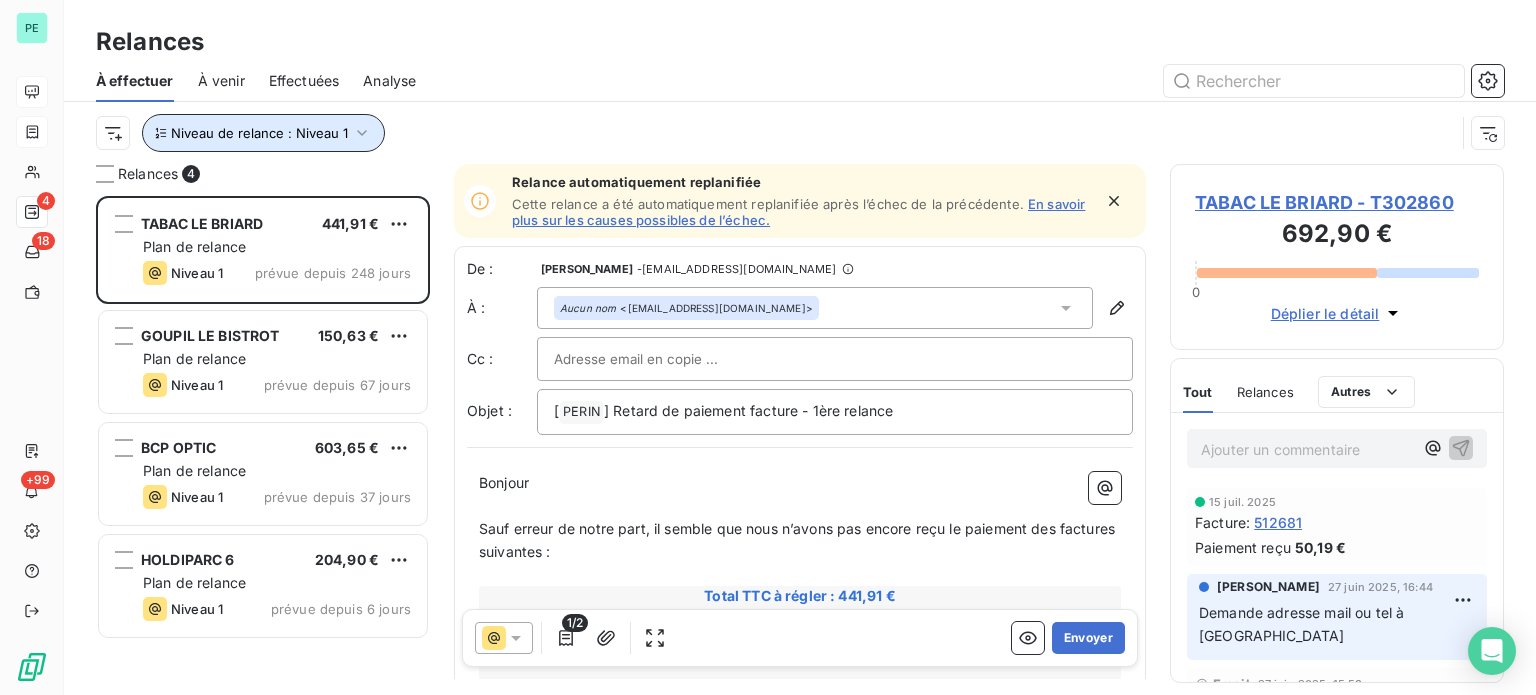 click 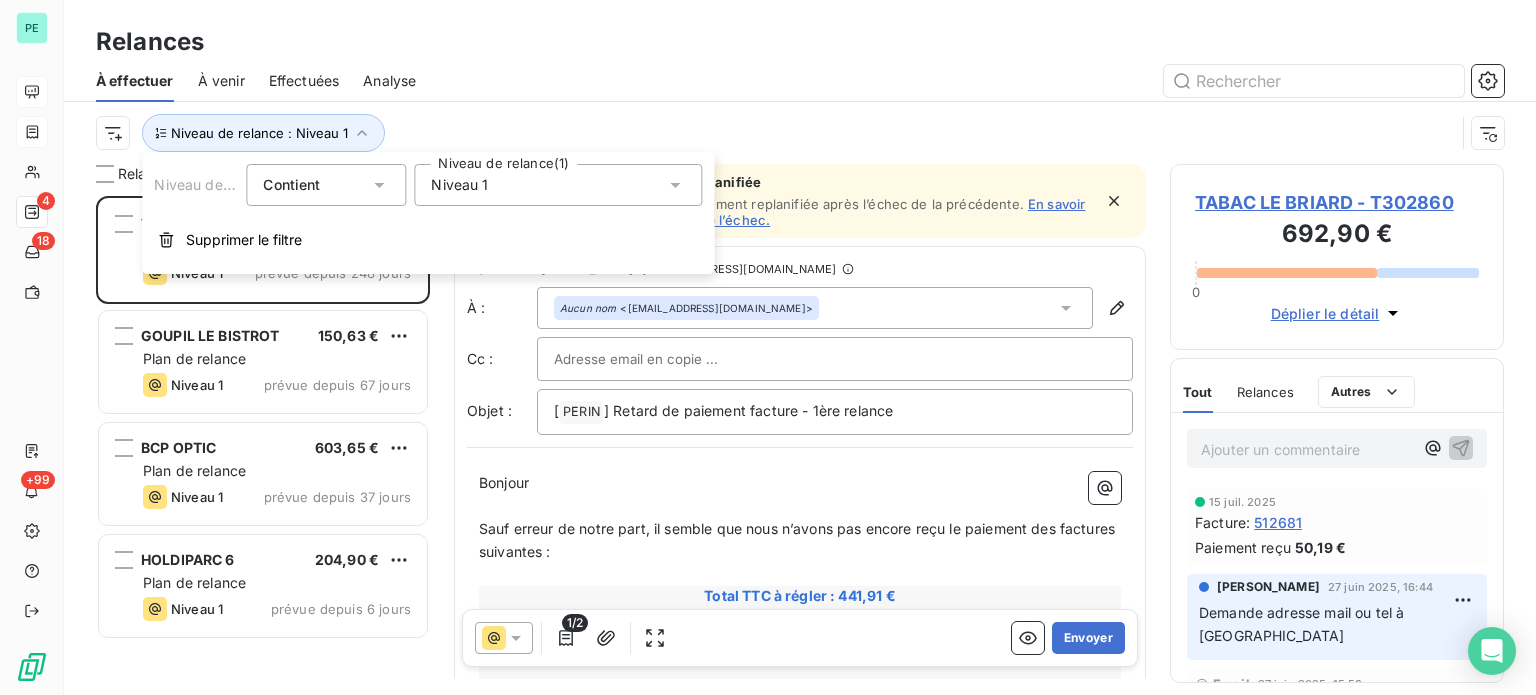 click on "Niveau 1" at bounding box center [459, 185] 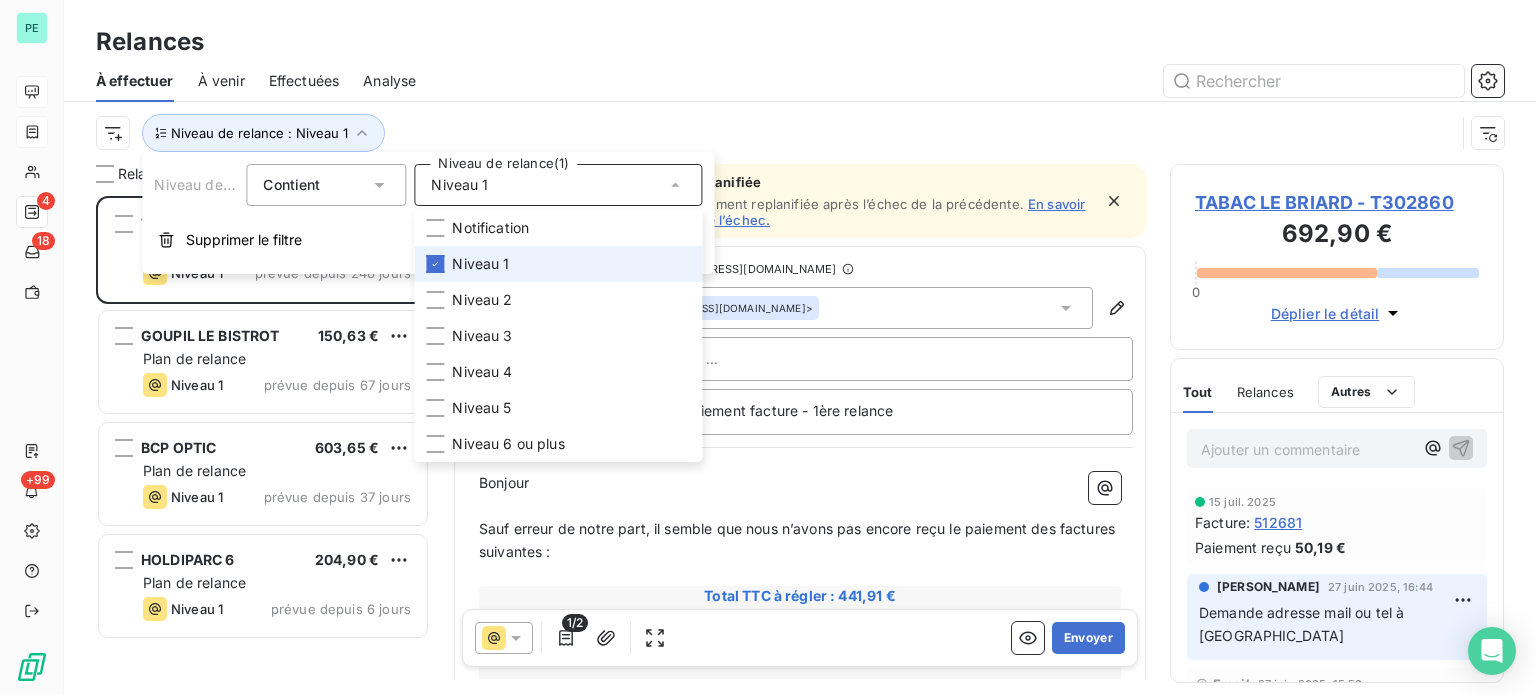 click on "Niveau 1" at bounding box center [480, 264] 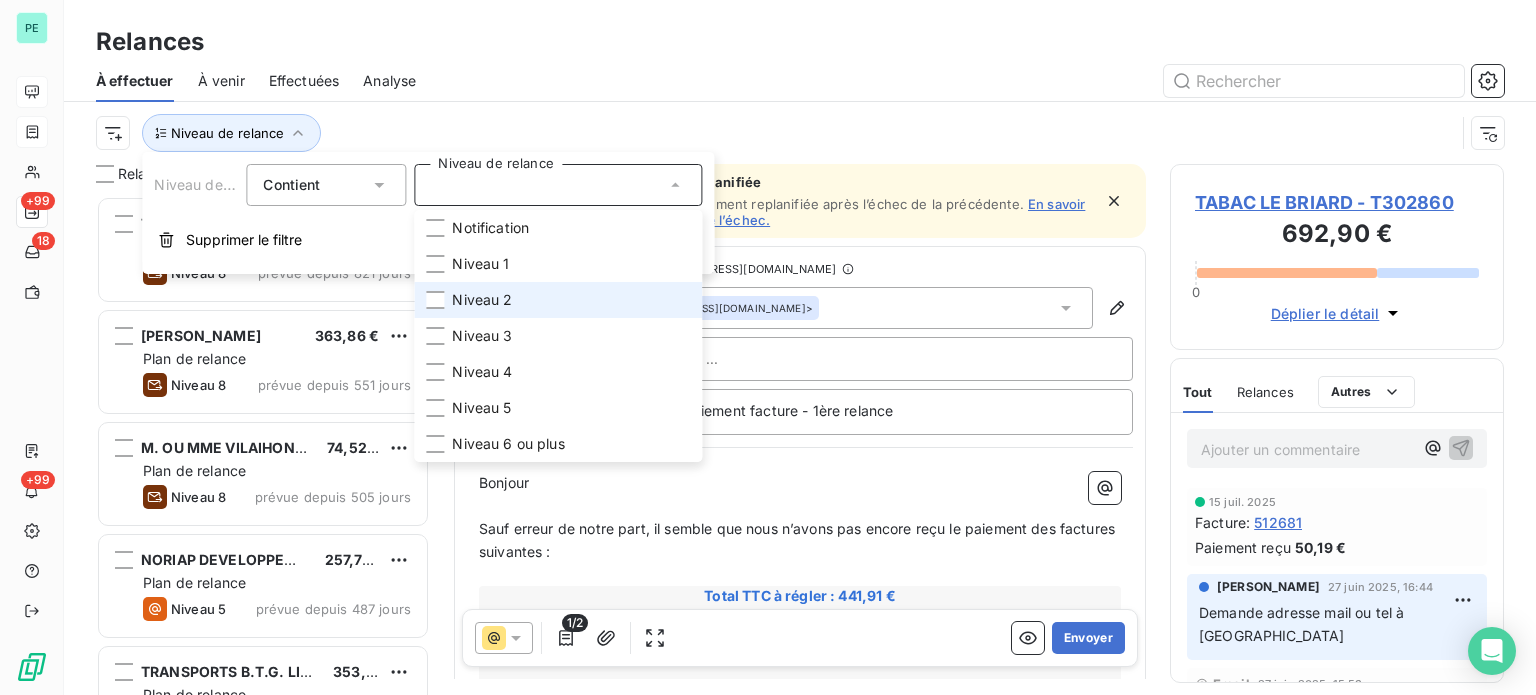 click on "Niveau 2" at bounding box center (482, 300) 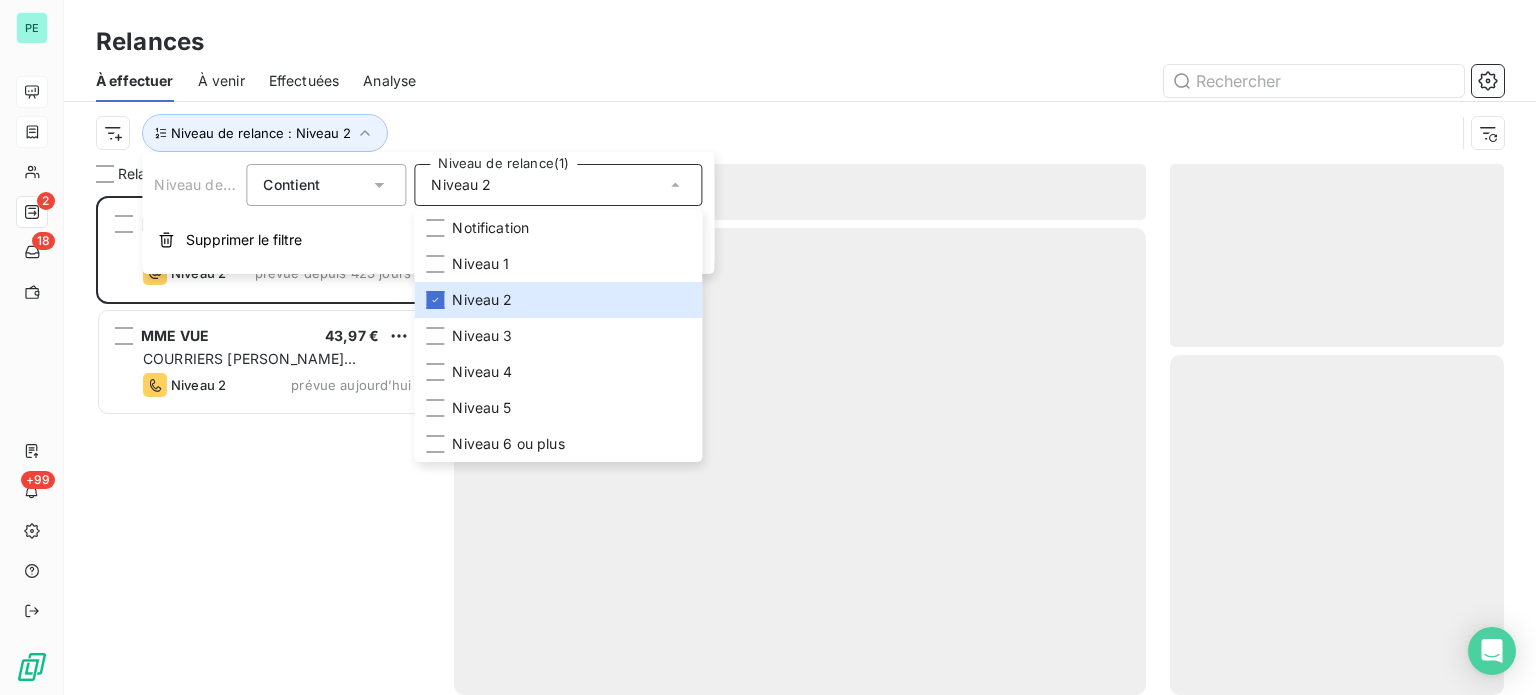 scroll, scrollTop: 16, scrollLeft: 16, axis: both 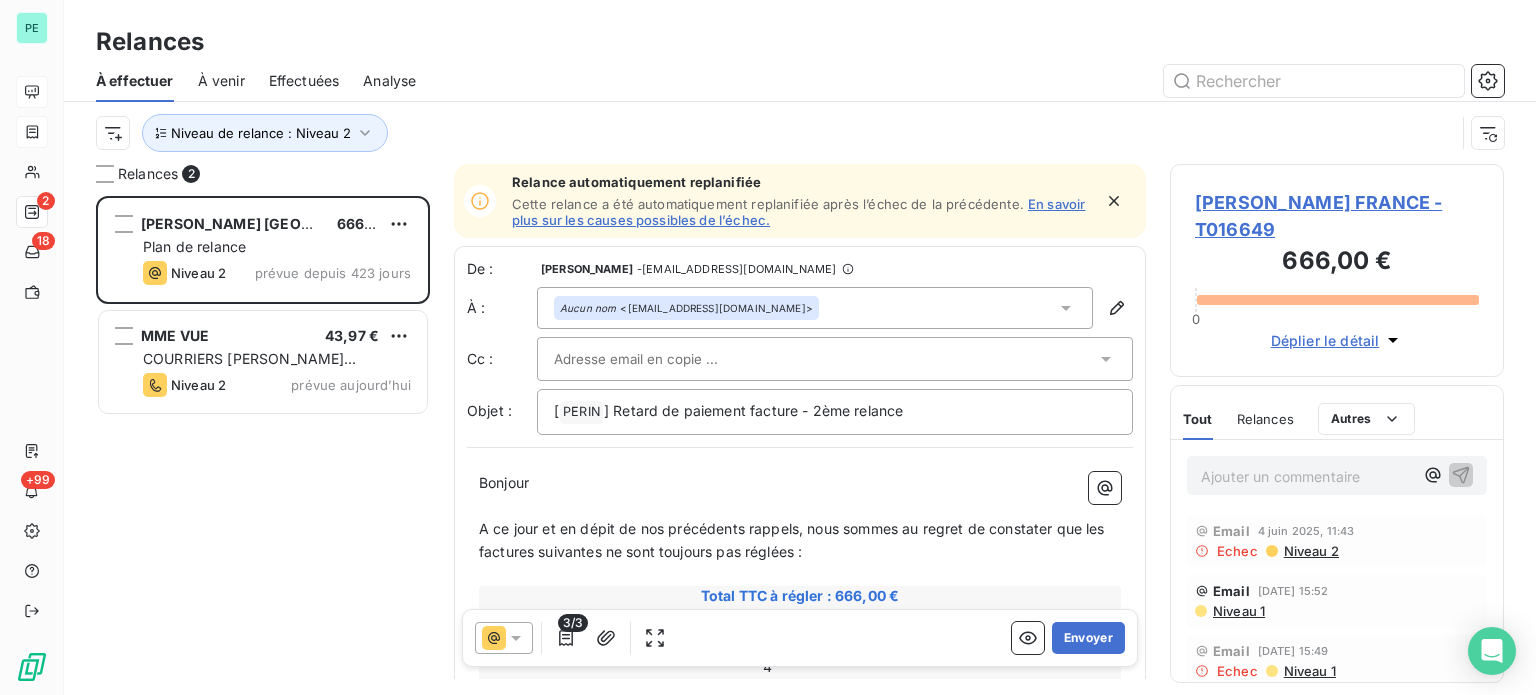 click on "Niveau de relance  : Niveau 2" at bounding box center [775, 133] 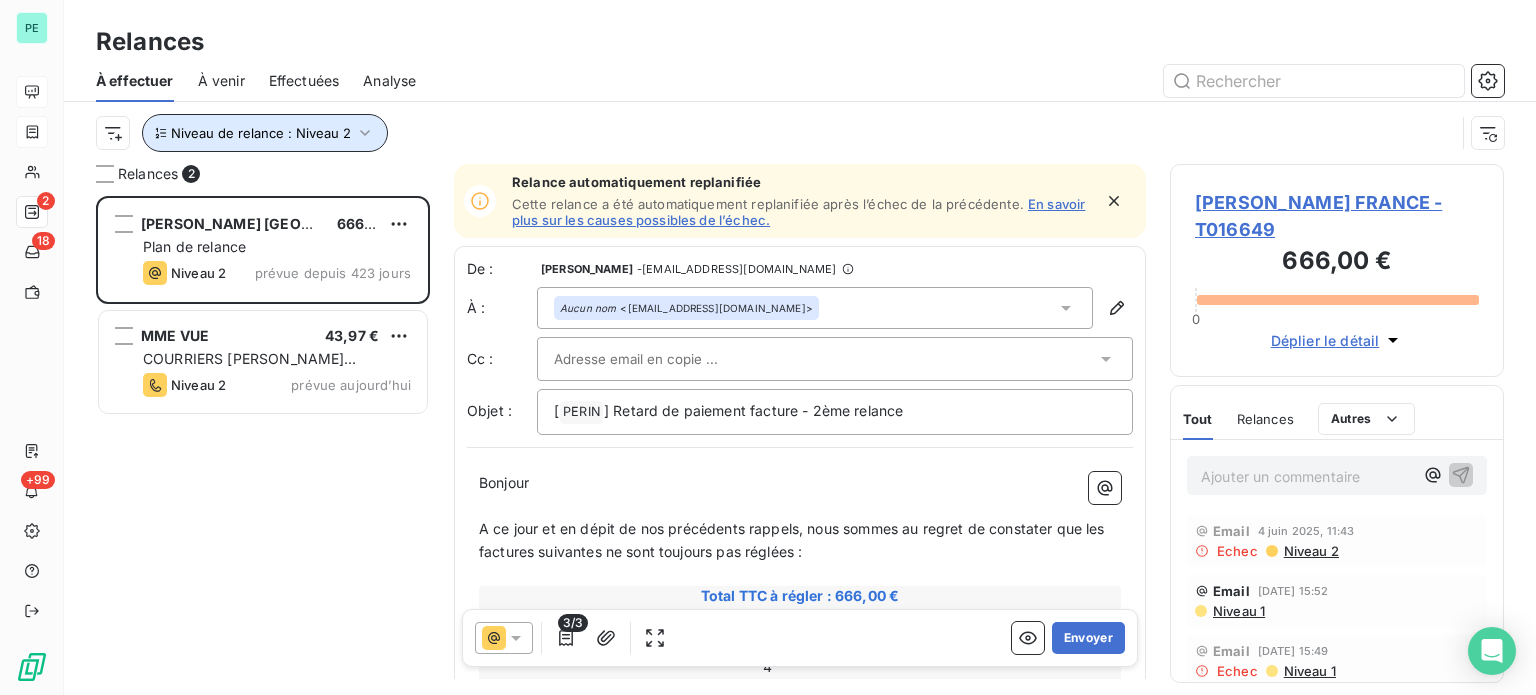 click on "Niveau de relance  : Niveau 2" at bounding box center (265, 133) 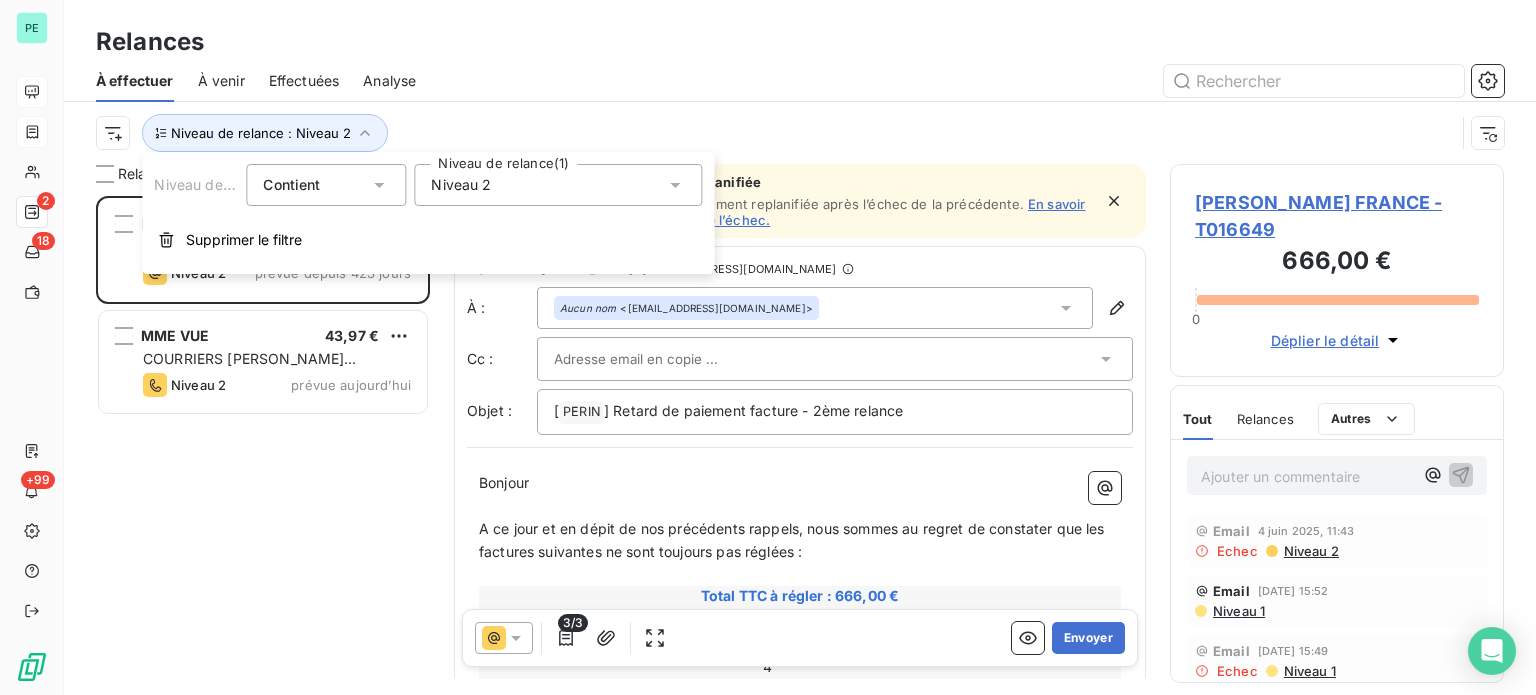 click on "Niveau 2" at bounding box center [461, 185] 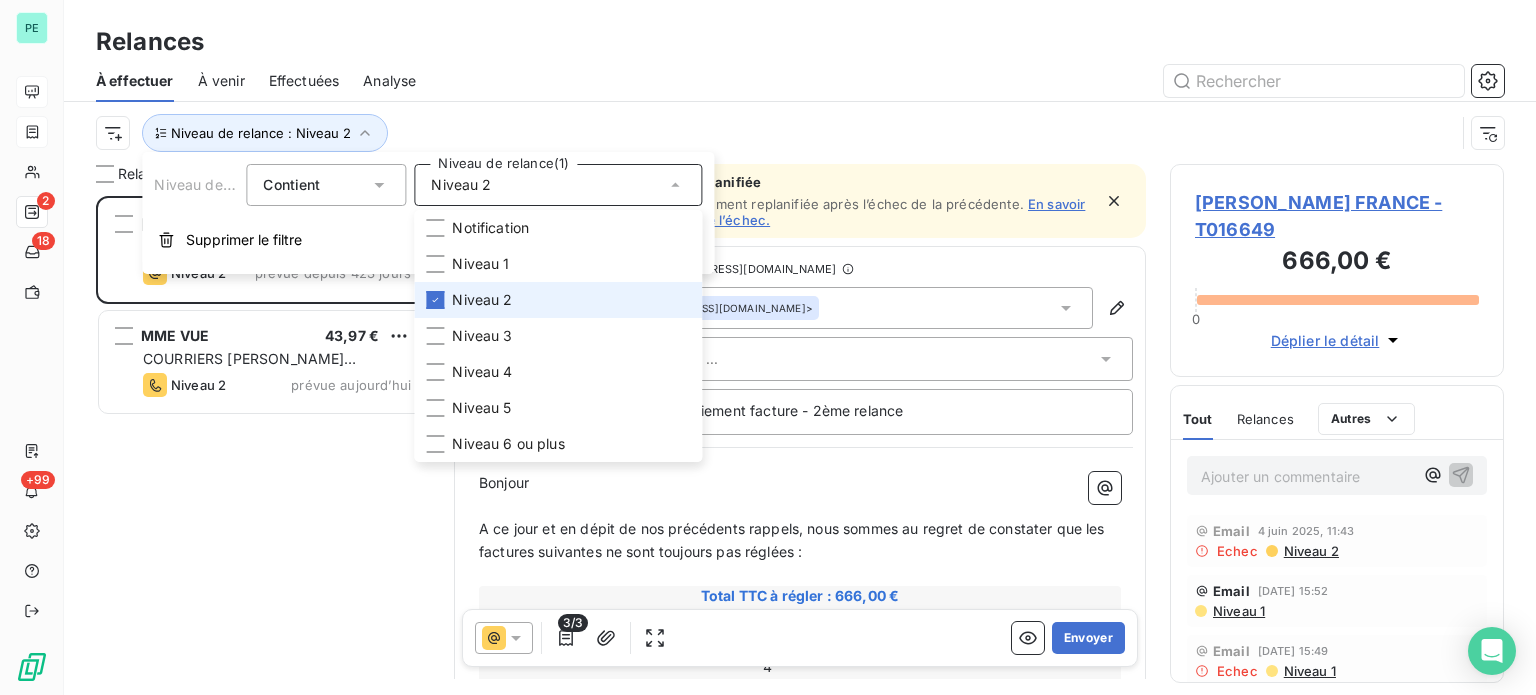 click on "Niveau 2" at bounding box center [482, 300] 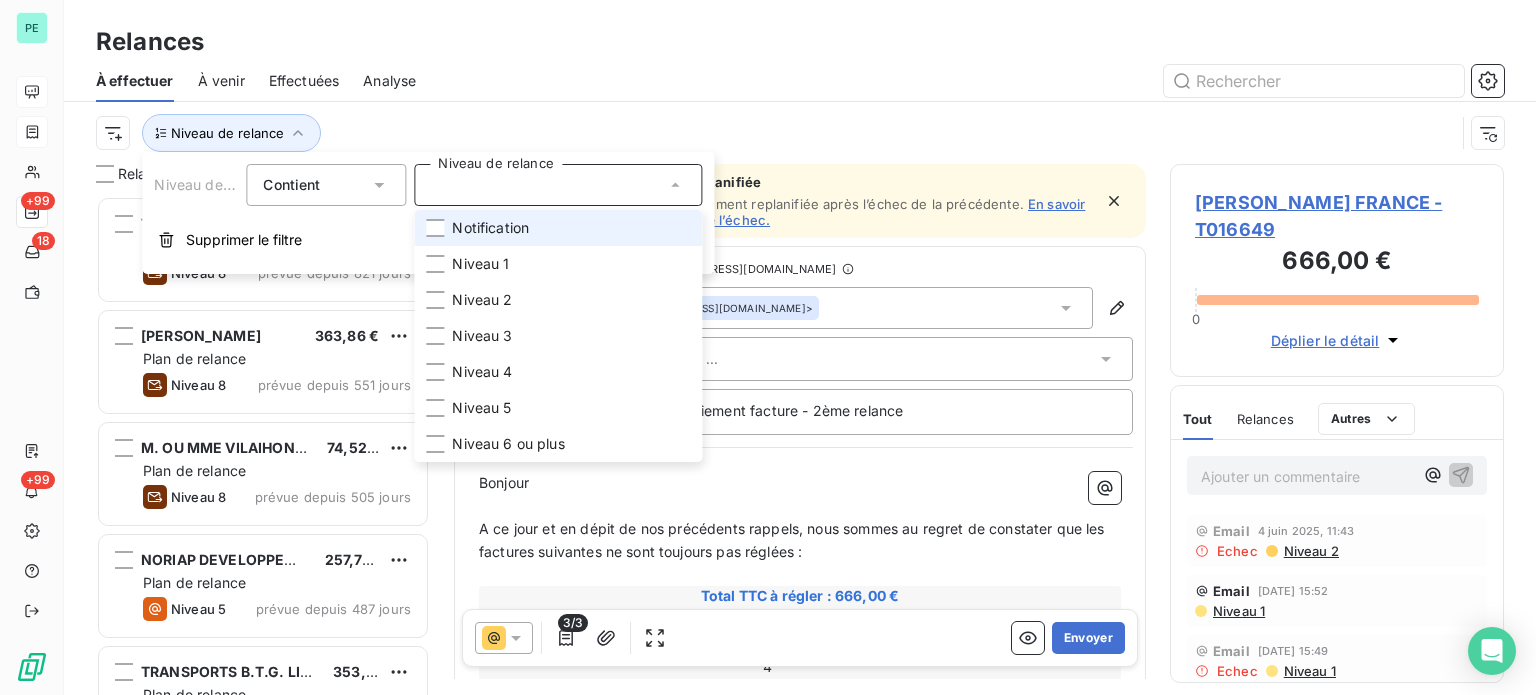 click on "Notification" at bounding box center (490, 228) 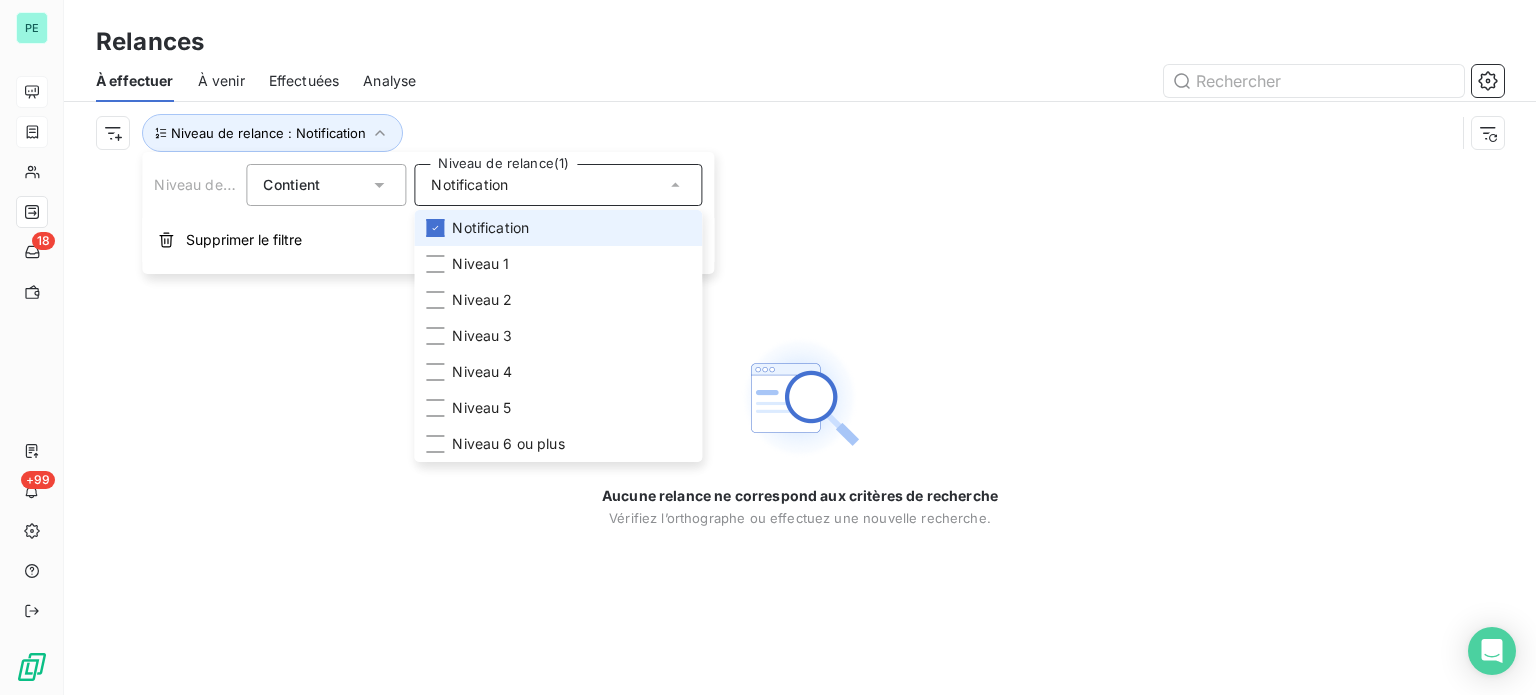 click on "Notification" at bounding box center (490, 228) 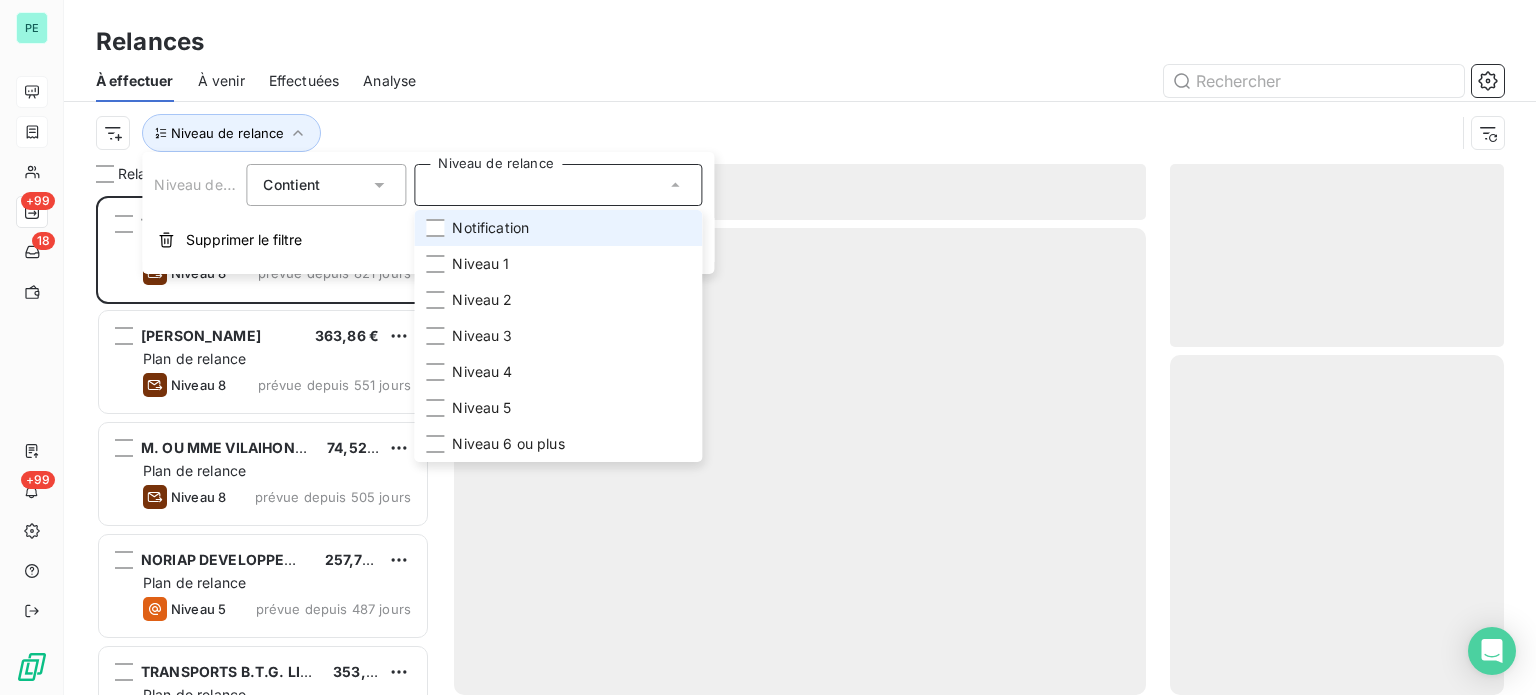scroll, scrollTop: 16, scrollLeft: 16, axis: both 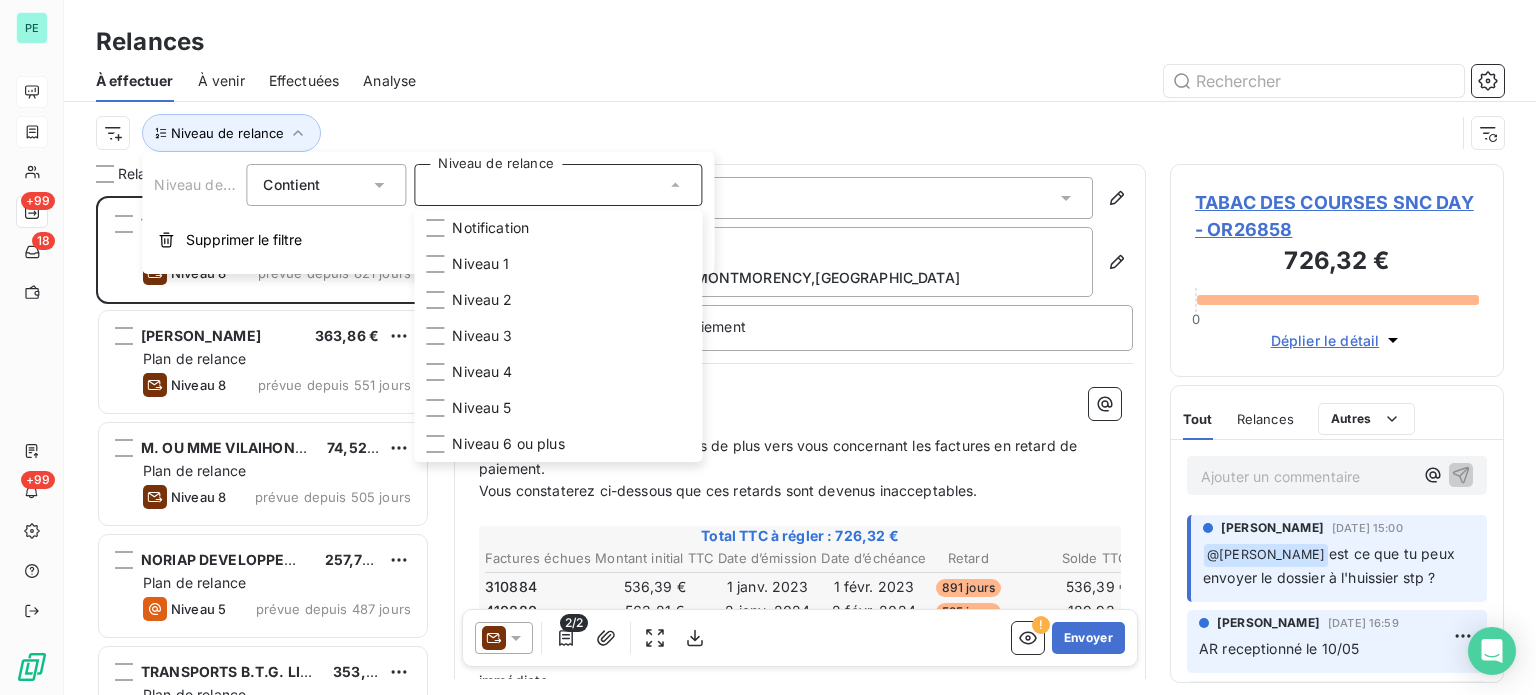 click on "Niveau de relance" at bounding box center [800, 133] 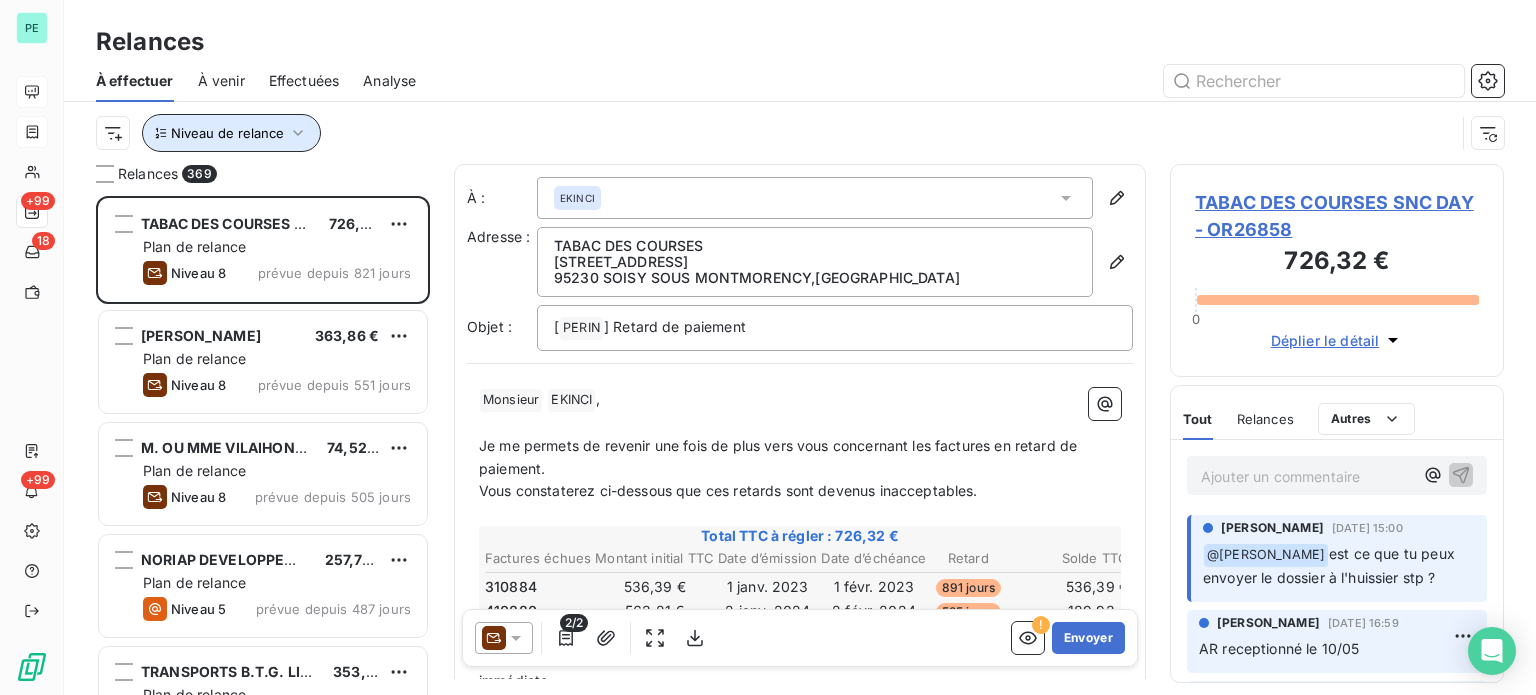 click 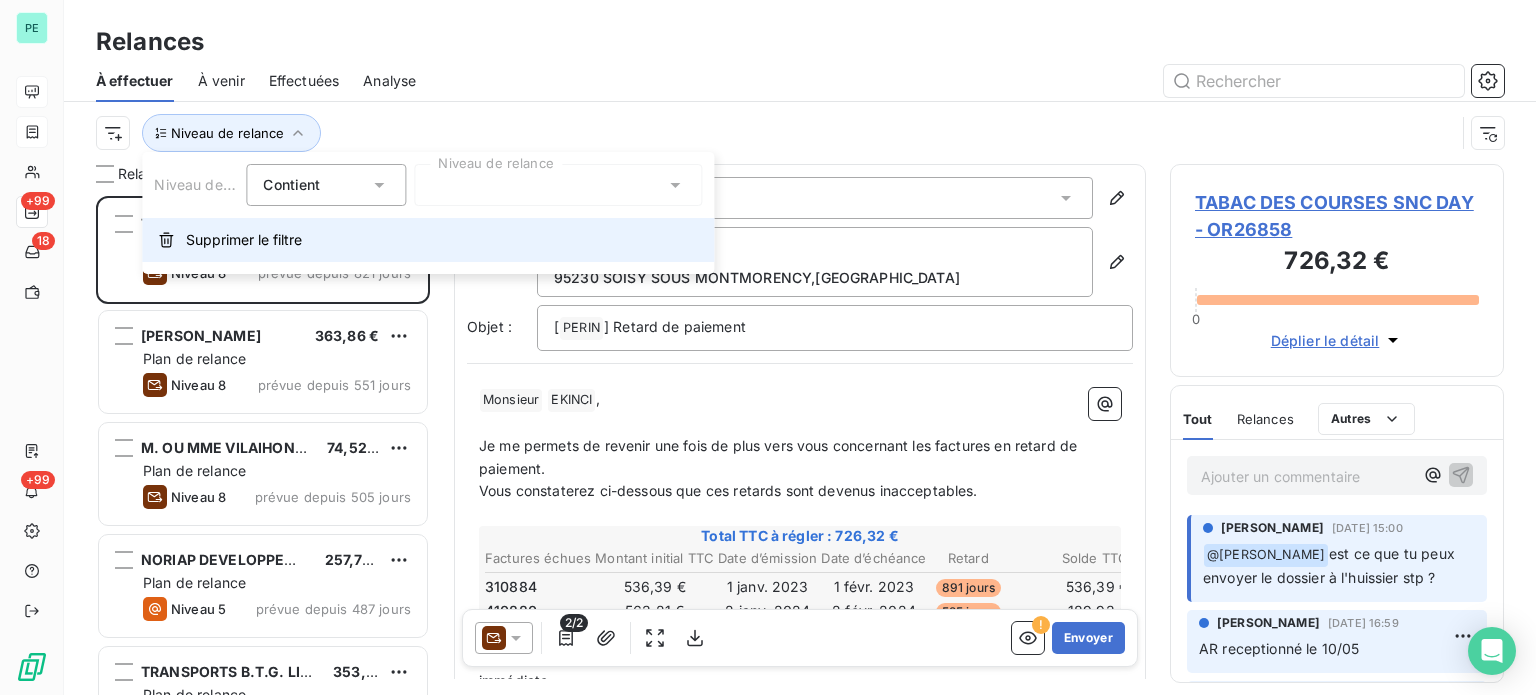 click on "Supprimer le filtre" at bounding box center (244, 240) 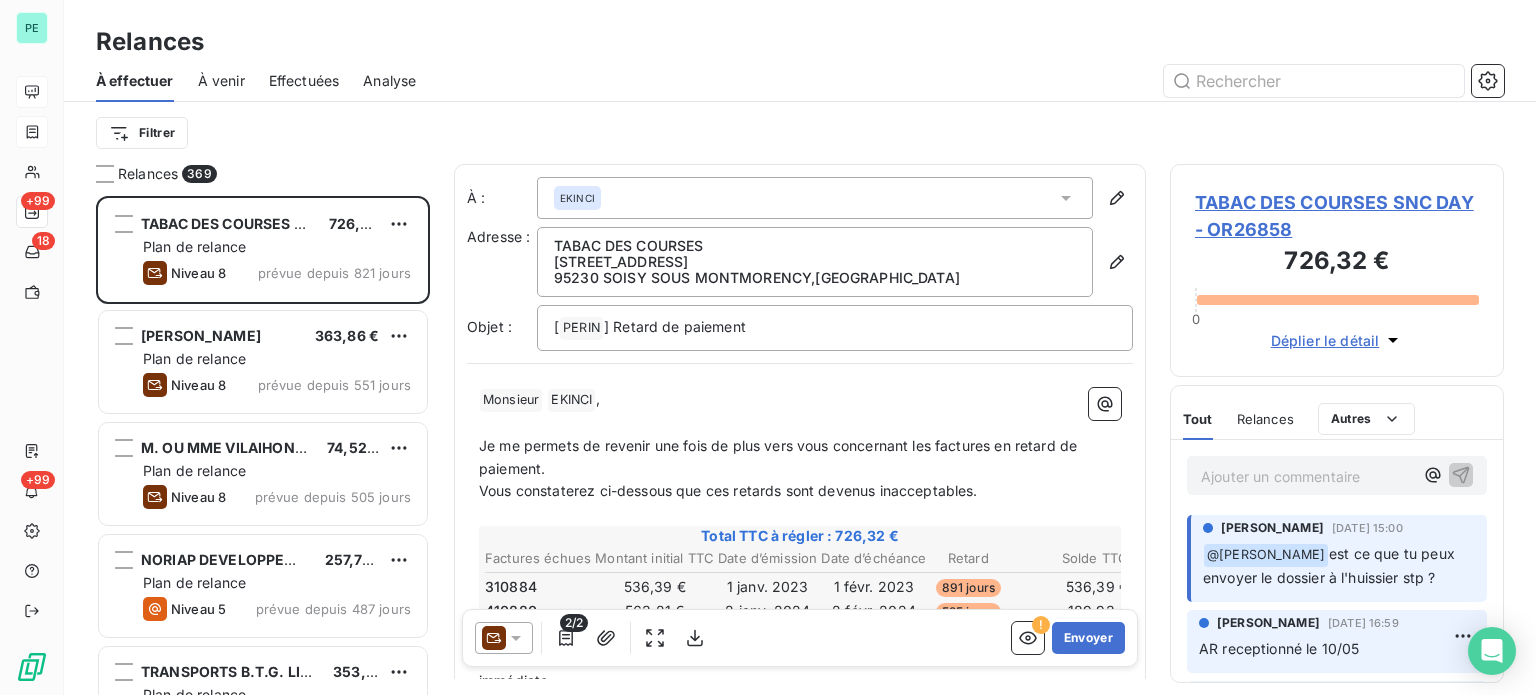 click at bounding box center [972, 81] 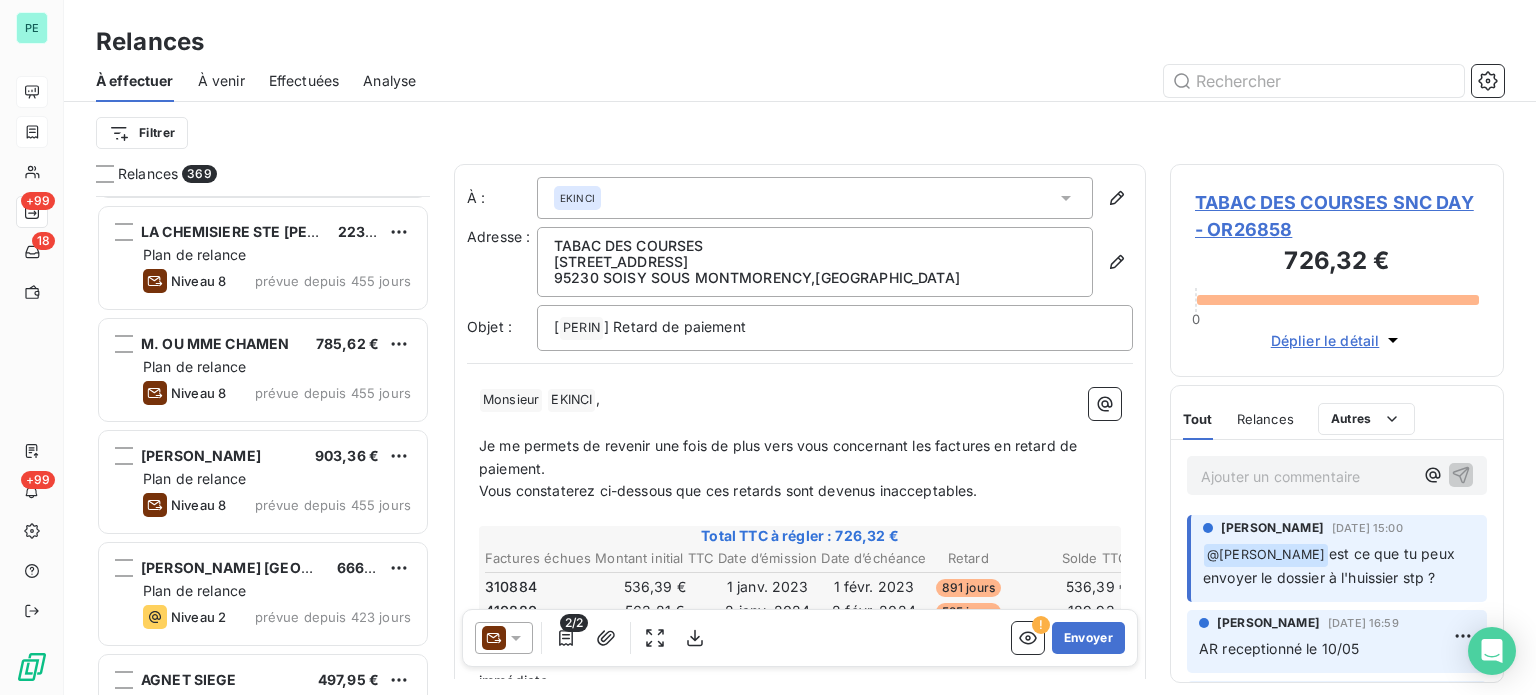 scroll, scrollTop: 900, scrollLeft: 0, axis: vertical 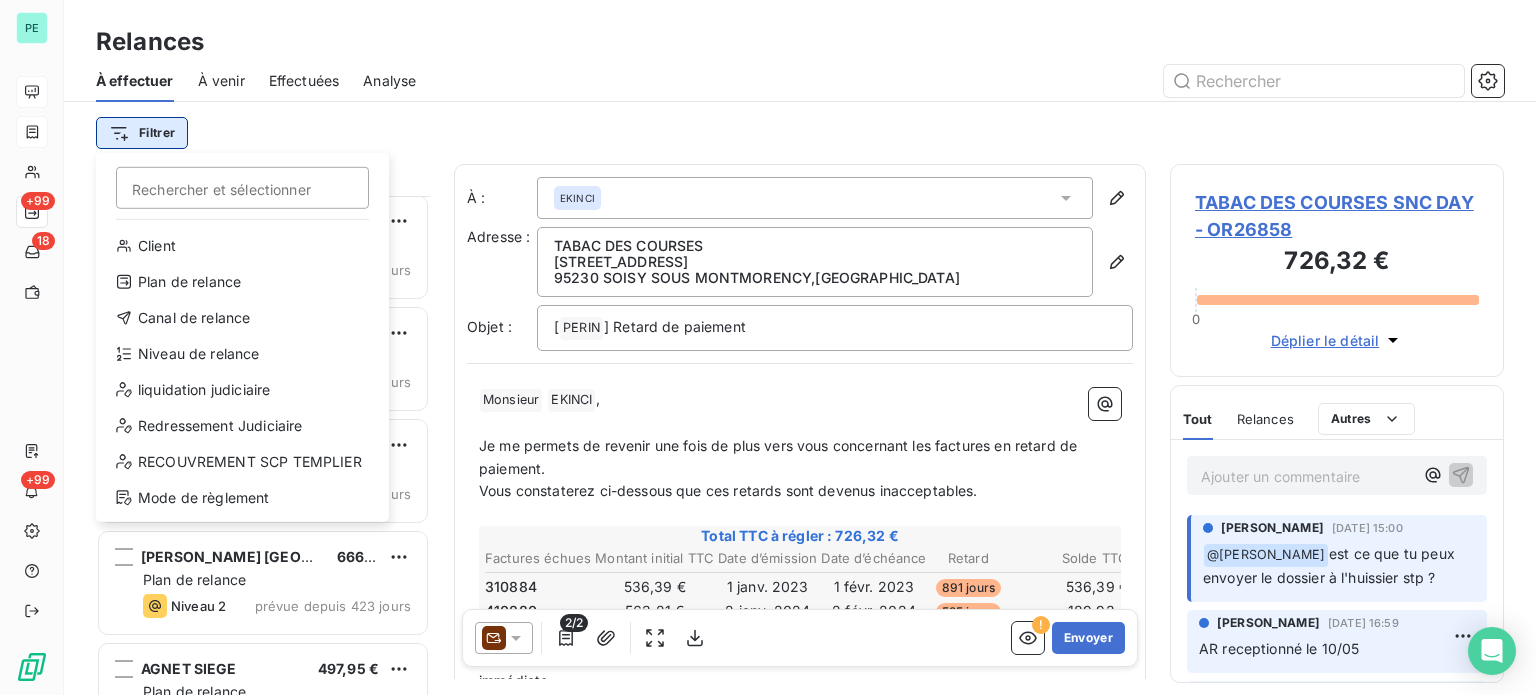 click on "PE +99 18 +99 Relances À effectuer À venir Effectuées Analyse Filtrer Rechercher et sélectionner Client Plan de relance Canal de relance Niveau de relance liquidation judiciaire Redressement Judiciaire RECOUVREMENT SCP TEMPLIER Mode de règlement Relances 369 M. OU MME BRULAIRE 785,62 € Plan de relance Niveau 8 prévue depuis 455 jours LA CHEMISIERE  STE REBECCA 223,12 € Plan de relance Niveau 8 prévue depuis 455 jours M. OU MME CHAMEN 785,62 € Plan de relance Niveau 8 prévue depuis 455 jours KELBER JEAN 903,36 € Plan de relance Niveau 8 prévue depuis 455 jours ENGIE GREEN FRANCE 666,00 € Plan de relance Niveau 2 prévue depuis 423 jours AGNET SIEGE 497,95 € Plan de relance Niveau 8 prévue depuis 275 jours MADAME EDEL 367,00 € Plan de relance Niveau 8 prévue depuis 249 jours TABAC LE BRIARD 441,91 € Plan de relance Niveau 1 prévue depuis 248 jours M. ZANETTO 78,25 € Plan de relance Niveau 8 prévue depuis 246 jours M. OU MME LEPINE  78,25 € Niveau 8 LAC" at bounding box center (768, 347) 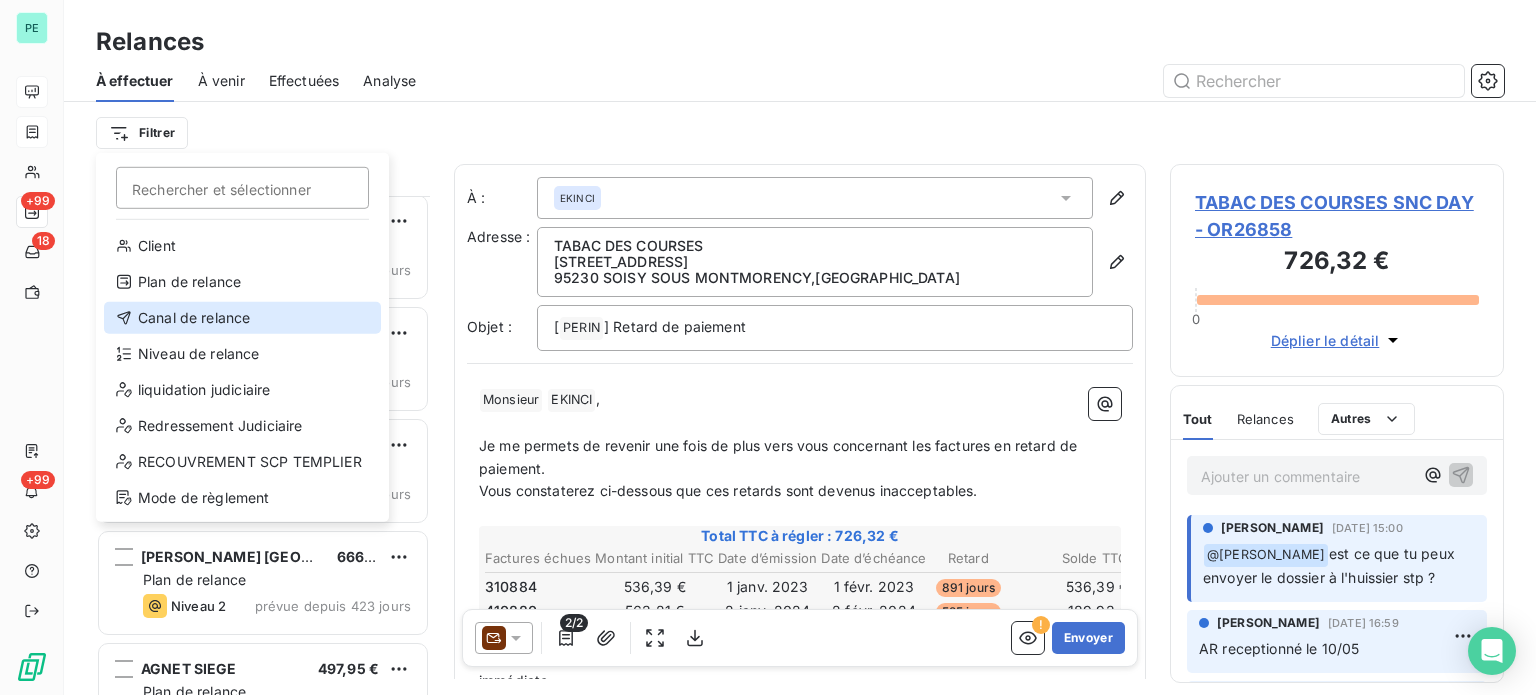 click on "Canal de relance" at bounding box center (242, 318) 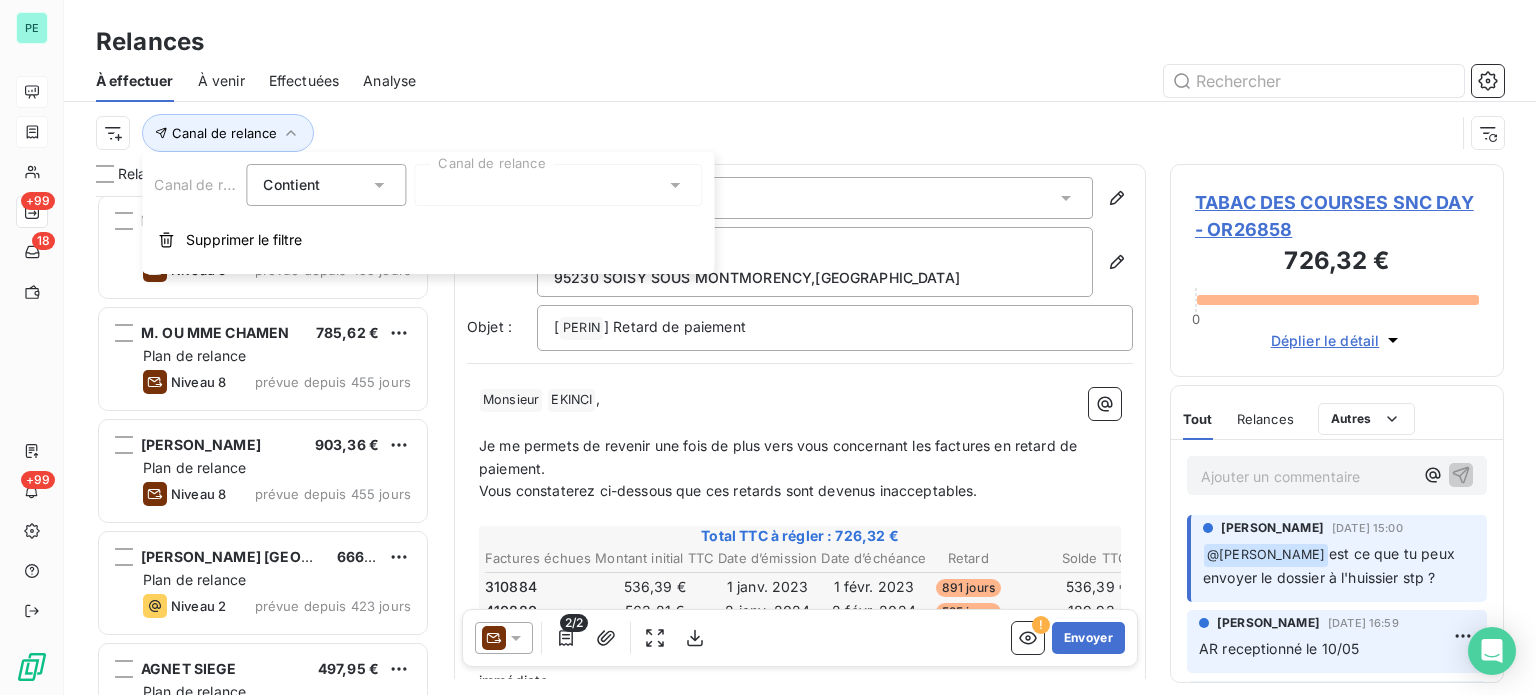 click at bounding box center [558, 185] 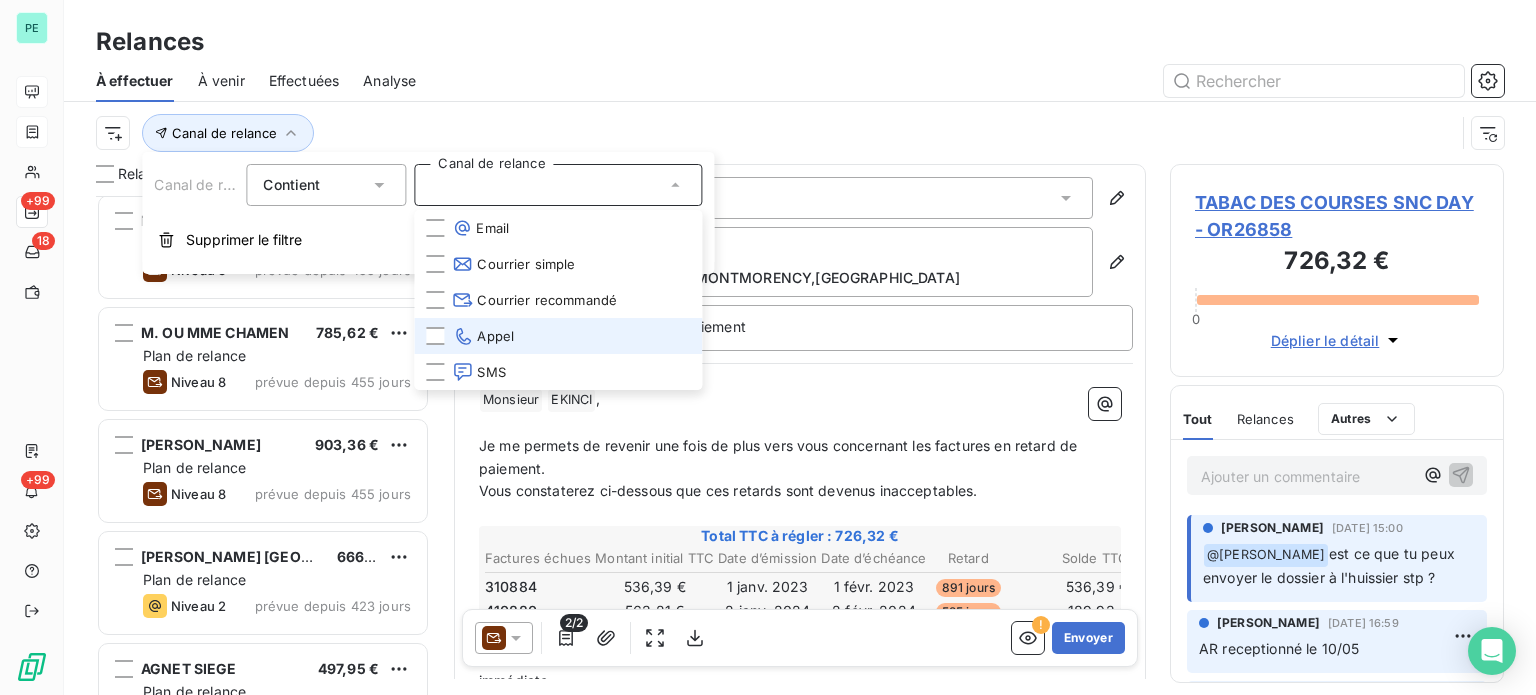 click on "Appel" at bounding box center (483, 336) 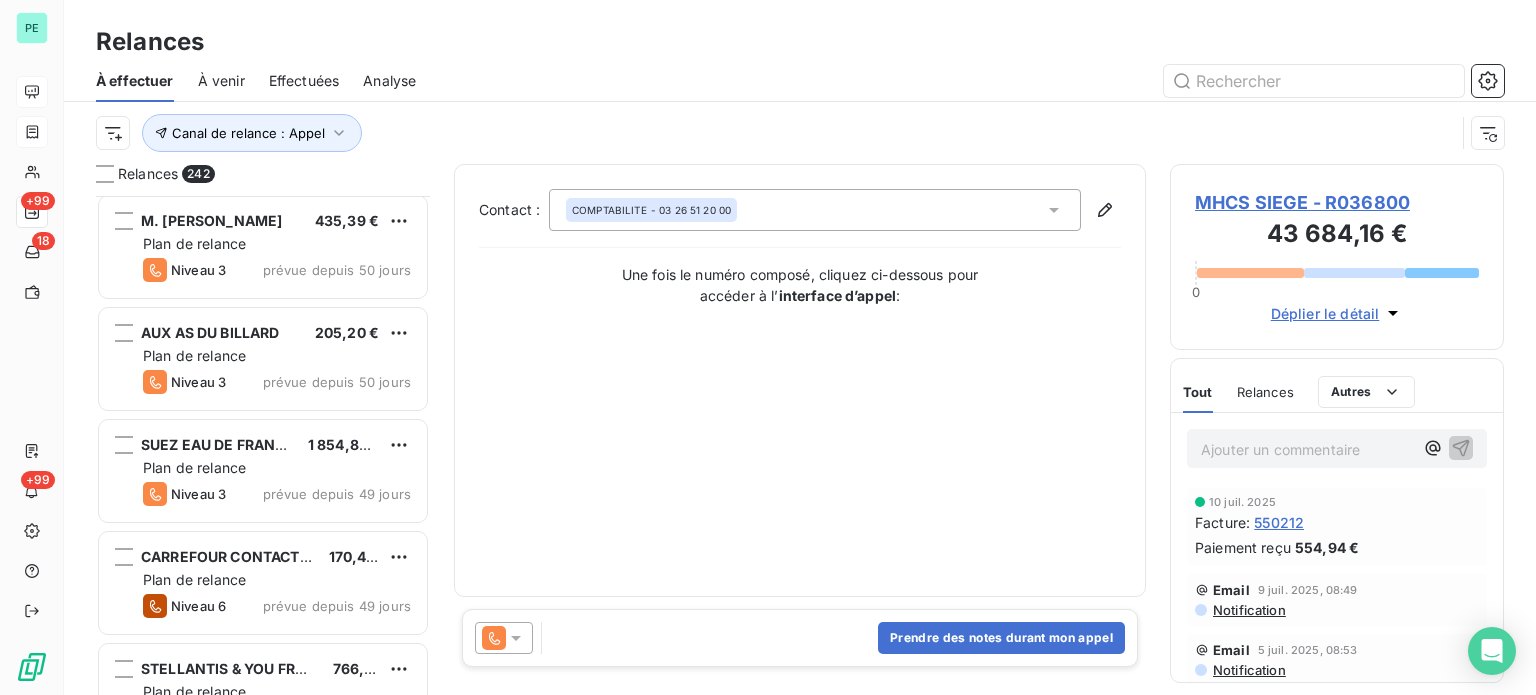 click on "Canal de relance  : Appel" at bounding box center [800, 133] 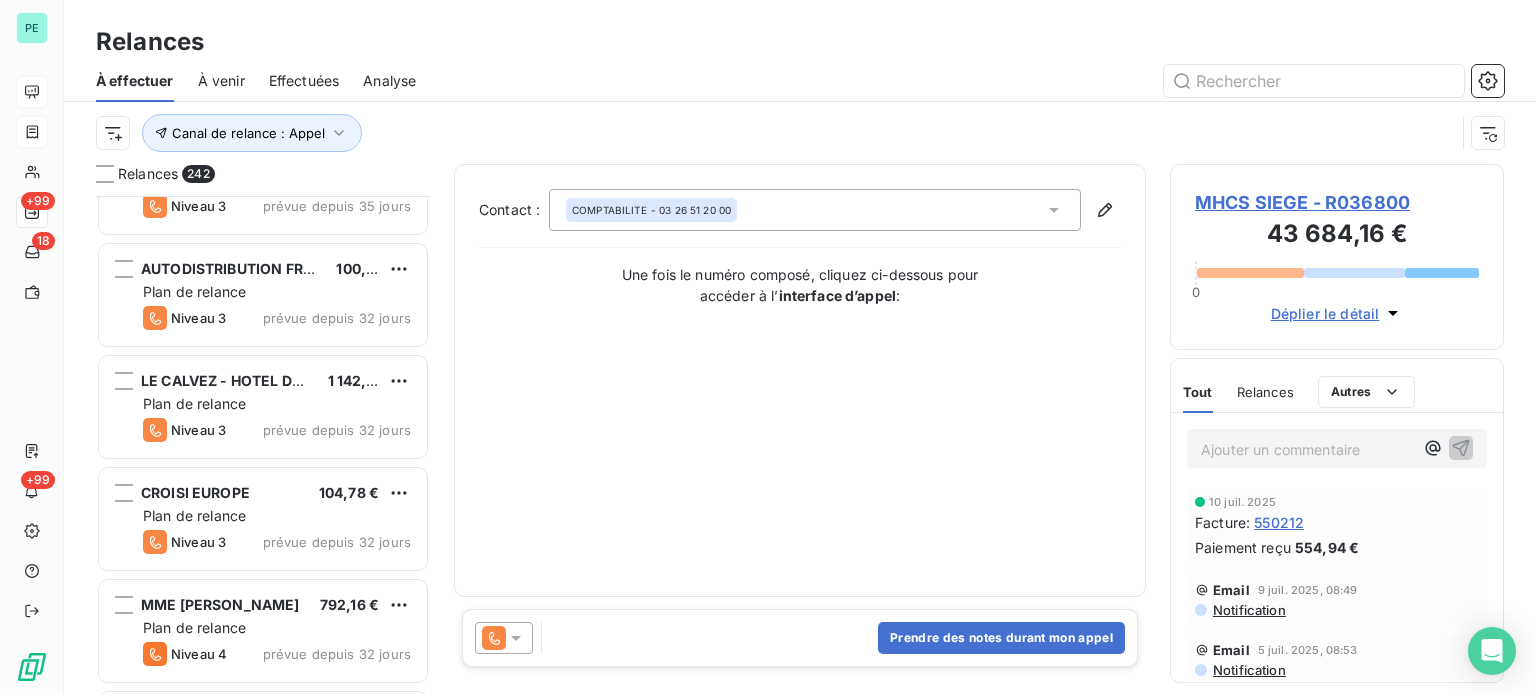 scroll, scrollTop: 4900, scrollLeft: 0, axis: vertical 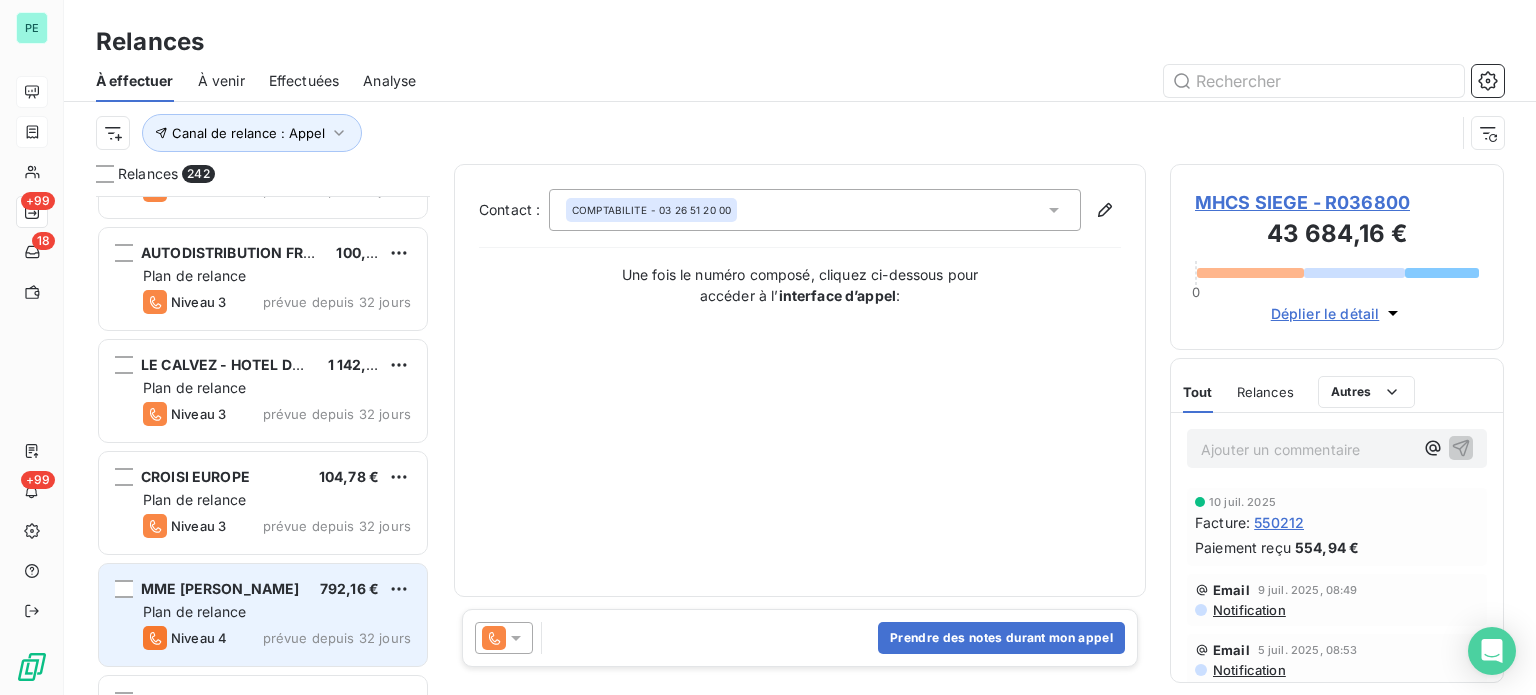 click on "MME HELENO 792,16 €" at bounding box center [277, 589] 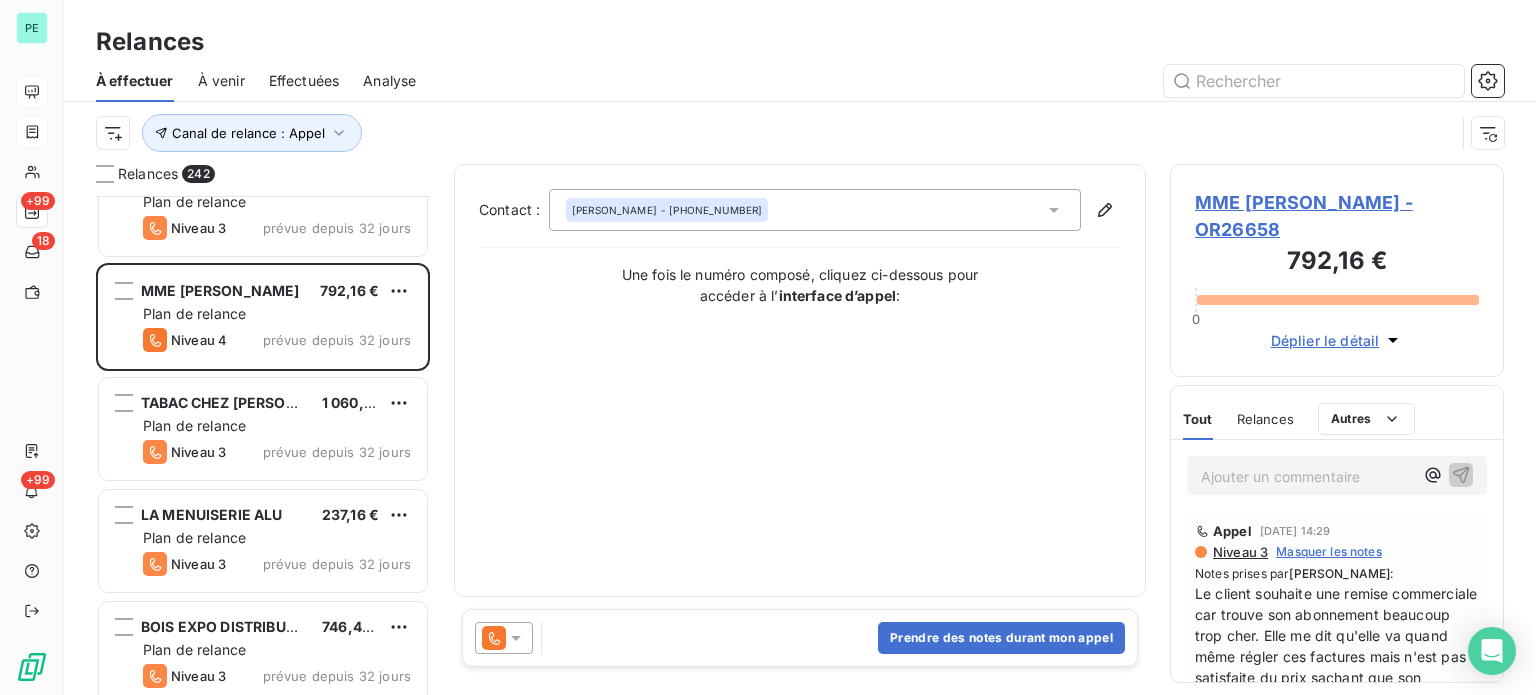 scroll, scrollTop: 5200, scrollLeft: 0, axis: vertical 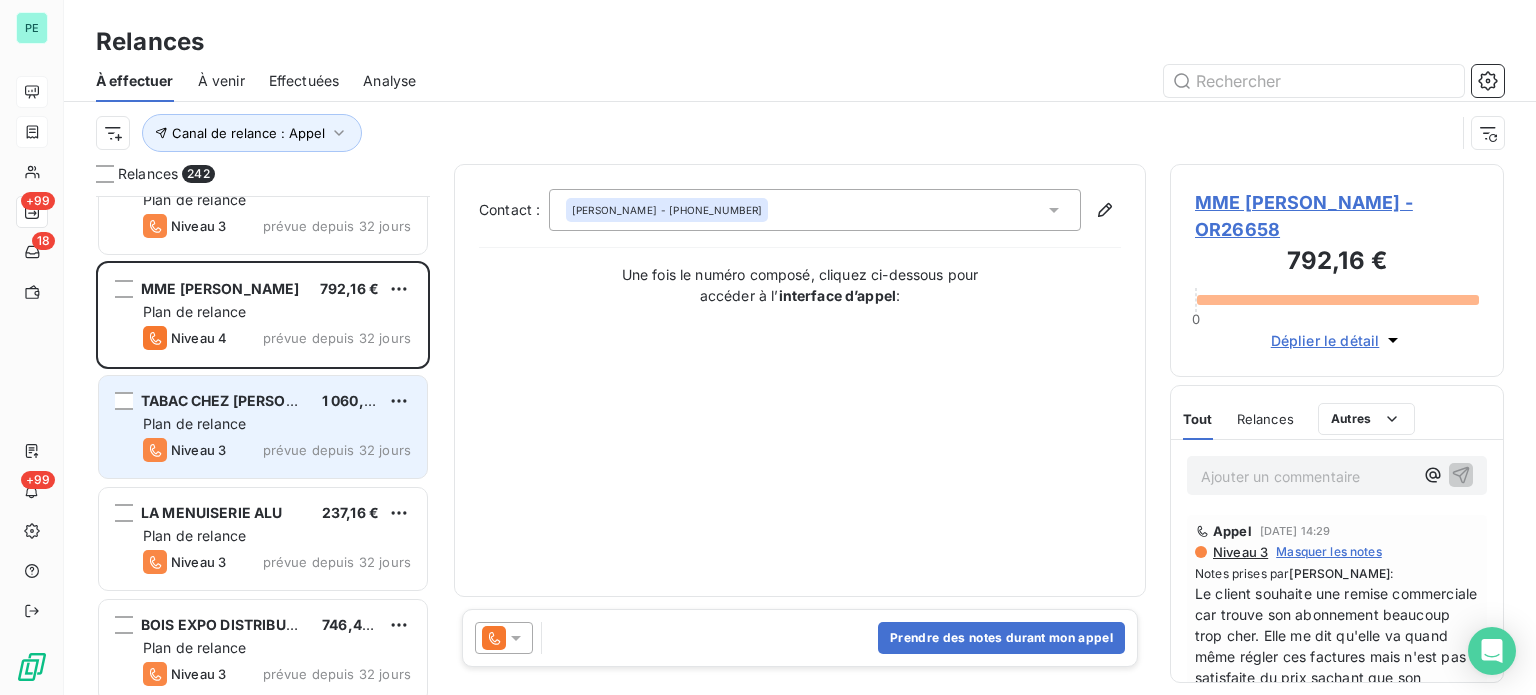 click on "Niveau 3" at bounding box center (198, 450) 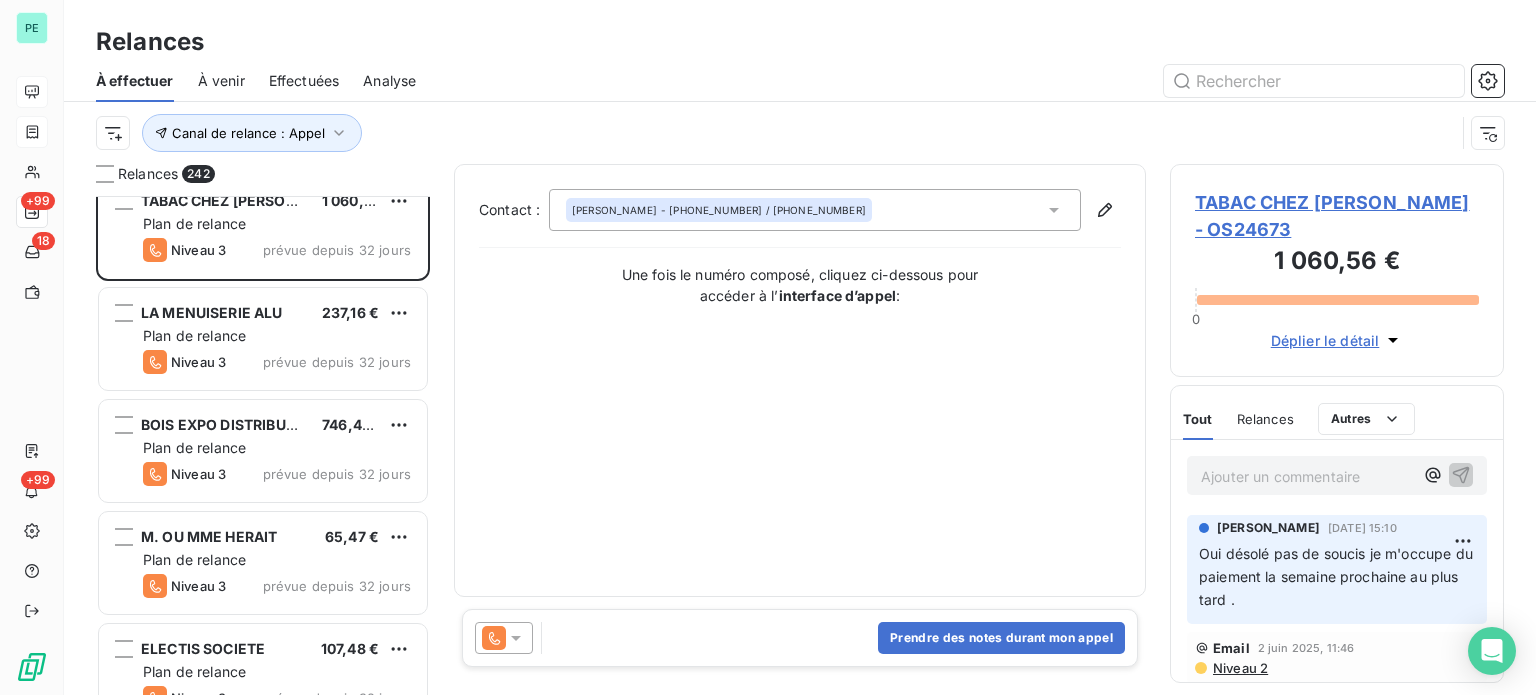 scroll, scrollTop: 5500, scrollLeft: 0, axis: vertical 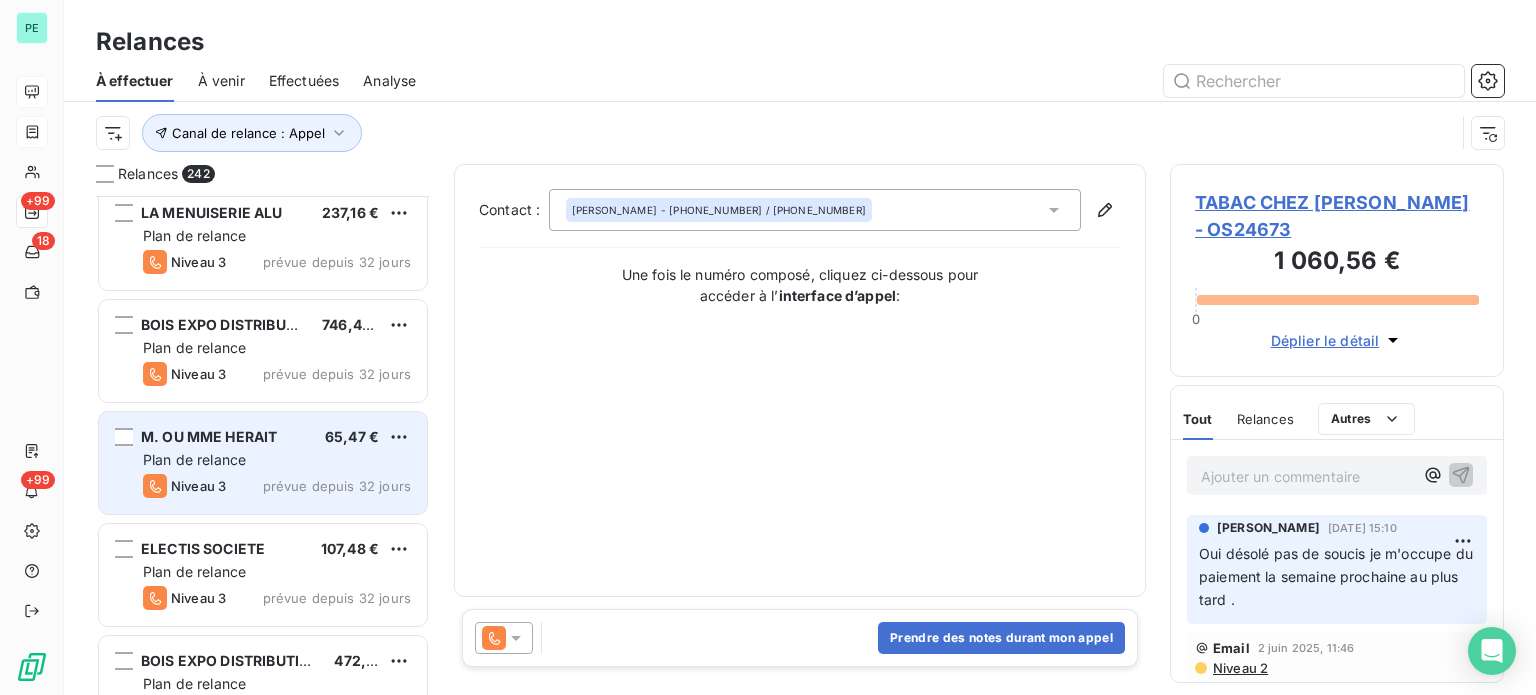 click on "Plan de relance" at bounding box center (277, 460) 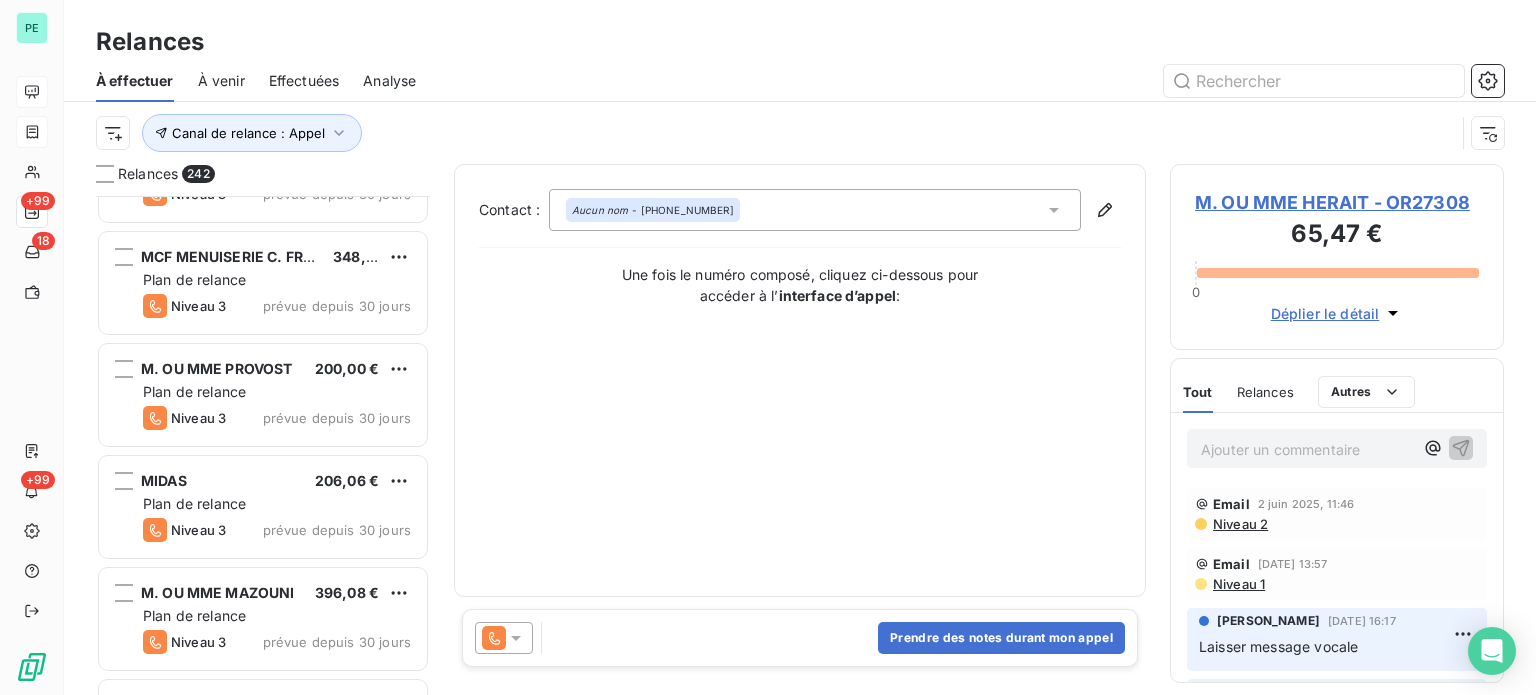 scroll, scrollTop: 6800, scrollLeft: 0, axis: vertical 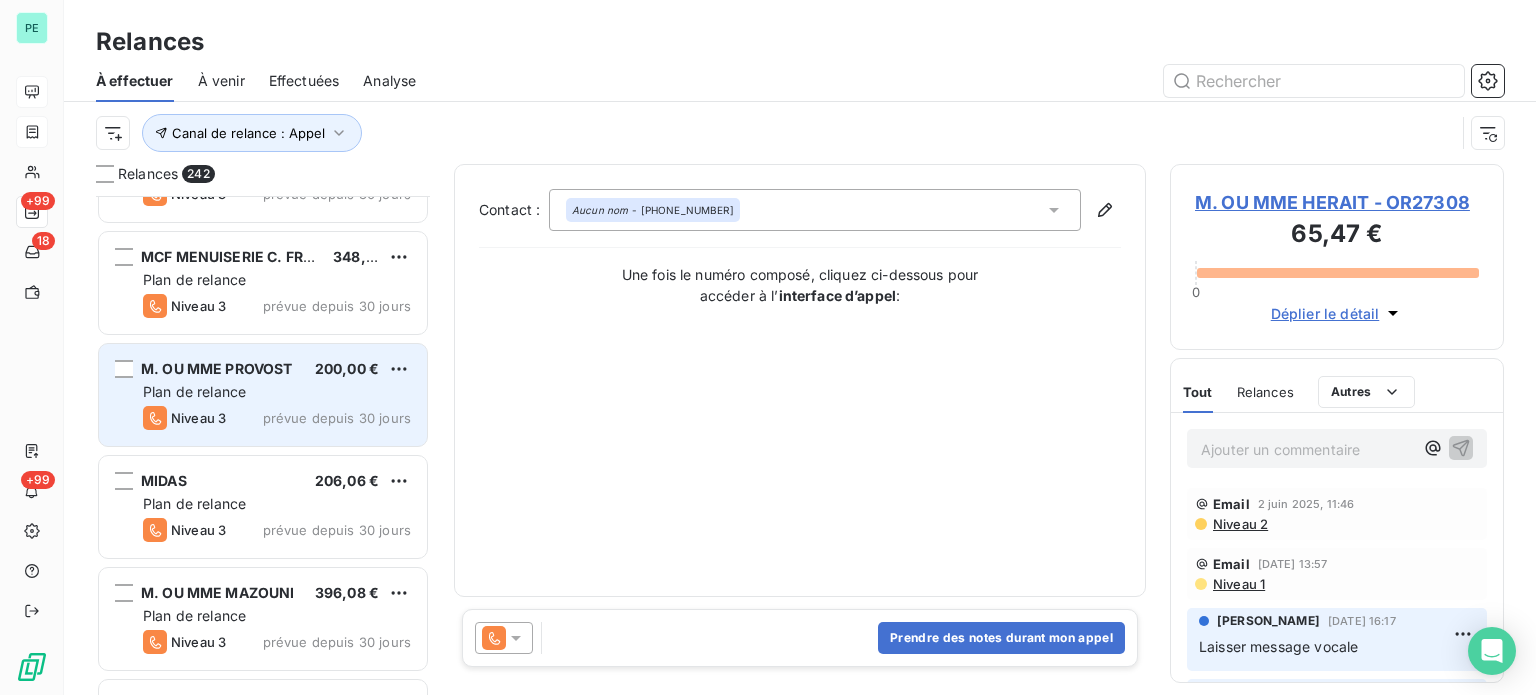 click on "prévue depuis 30 jours" at bounding box center (337, 418) 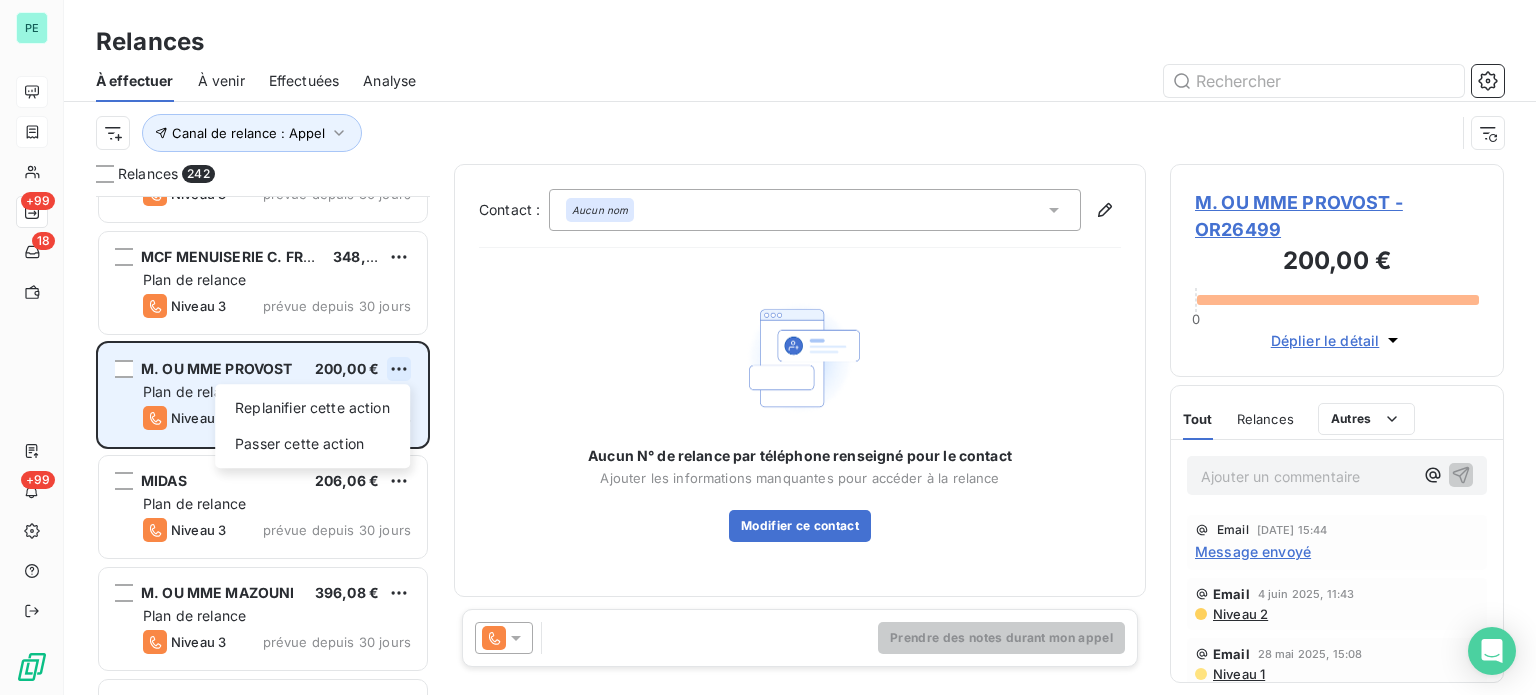 click on "PE +99 18 +99 Relances À effectuer À venir Effectuées Analyse Canal de relance  : Appel  Relances 242 M. OU MME LAVERGNE  78,25 € Plan de relance Niveau 3 prévue depuis 30 jours GROUPE MEDICAL DU PARC 891,87 € Plan de relance Niveau 3 prévue depuis 30 jours MCF MENUISERIE C. FRENOIS SARL 348,00 € Plan de relance Niveau 3 prévue depuis 30 jours M. OU MME PROVOST 200,00 € Replanifier cette action Passer cette action Plan de relance Niveau 3 prévue depuis 30 jours MIDAS  206,06 € Plan de relance Niveau 3 prévue depuis 30 jours M. OU MME MAZOUNI 396,08 € Plan de relance Niveau 3 prévue depuis 30 jours ALTYSIUM 703,67 € Plan de relance Niveau 3 prévue depuis 30 jours GROUPE KUHN 2 083,44 € Plan de relance Niveau 3 prévue depuis 30 jours COURIR 21,17 € Plan de relance Niveau 3 prévue depuis 30 jours SCHENKER FRANCE SAS 795,94 € Plan de relance Niveau 3 prévue depuis 30 jours TRIBUNAL JUDICIAIRE 205,20 € Plan de relance Niveau 3 prévue depuis 30 jours" at bounding box center (768, 347) 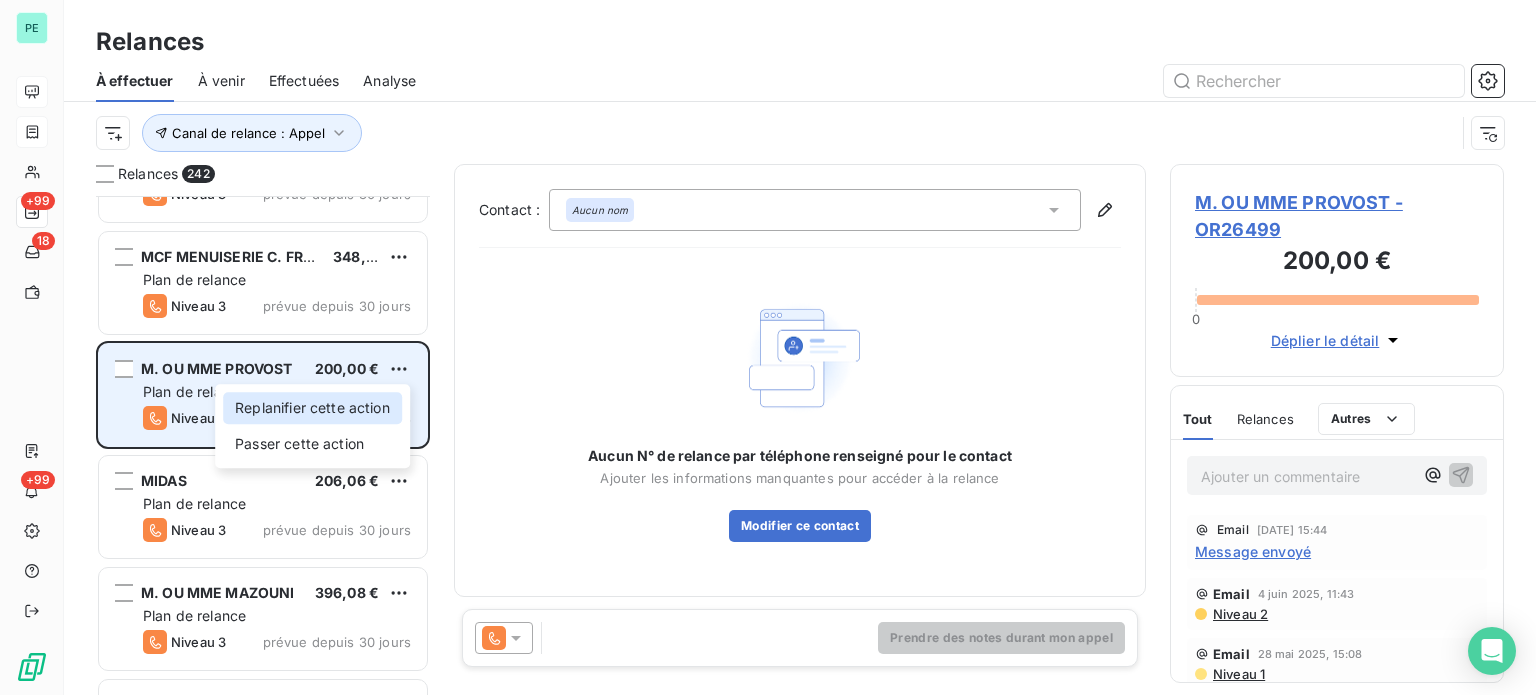 click on "Replanifier cette action" at bounding box center (312, 408) 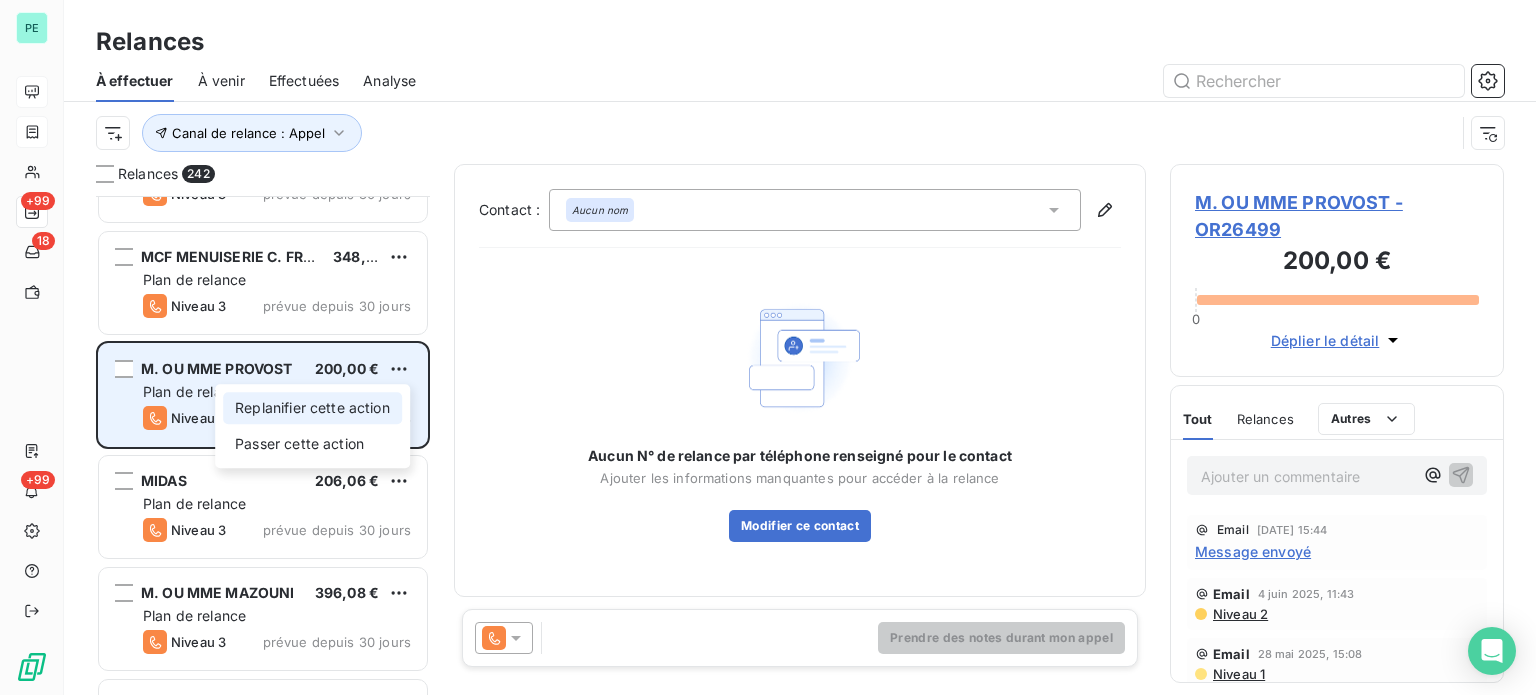 select on "6" 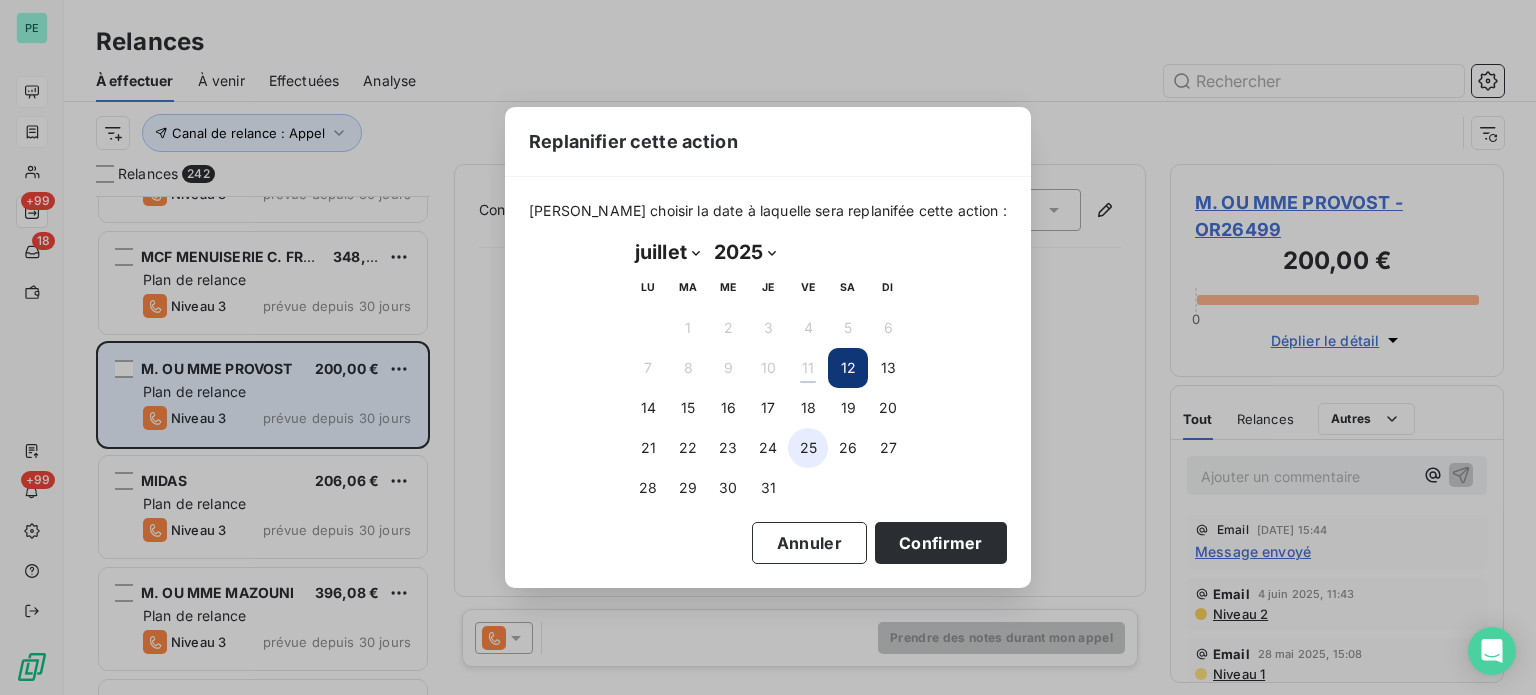 click on "25" at bounding box center (808, 448) 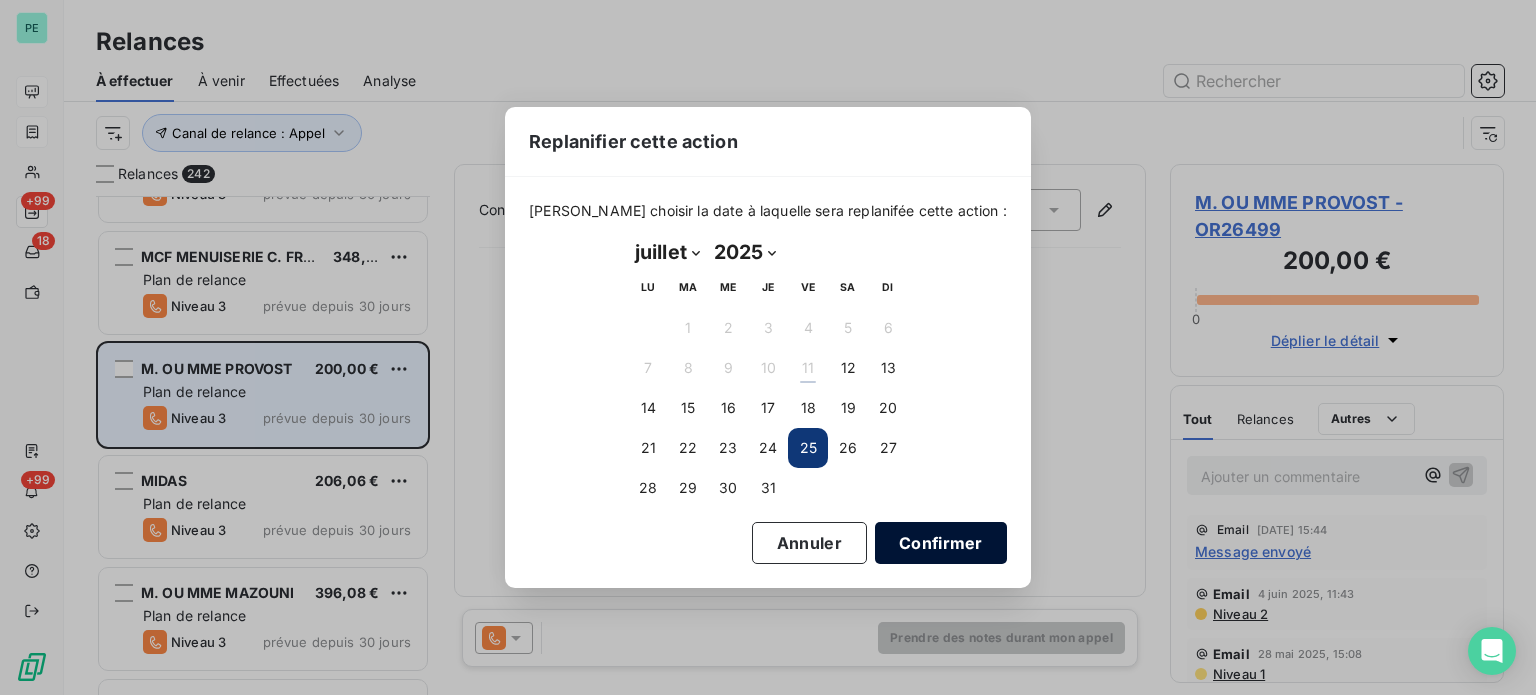 click on "Confirmer" at bounding box center (941, 543) 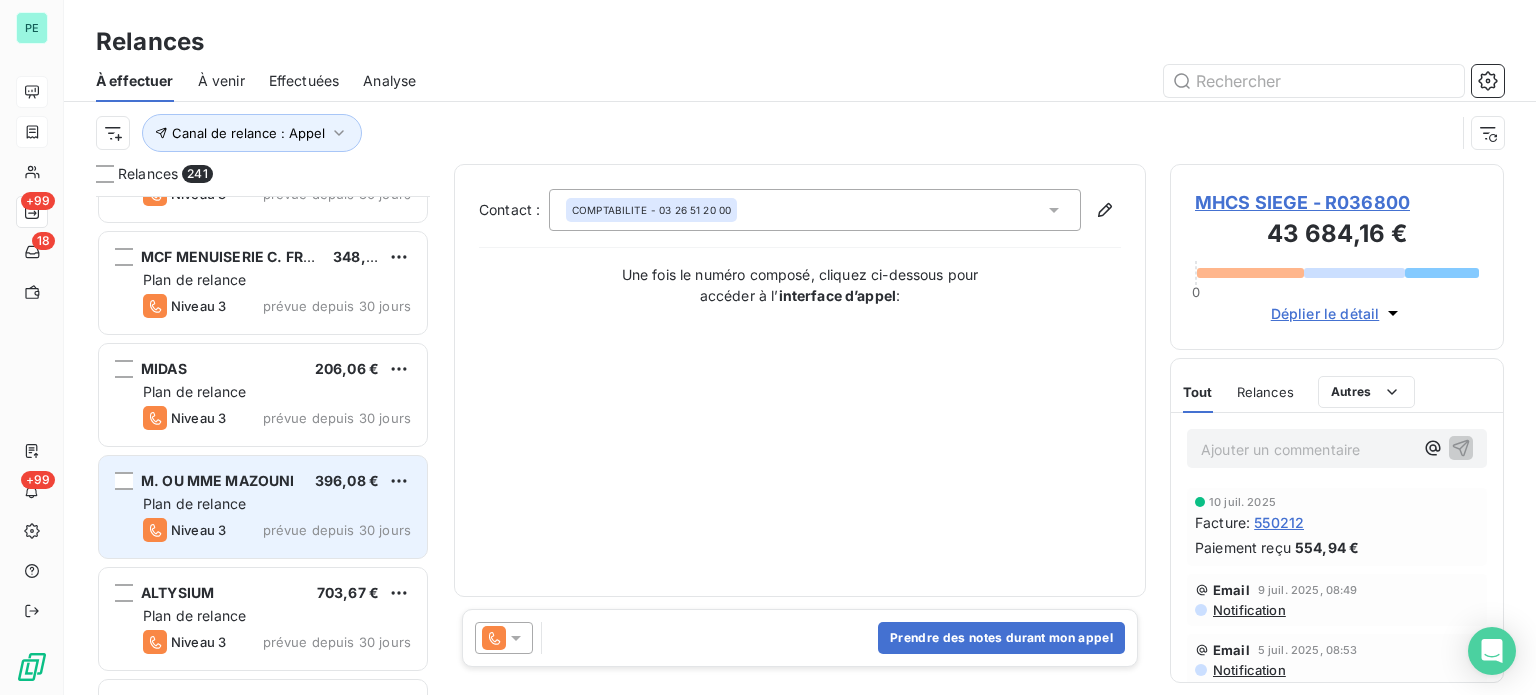 click on "M. OU MME MAZOUNI 396,08 €" at bounding box center (277, 481) 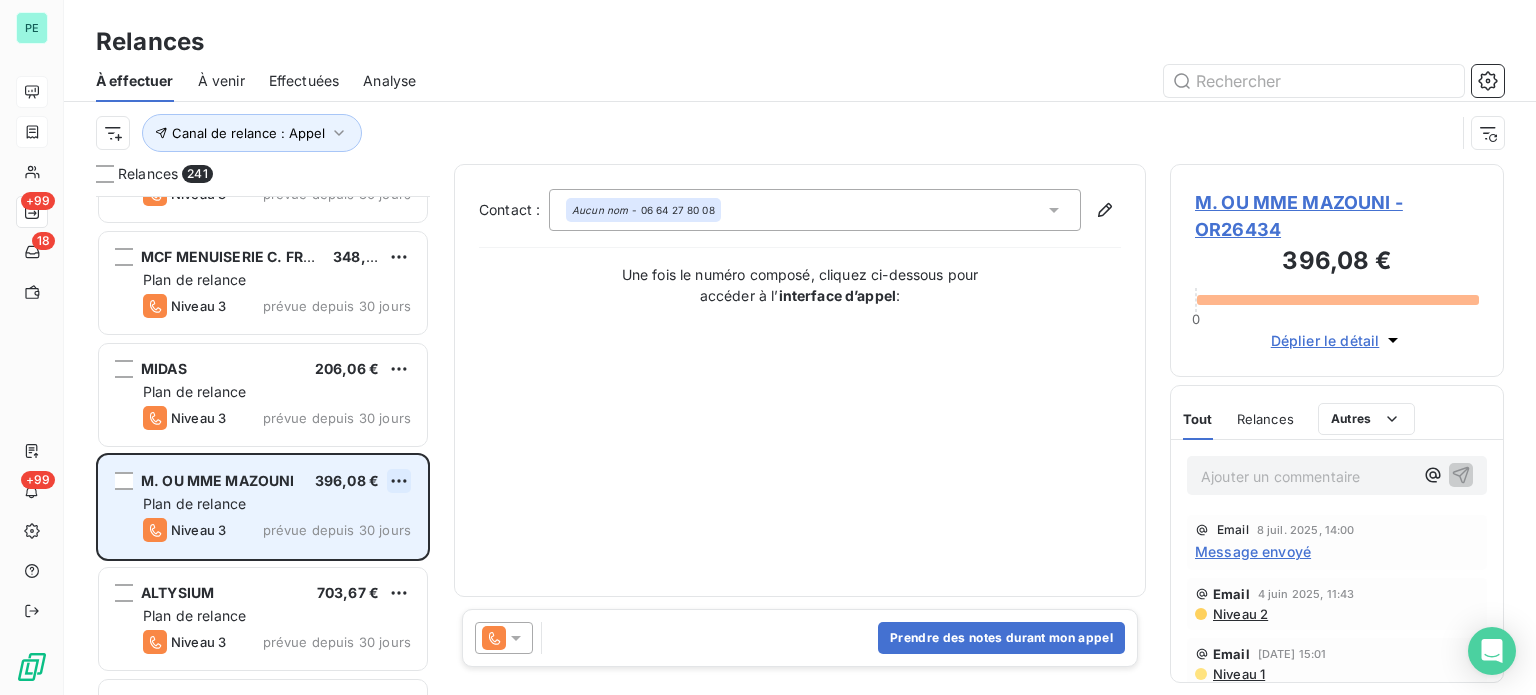 click on "PE +99 18 +99 Relances À effectuer À venir Effectuées Analyse Canal de relance  : Appel  Relances 241 M. OU MME LAVERGNE  78,25 € Plan de relance Niveau 3 prévue depuis 30 jours GROUPE MEDICAL DU PARC 891,87 € Plan de relance Niveau 3 prévue depuis 30 jours MCF MENUISERIE C. FRENOIS SARL 348,00 € Plan de relance Niveau 3 prévue depuis 30 jours MIDAS  206,06 € Plan de relance Niveau 3 prévue depuis 30 jours M. OU MME MAZOUNI 396,08 € Plan de relance Niveau 3 prévue depuis 30 jours ALTYSIUM 703,67 € Plan de relance Niveau 3 prévue depuis 30 jours GROUPE KUHN 2 083,44 € Plan de relance Niveau 3 prévue depuis 30 jours COURIR 21,17 € Plan de relance Niveau 3 prévue depuis 30 jours SCHENKER FRANCE SAS 795,94 € Plan de relance Niveau 3 prévue depuis 30 jours TRIBUNAL JUDICIAIRE 205,20 € Plan de relance Niveau 3 prévue depuis 30 jours SAINT GOBAIN GLASS BATIMENT 3 061,17 € Plan de relance Niveau 3 prévue depuis 30 jours M. OU MME BAUDIC 20,89 €    :" at bounding box center [768, 347] 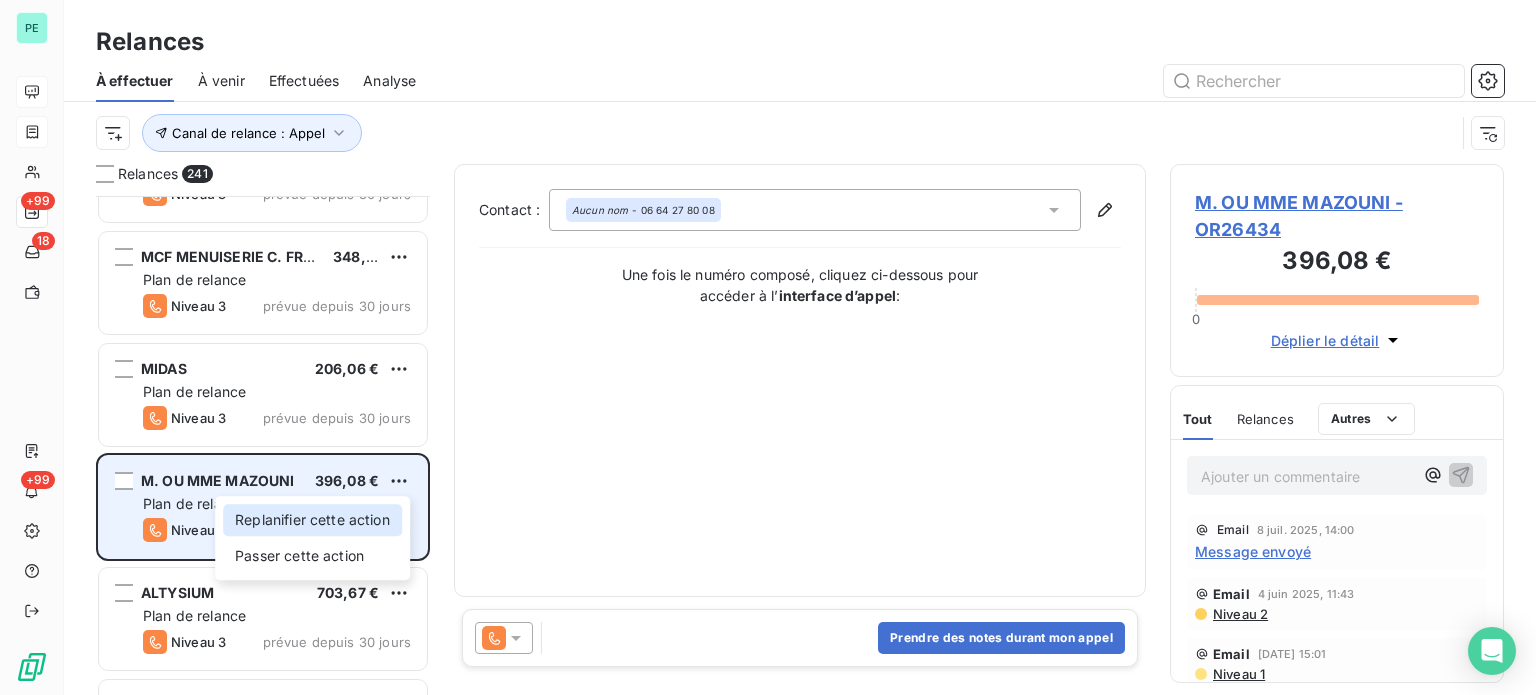 click on "Replanifier cette action" at bounding box center [312, 520] 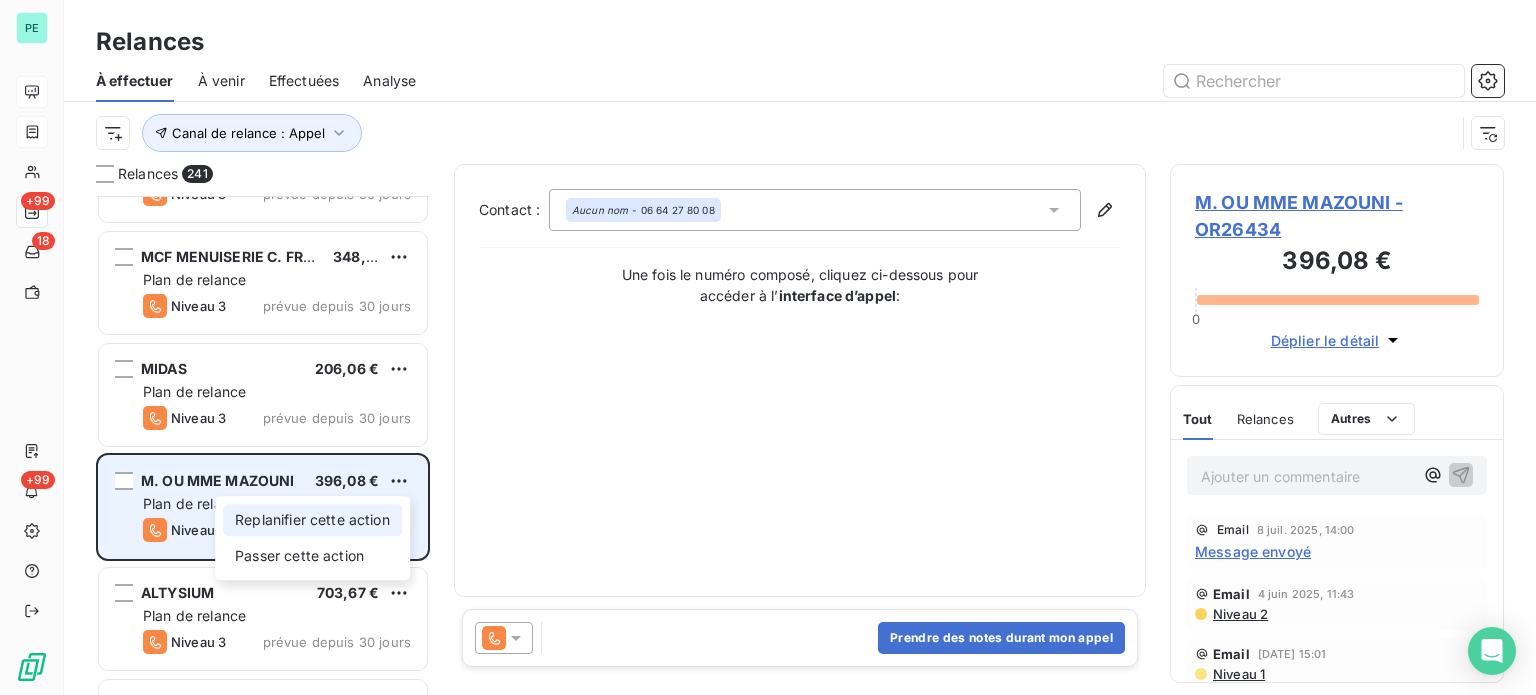 select on "6" 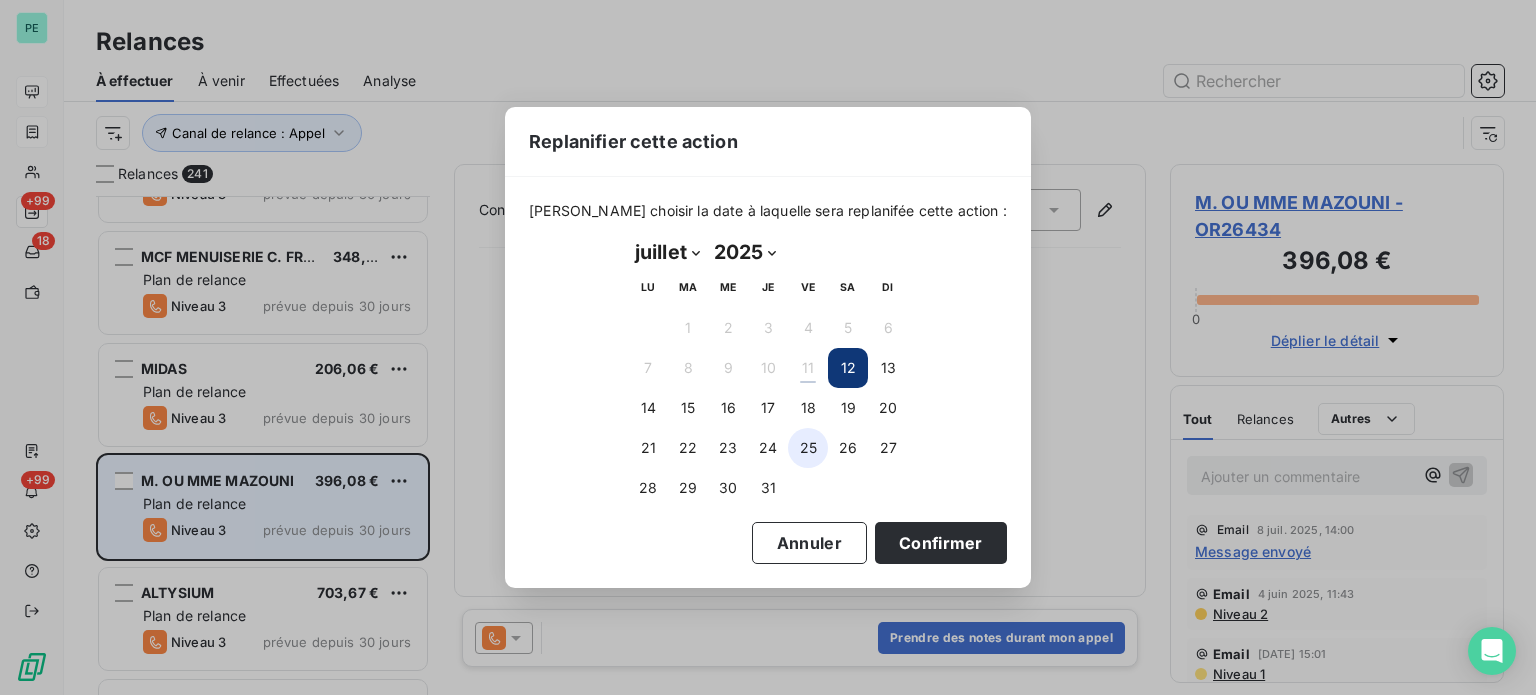 click on "25" at bounding box center (808, 448) 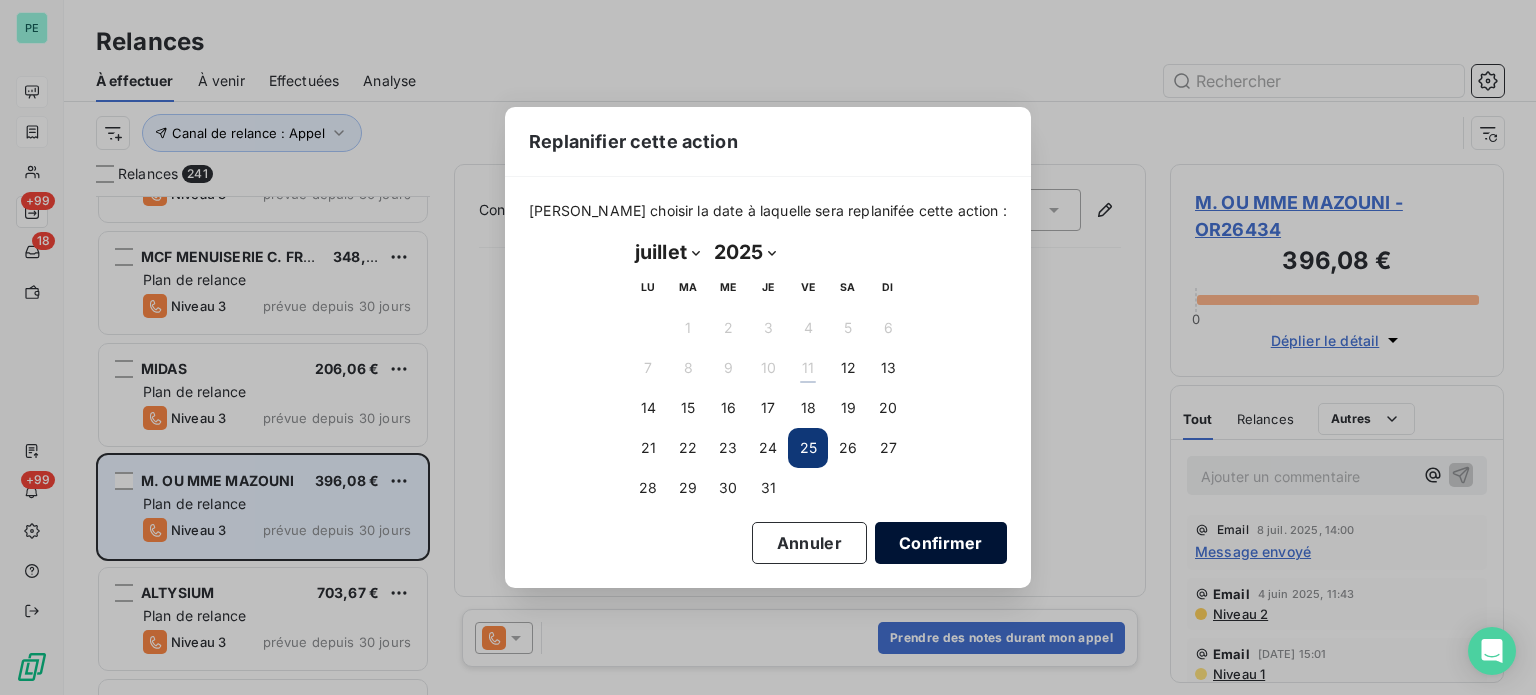 click on "Confirmer" at bounding box center (941, 543) 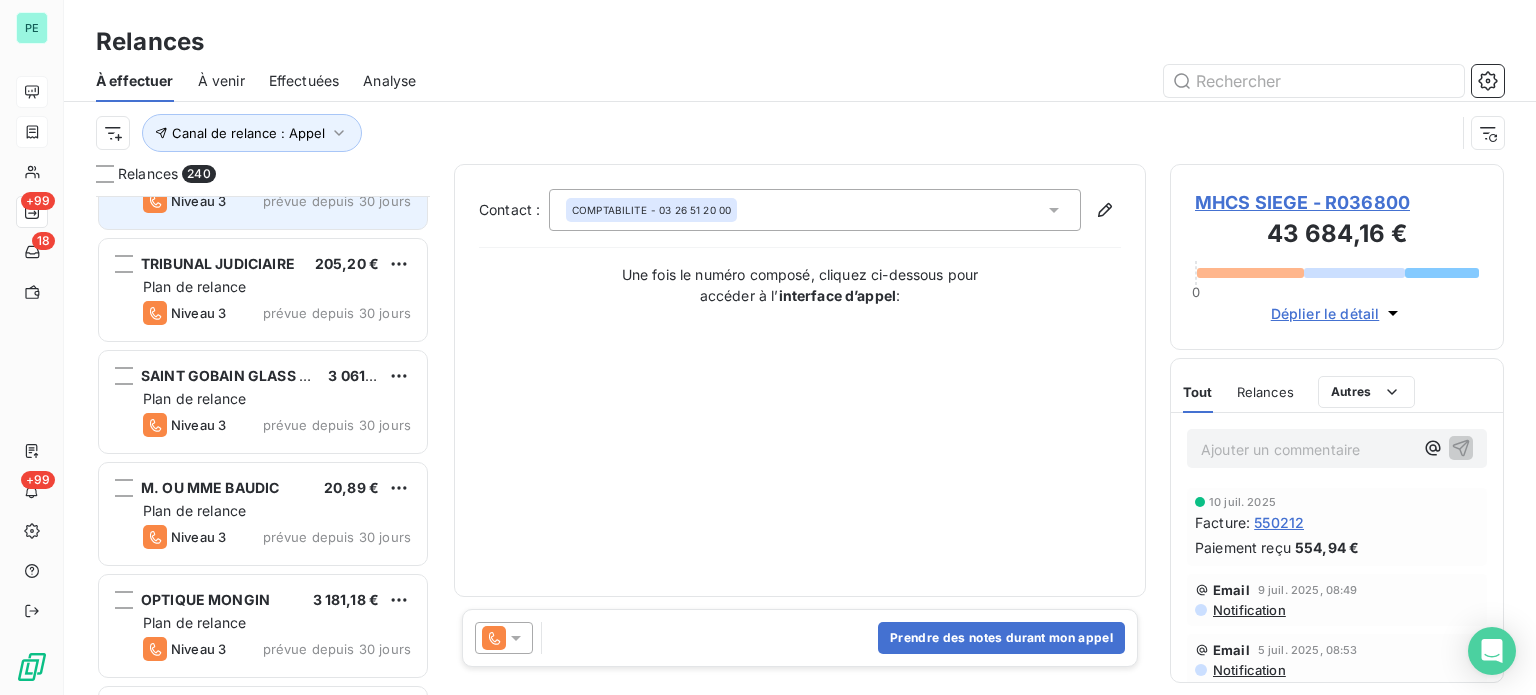scroll, scrollTop: 7500, scrollLeft: 0, axis: vertical 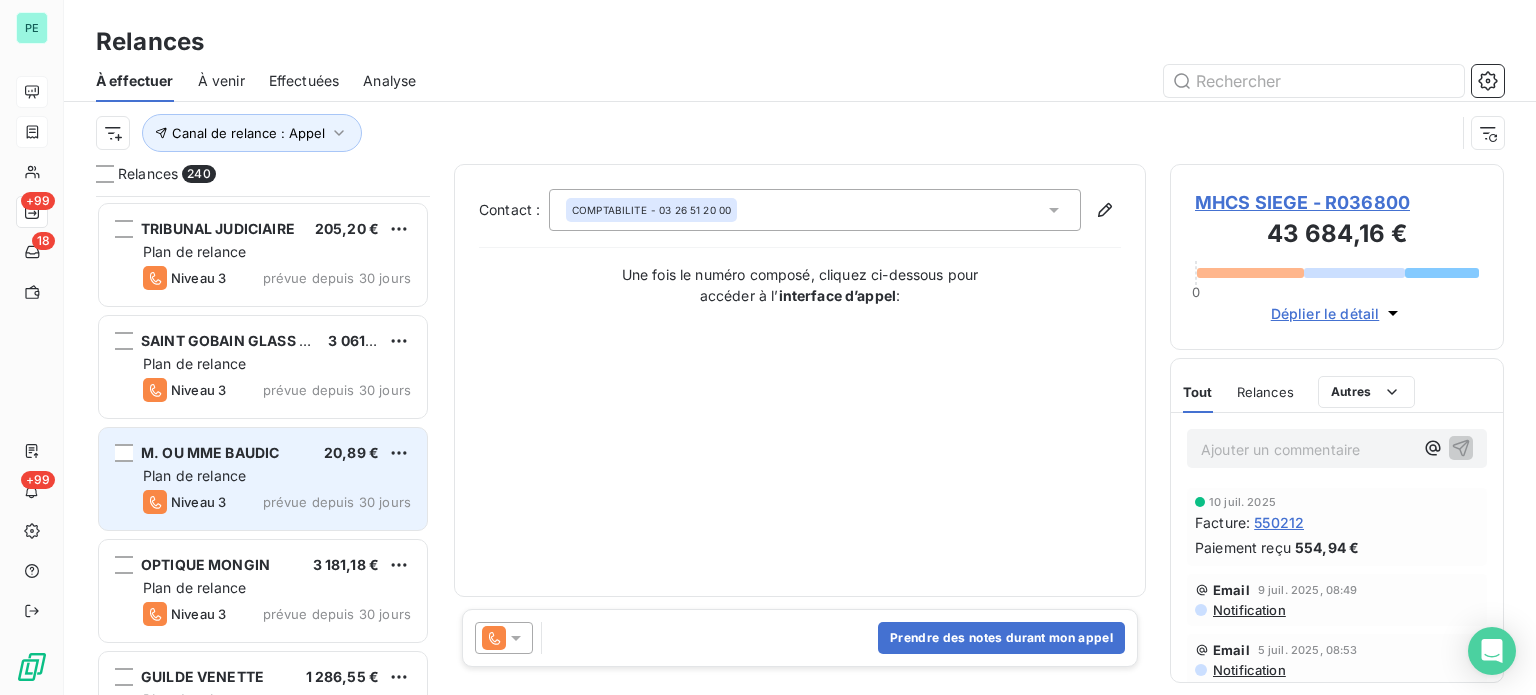 click on "Plan de relance" at bounding box center (277, 476) 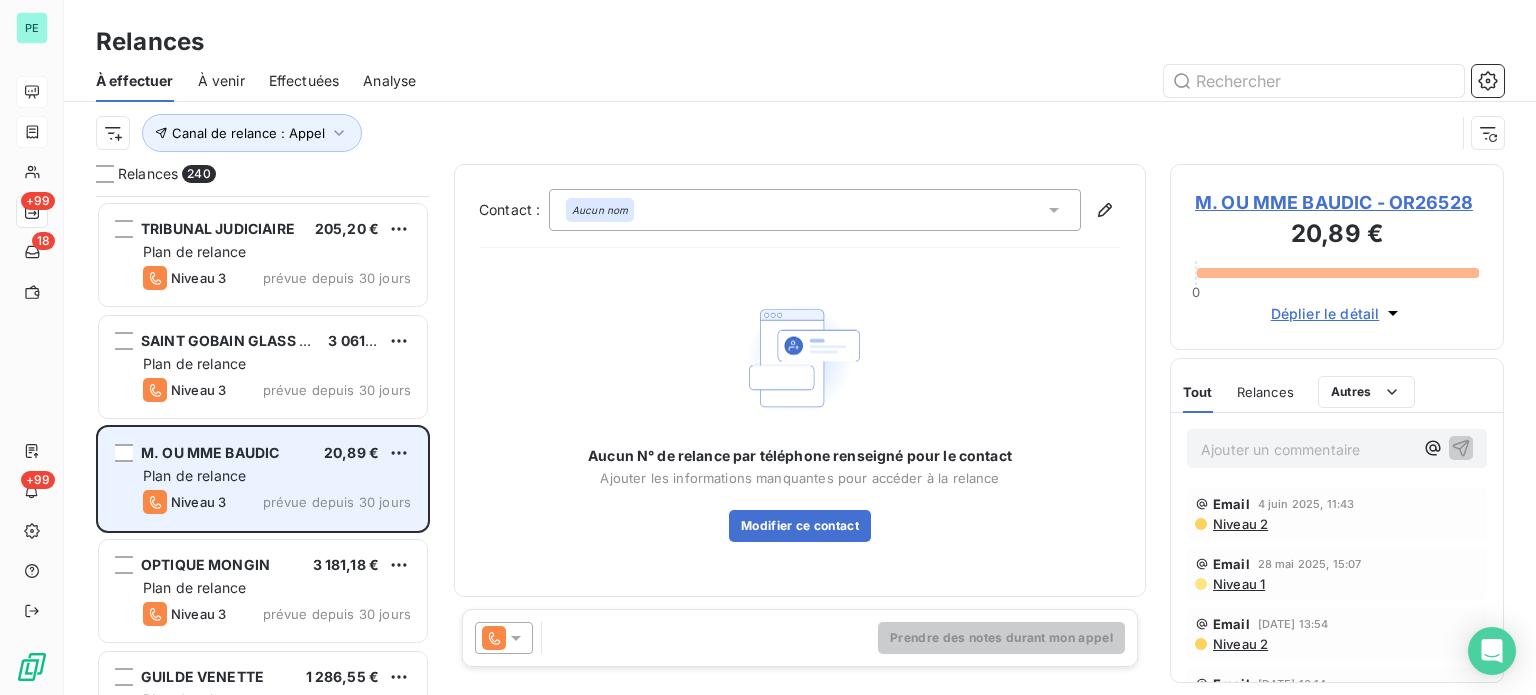 scroll, scrollTop: 7600, scrollLeft: 0, axis: vertical 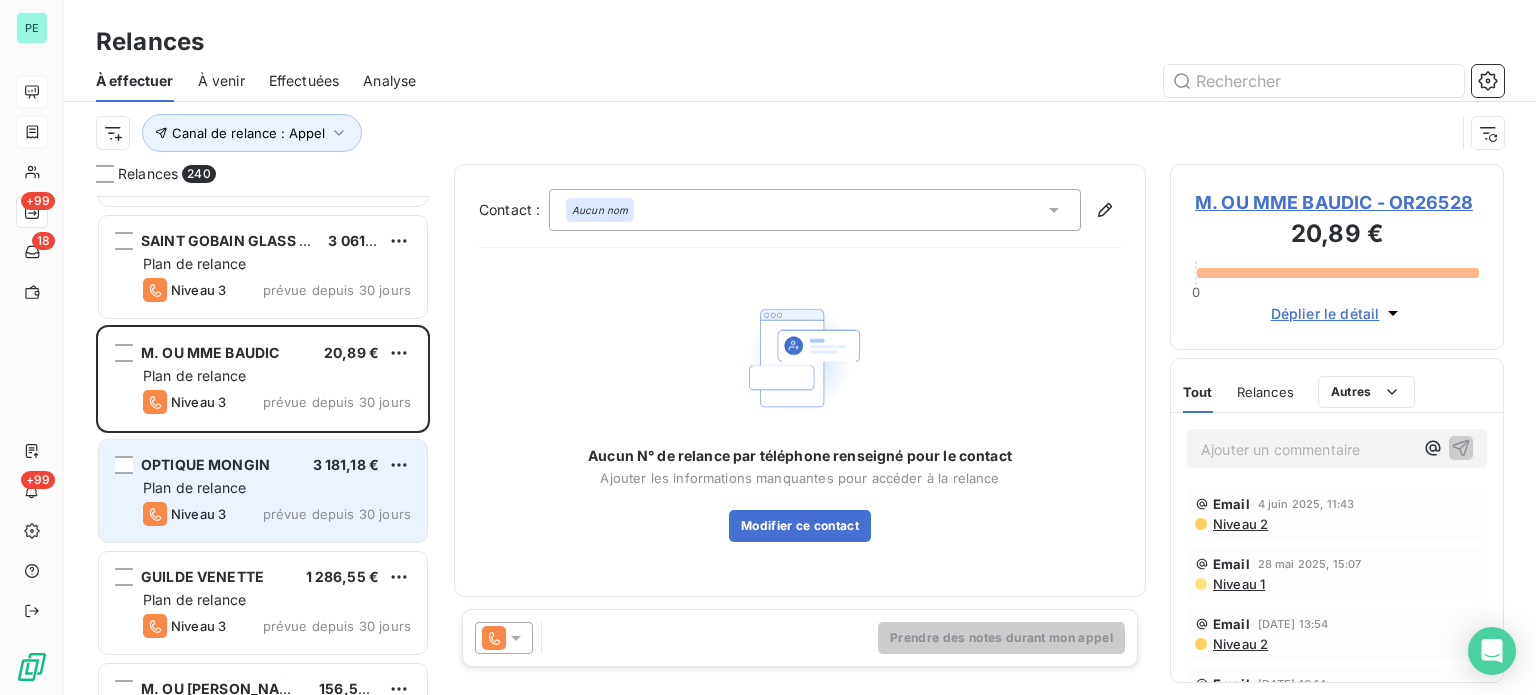 click on "Plan de relance" at bounding box center (277, 488) 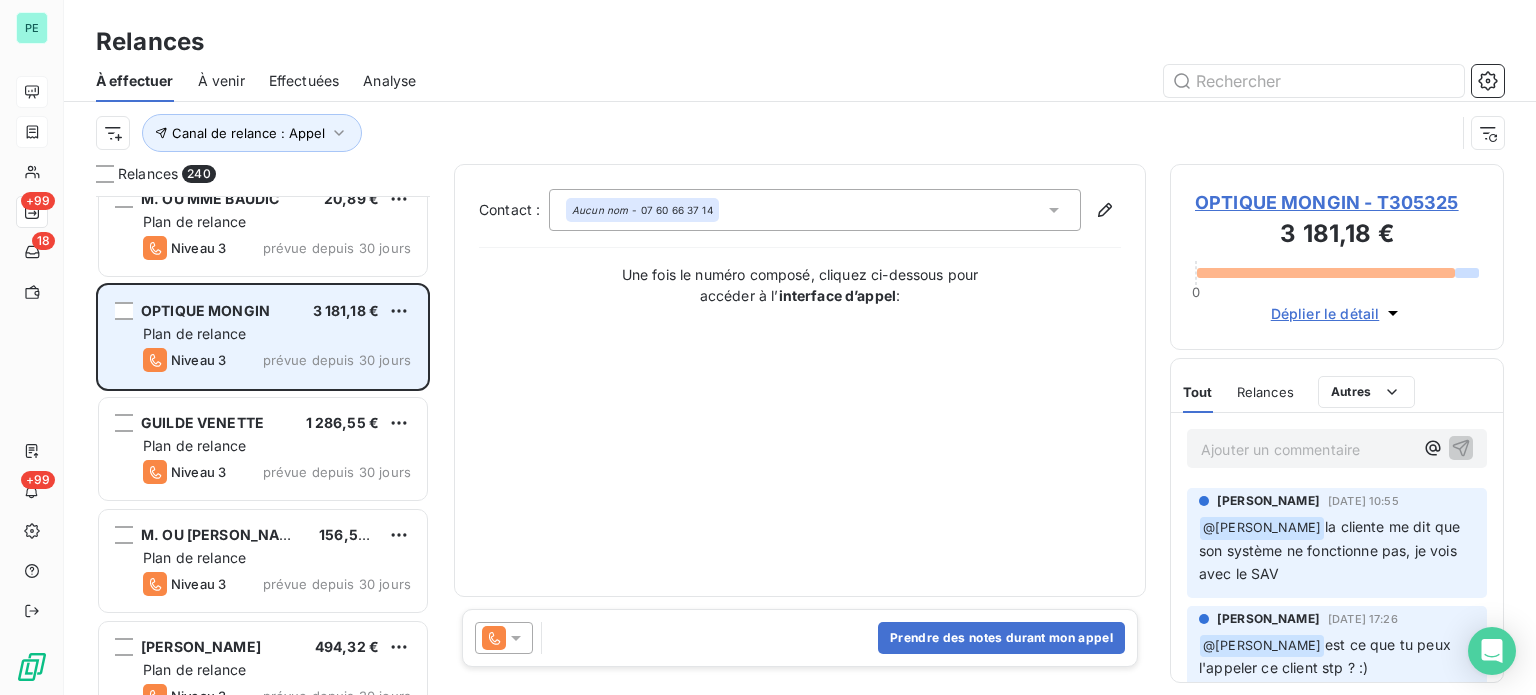 scroll, scrollTop: 7800, scrollLeft: 0, axis: vertical 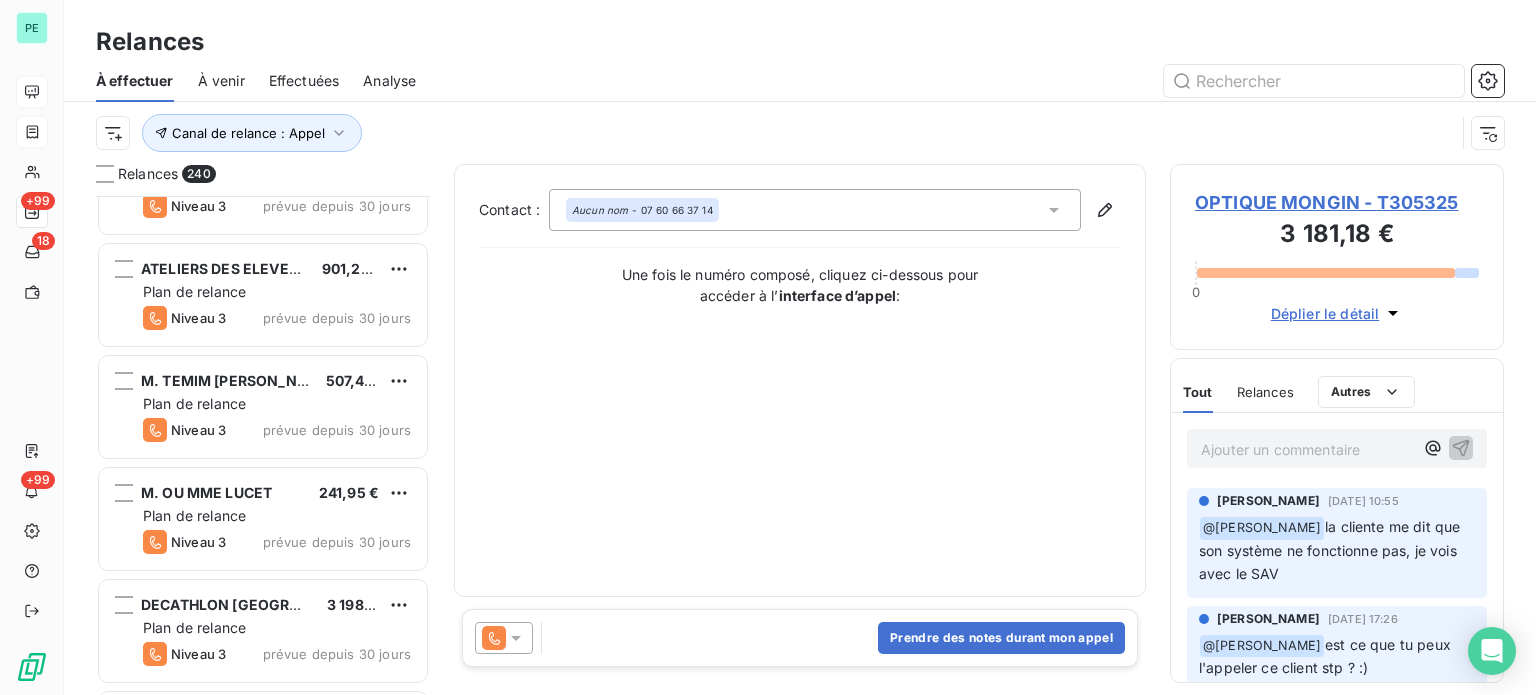 click on "Plan de relance" at bounding box center [277, 516] 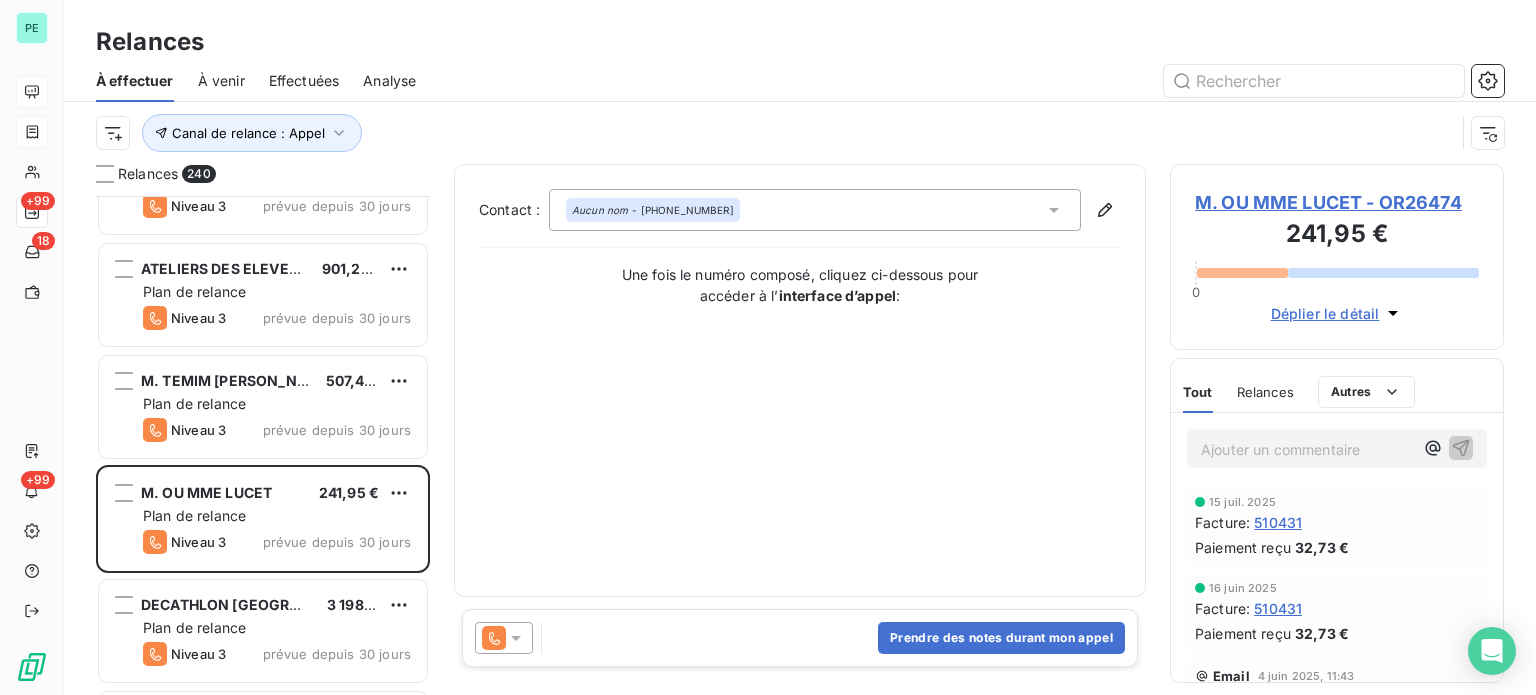 click 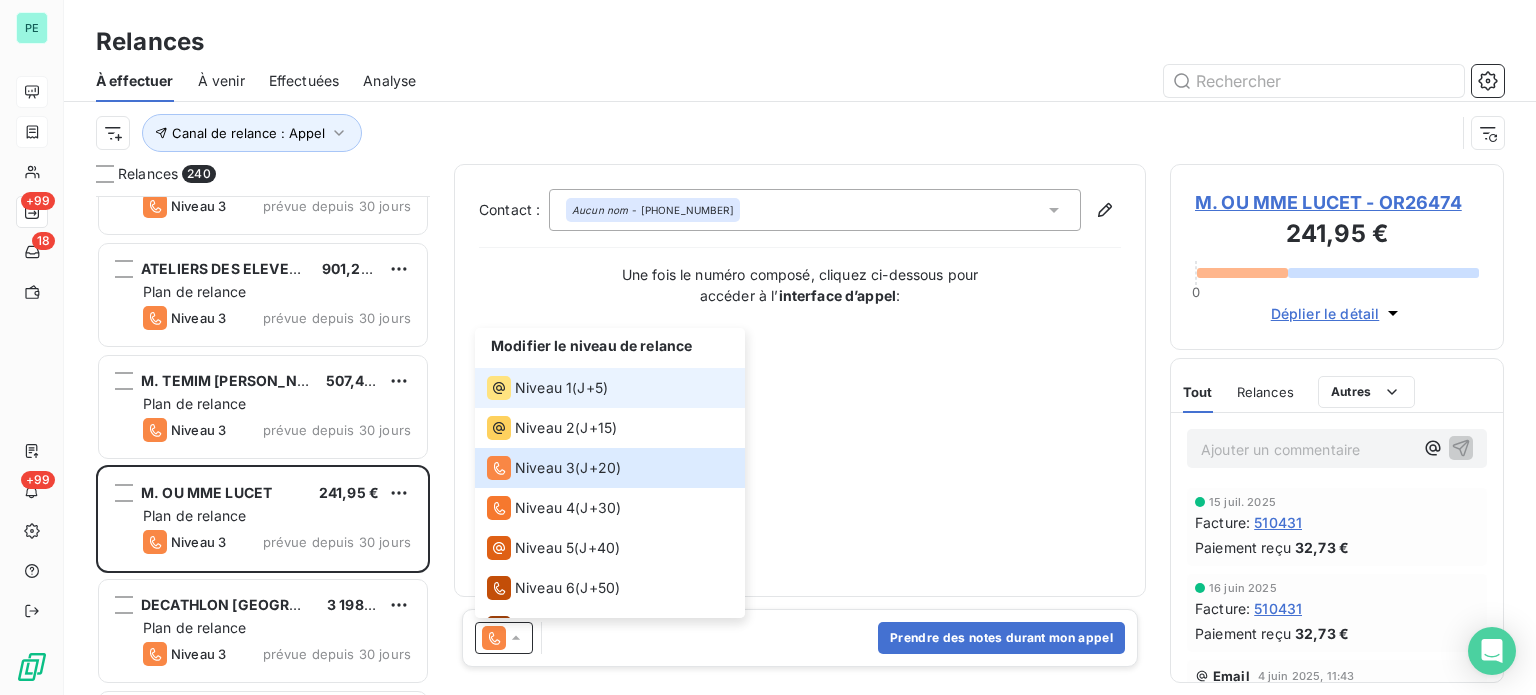 click on "Niveau 1" at bounding box center (543, 388) 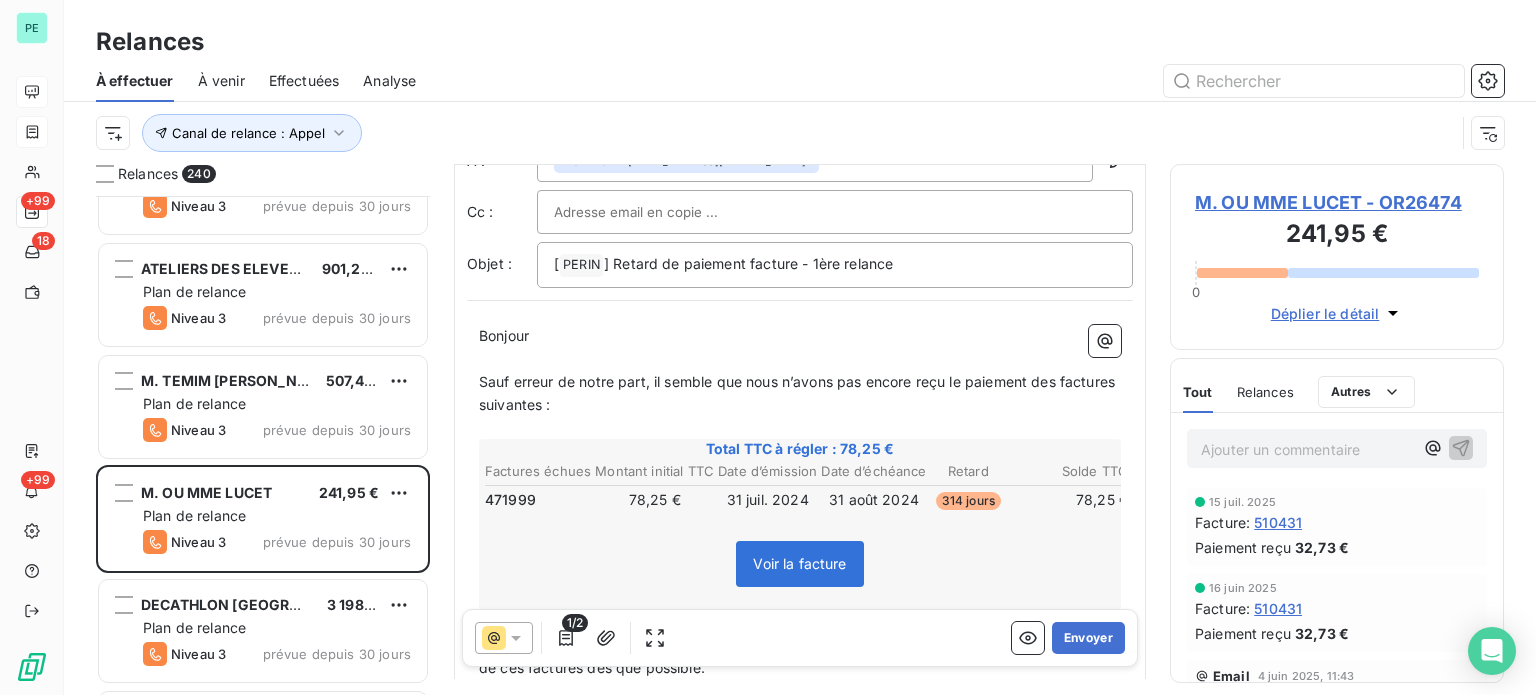 scroll, scrollTop: 100, scrollLeft: 0, axis: vertical 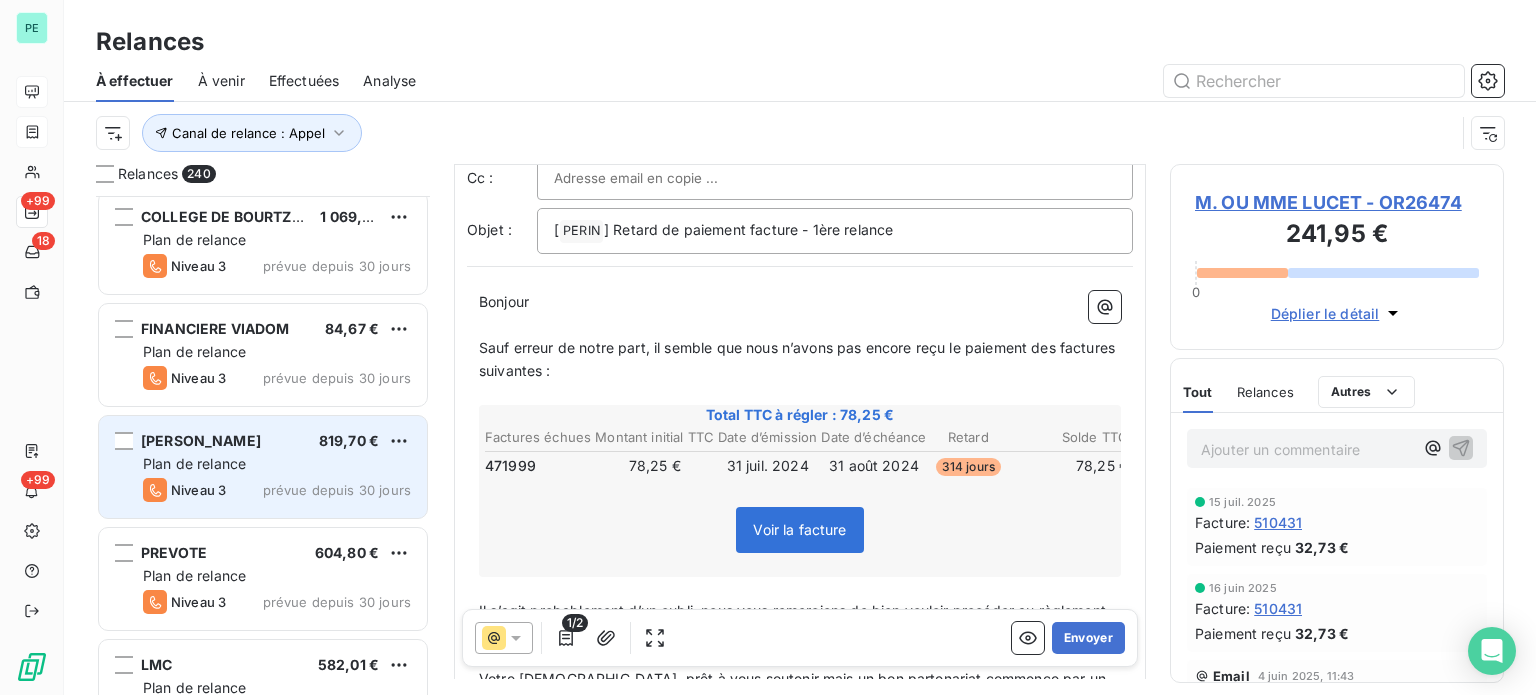 click on "MR BURDIN 819,70 €" at bounding box center (277, 441) 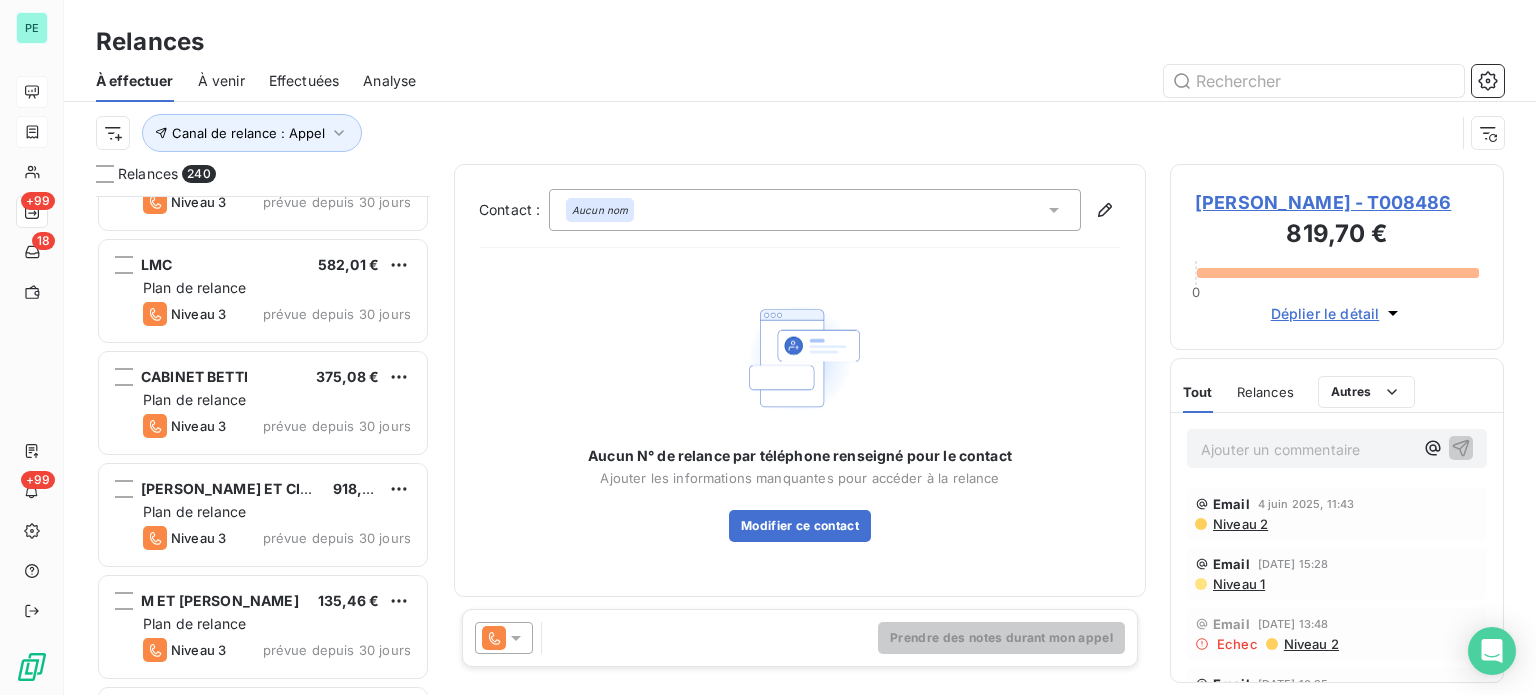 scroll, scrollTop: 10700, scrollLeft: 0, axis: vertical 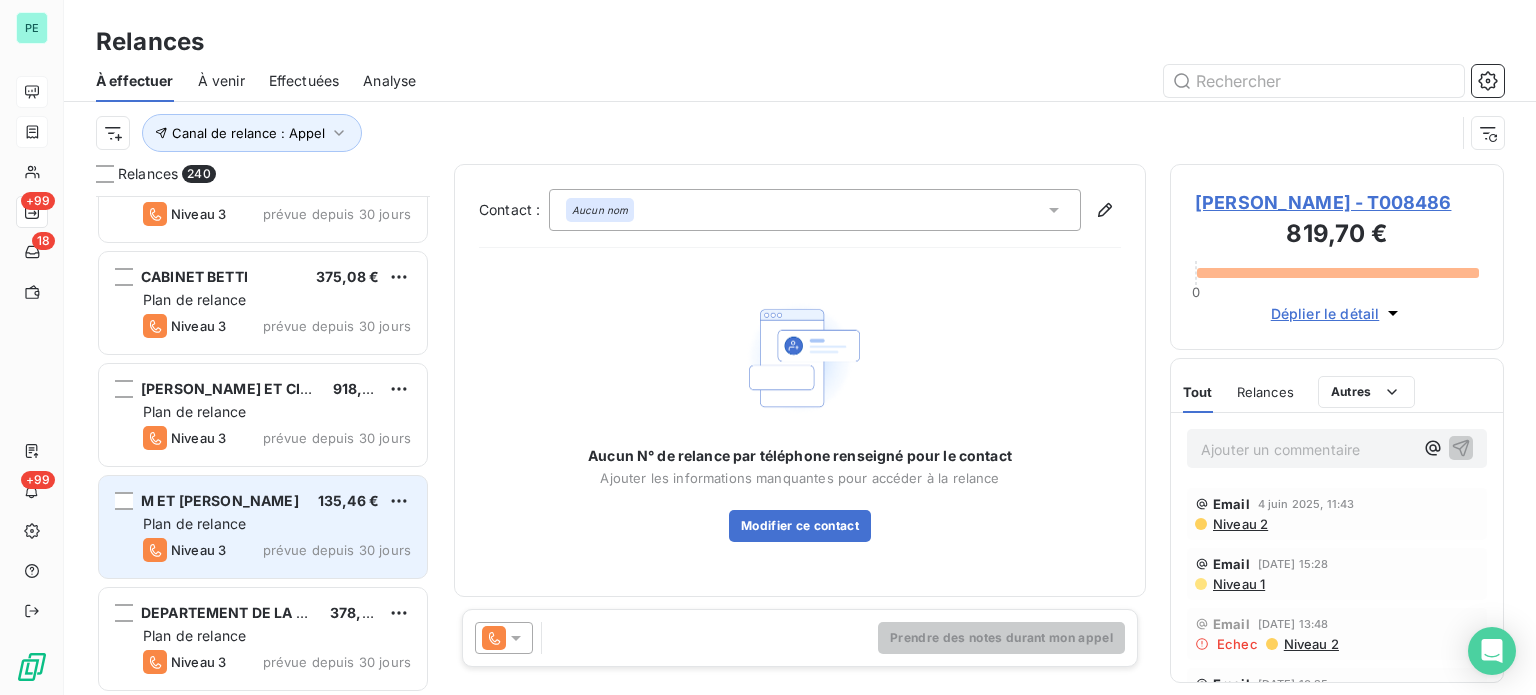 click on "M ET MME AUBERT 135,46 € Plan de relance Niveau 3 prévue depuis 30 jours" at bounding box center (263, 527) 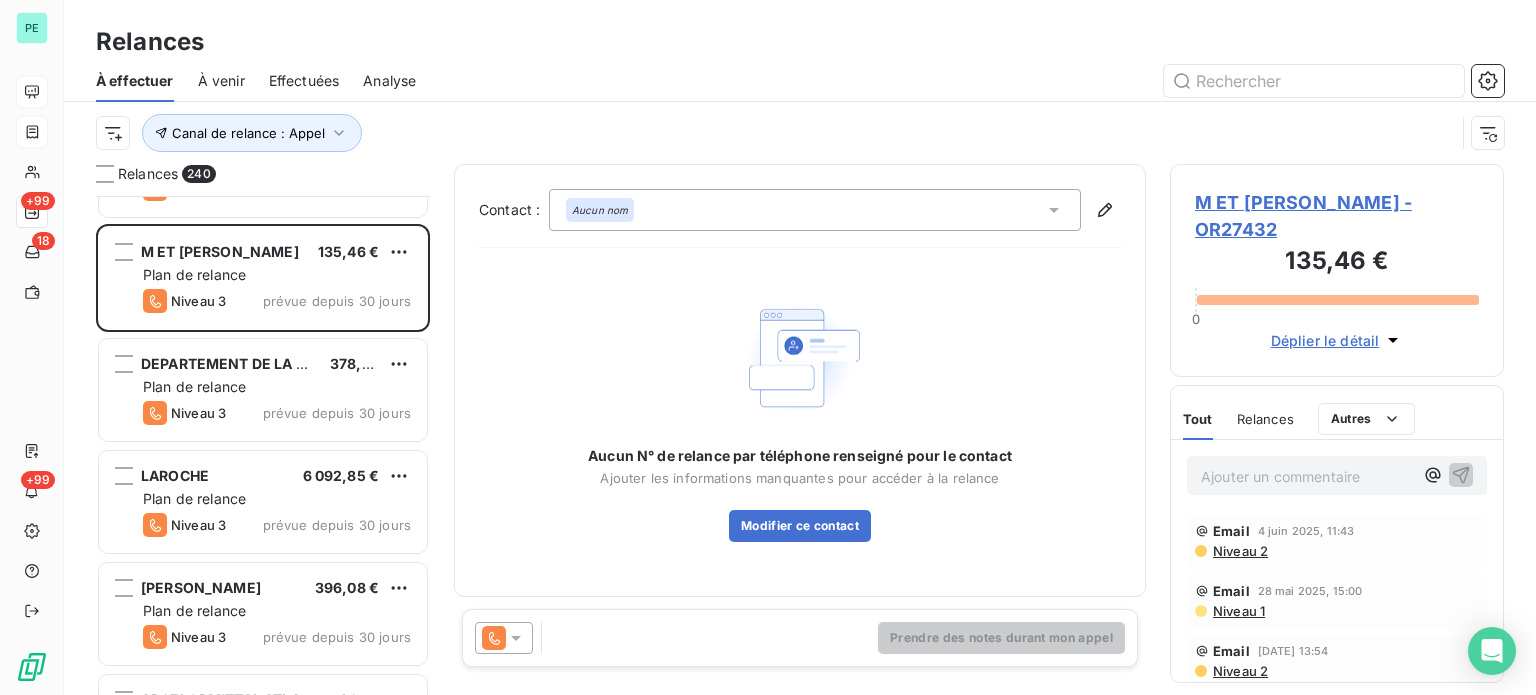 scroll, scrollTop: 11000, scrollLeft: 0, axis: vertical 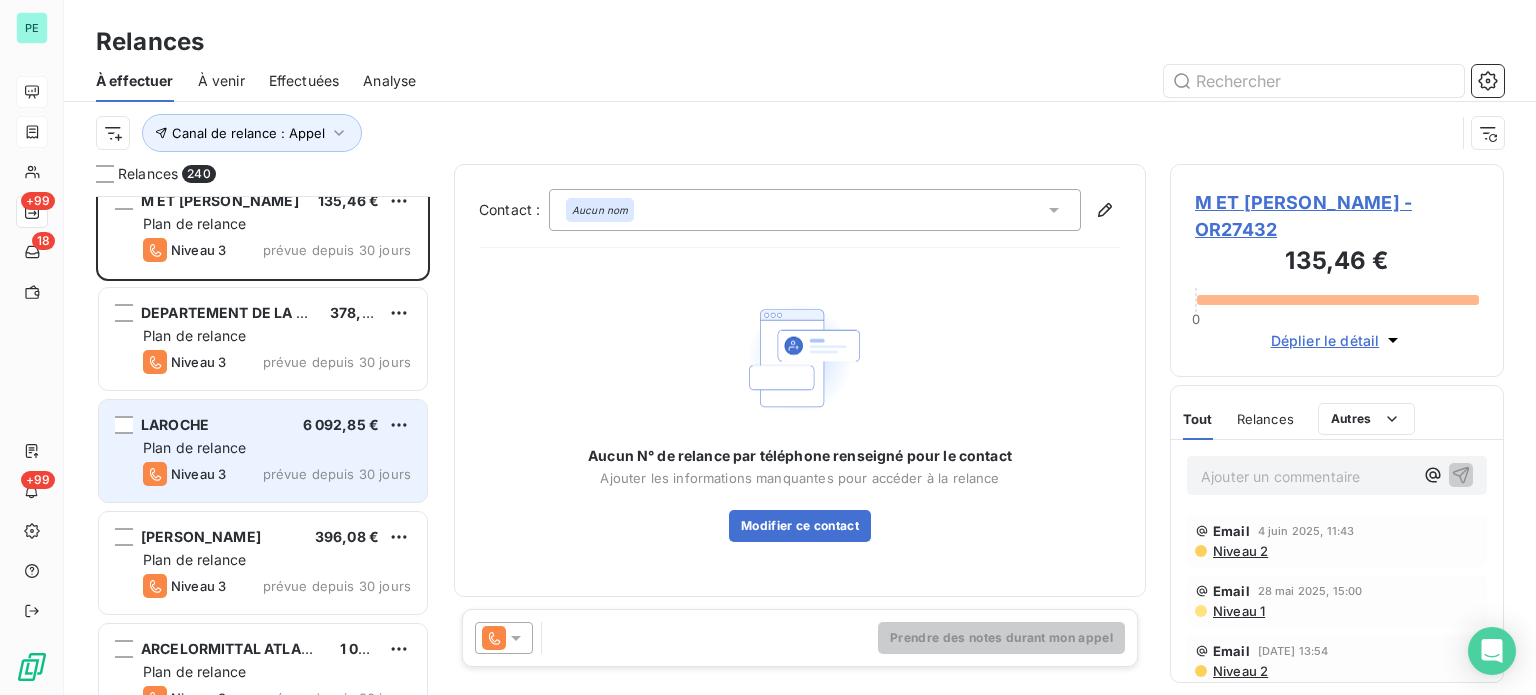 click on "LAROCHE 6 092,85 €" at bounding box center (277, 425) 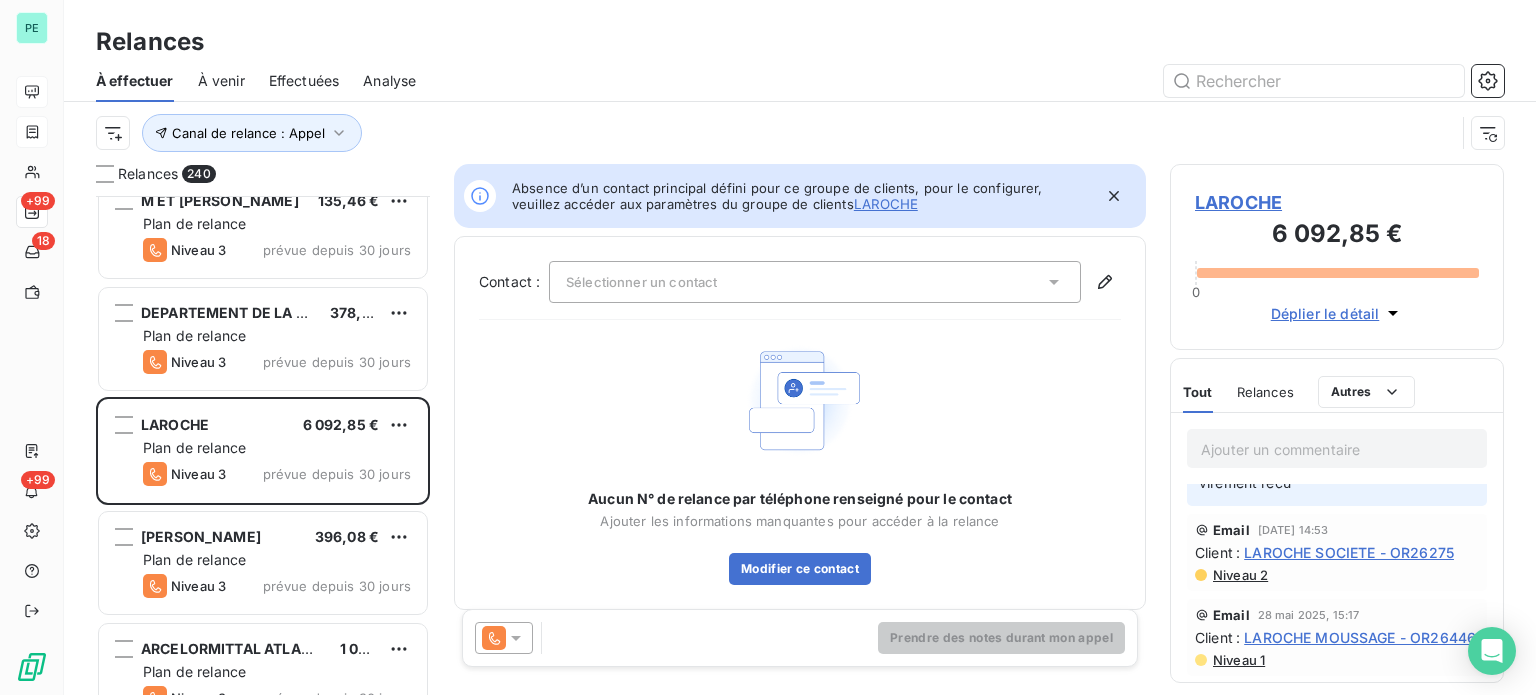 scroll, scrollTop: 500, scrollLeft: 0, axis: vertical 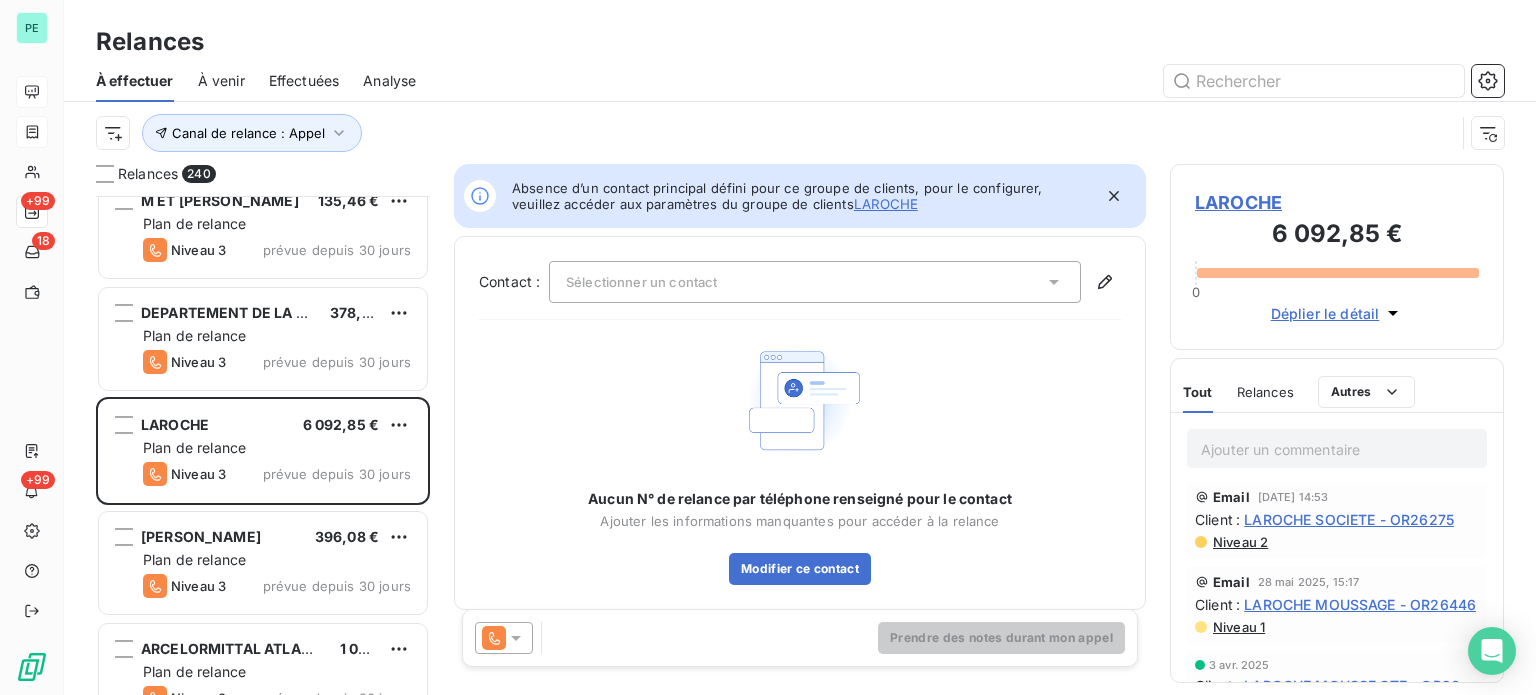 click 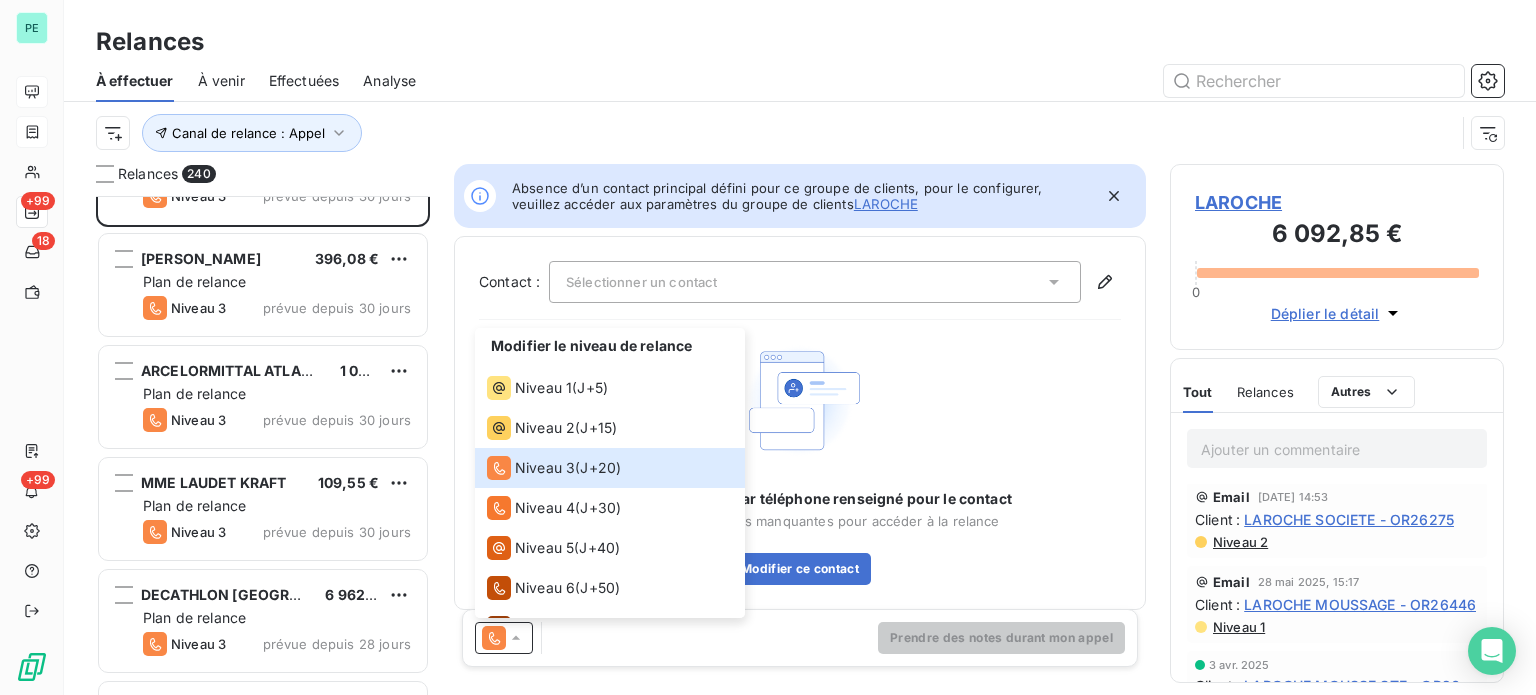 scroll, scrollTop: 11300, scrollLeft: 0, axis: vertical 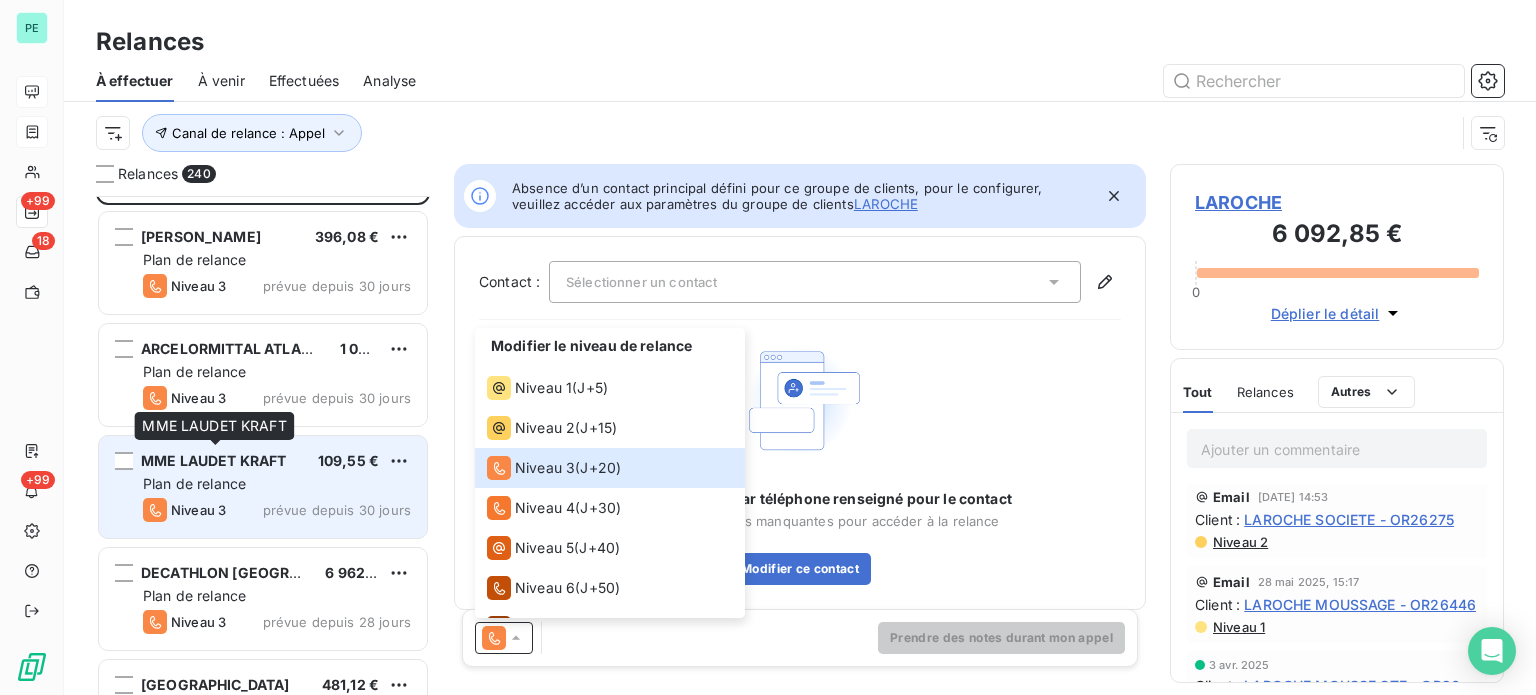 click on "MME LAUDET KRAFT 109,55 € Plan de relance Niveau 3 prévue depuis 30 jours" at bounding box center (263, 487) 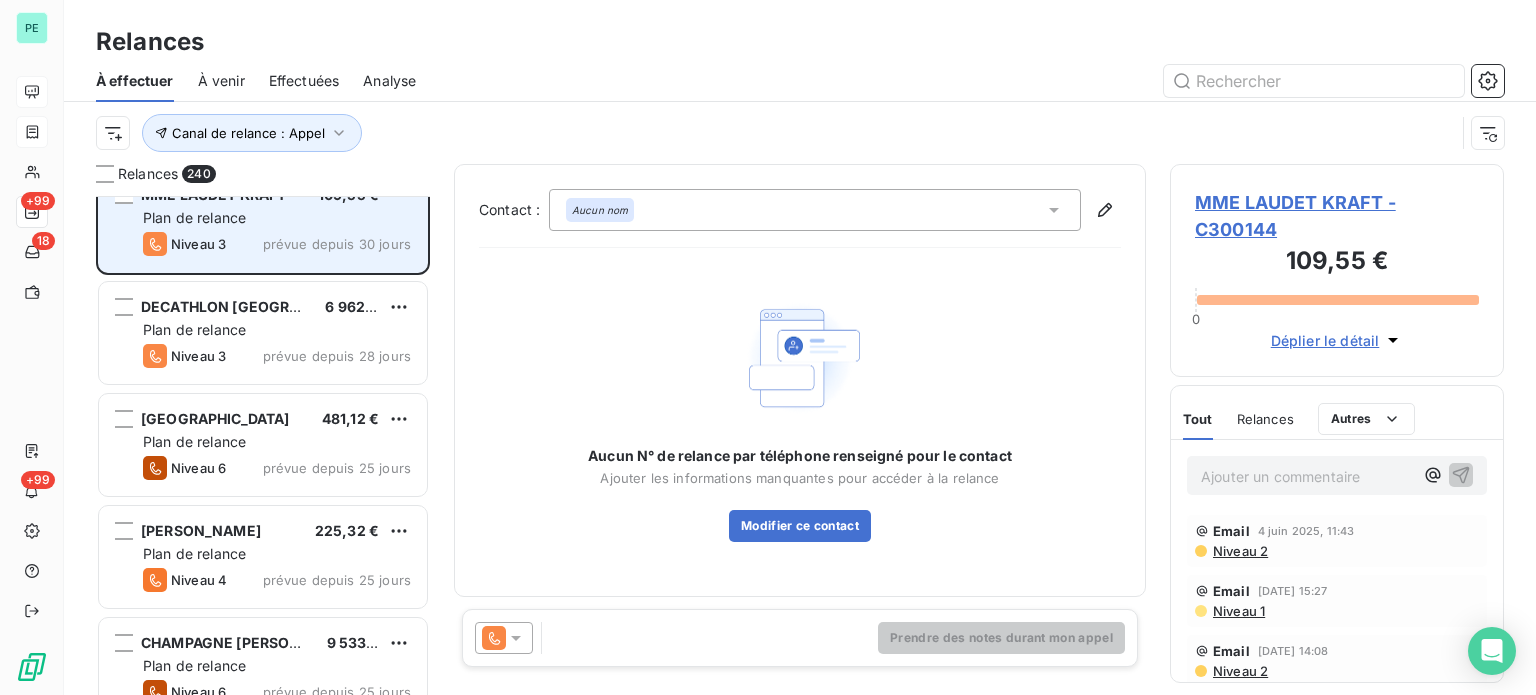 scroll, scrollTop: 11600, scrollLeft: 0, axis: vertical 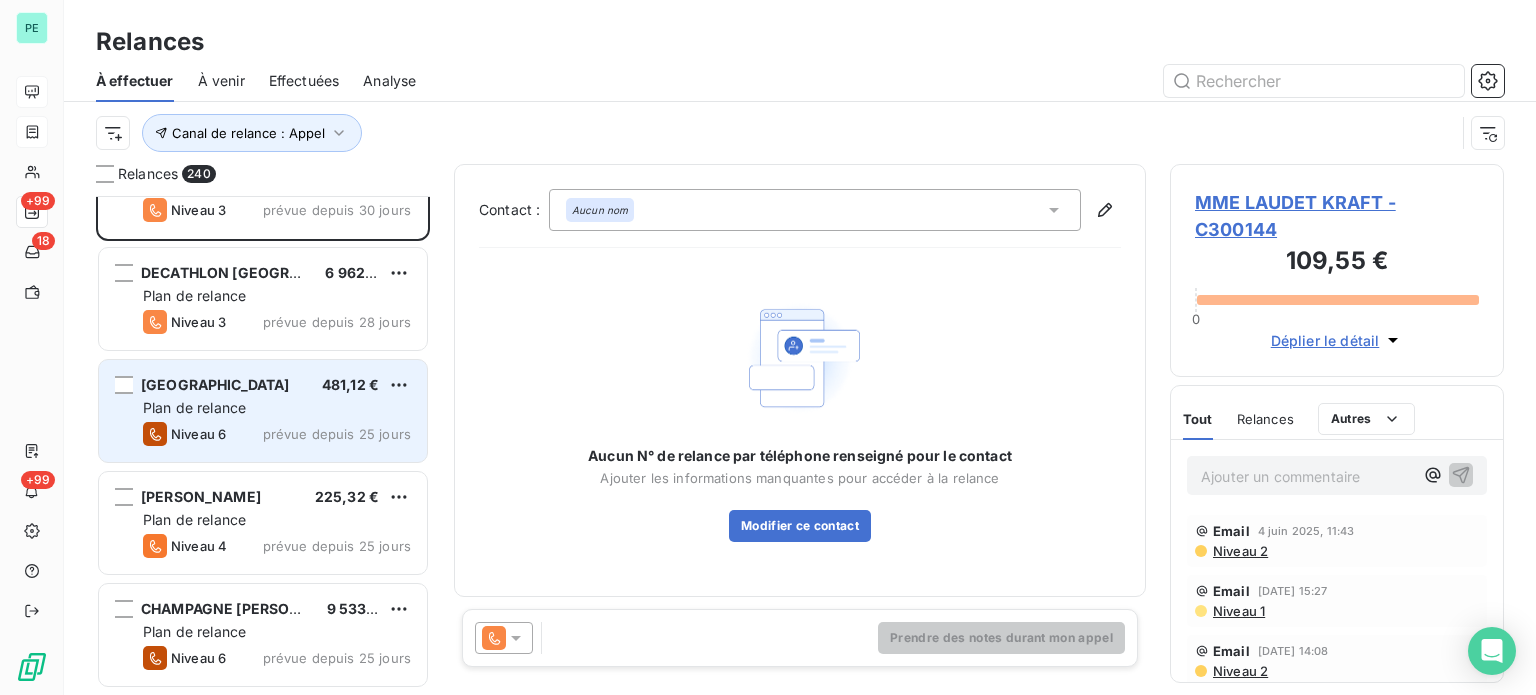 click on "Niveau 6 prévue depuis 25 jours" at bounding box center (277, 434) 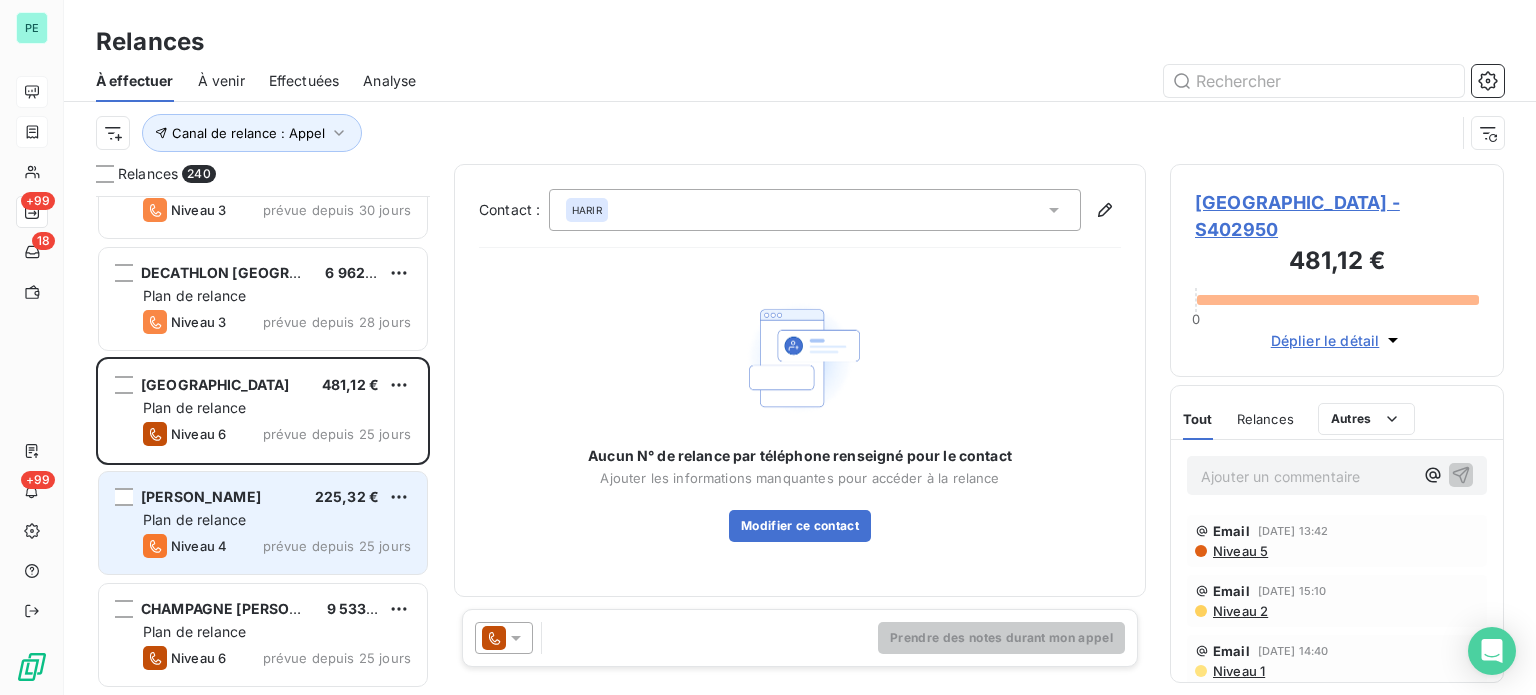 click on "ADAM PAUL 225,32 €" at bounding box center (277, 497) 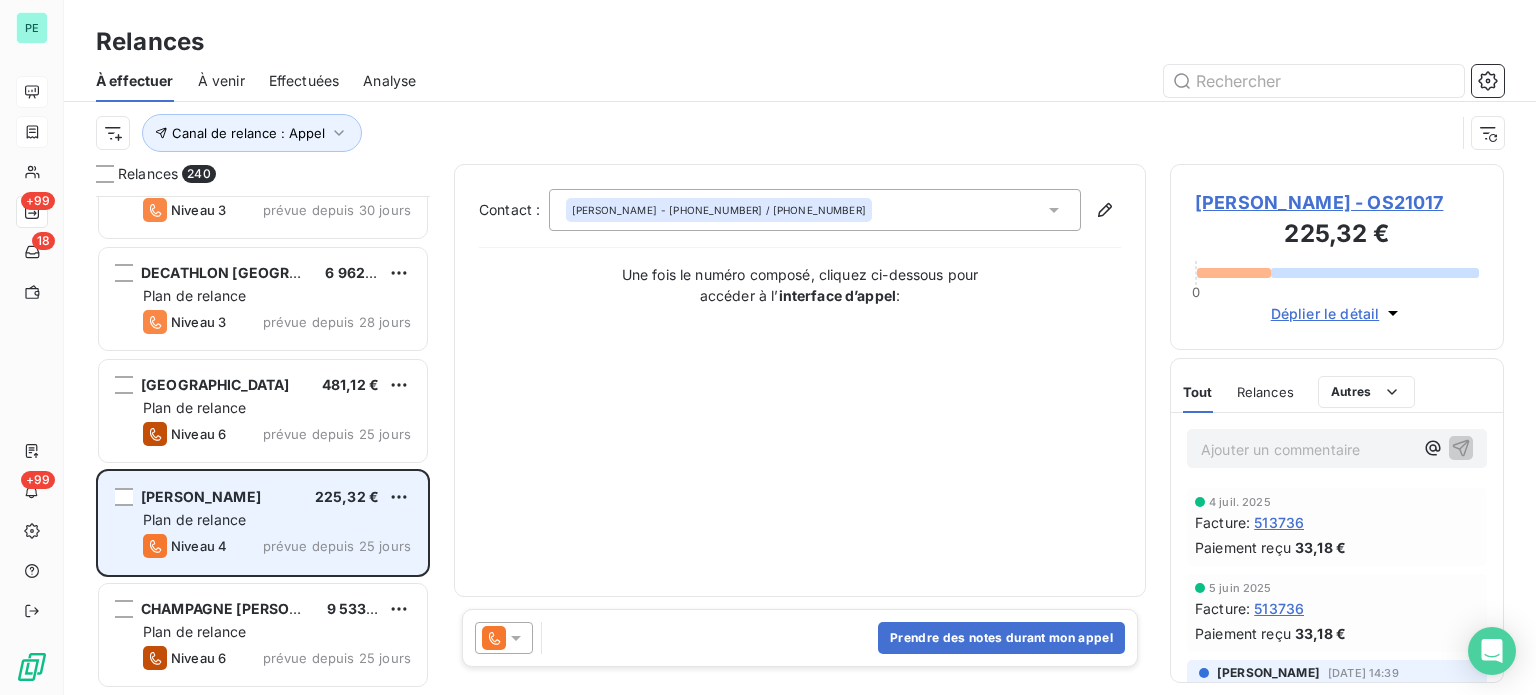 scroll, scrollTop: 11700, scrollLeft: 0, axis: vertical 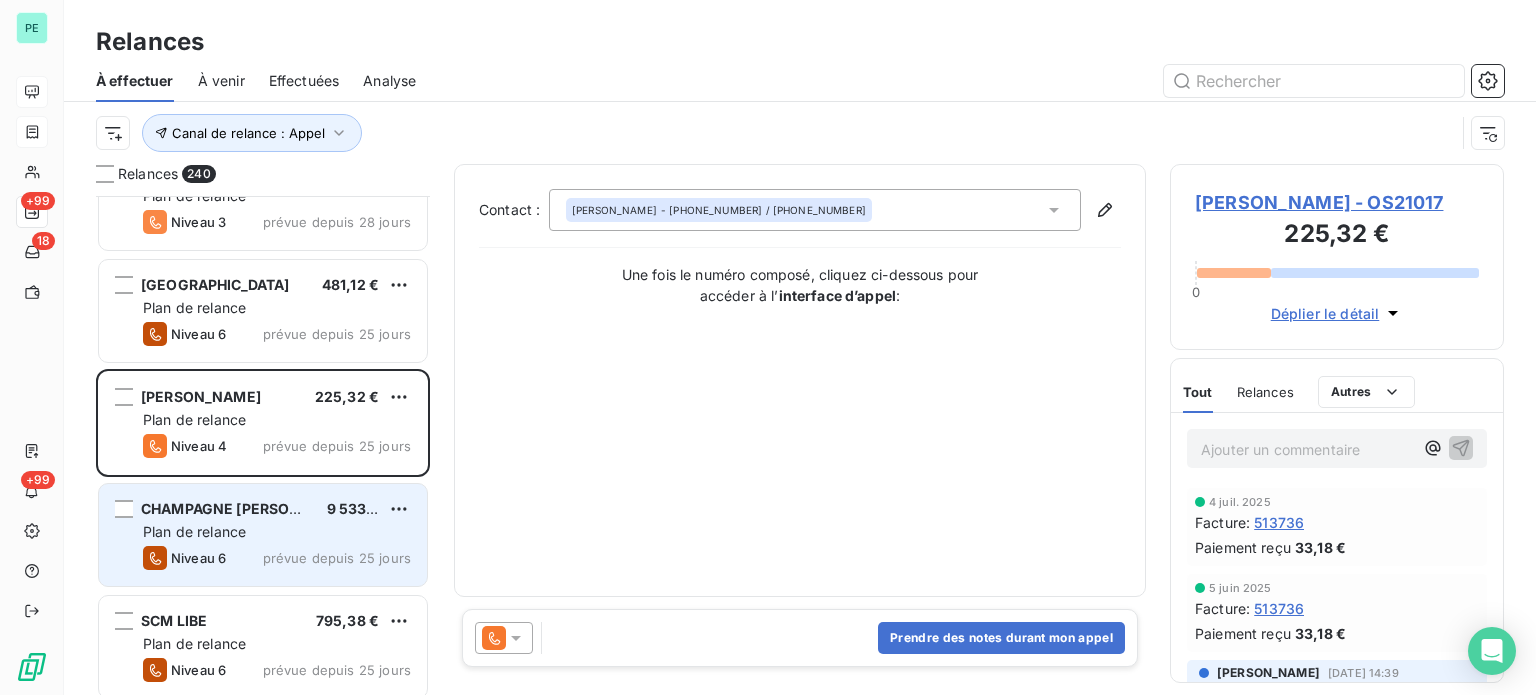 click on "Plan de relance" at bounding box center (277, 532) 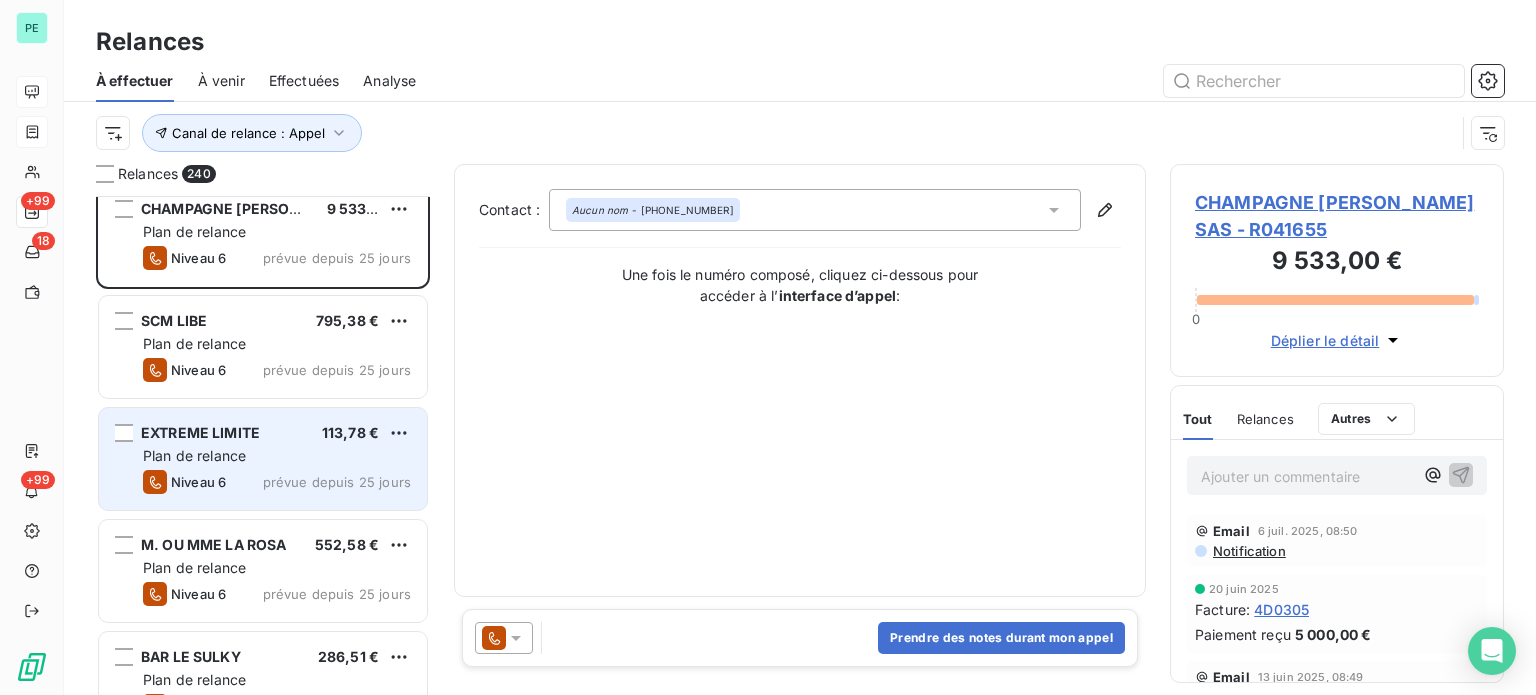 scroll, scrollTop: 12100, scrollLeft: 0, axis: vertical 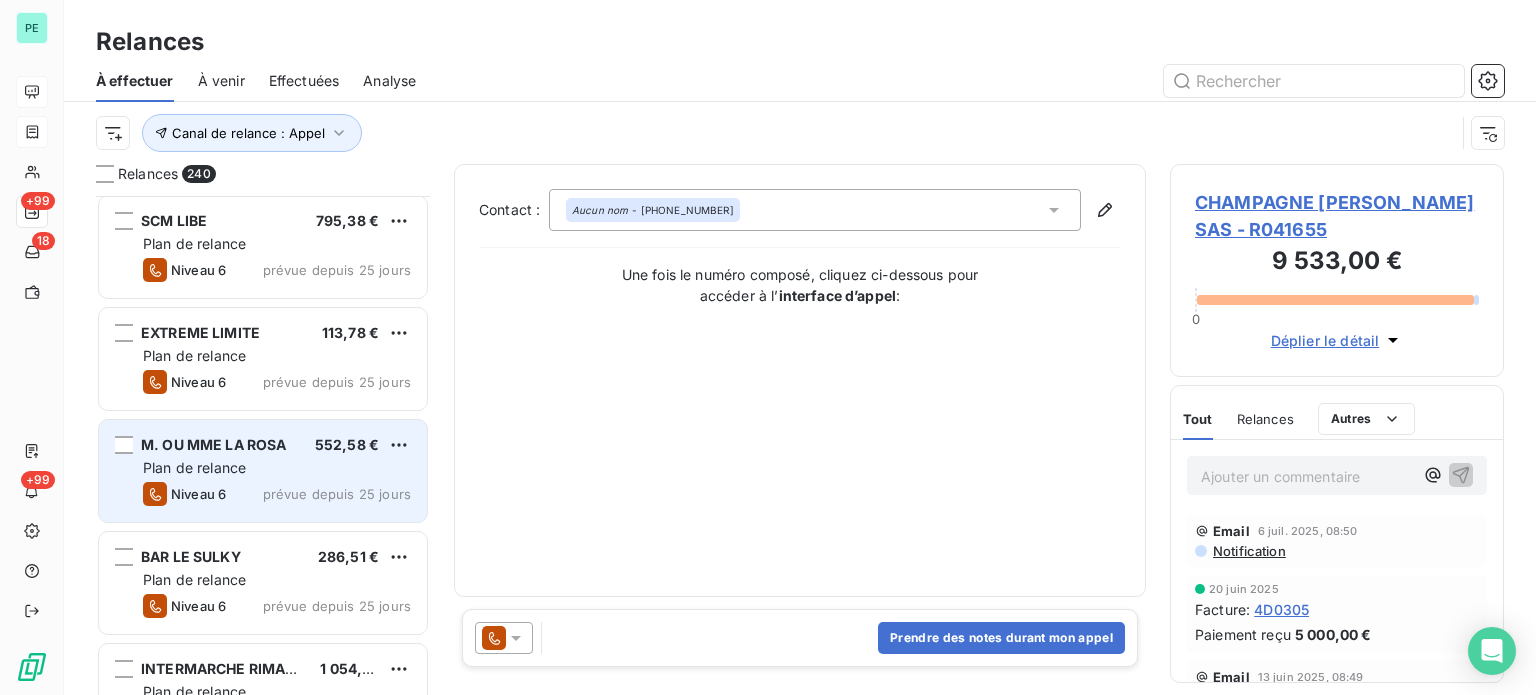 click on "Plan de relance" at bounding box center (277, 468) 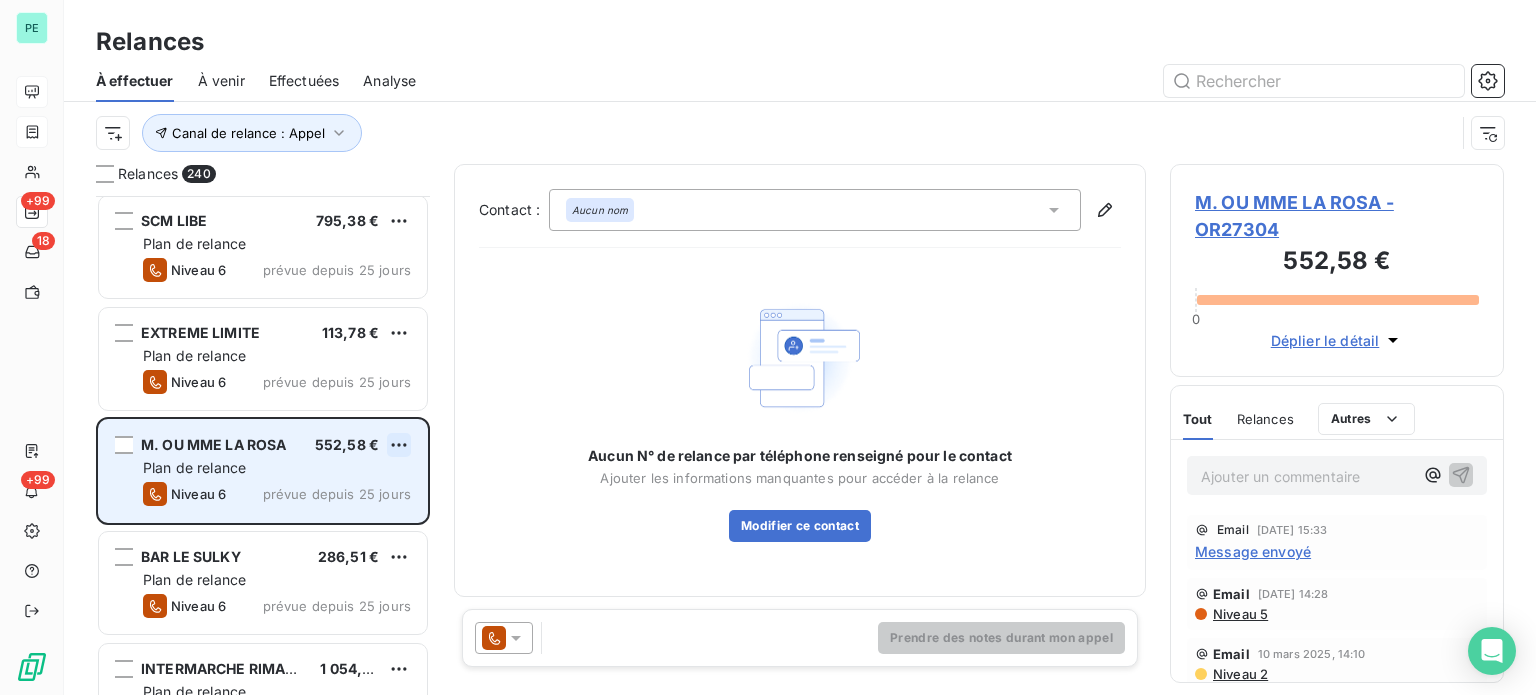 click on "PE +99 18 +99 Relances À effectuer À venir Effectuées Analyse Canal de relance  : Appel  Relances 240 CHAMPAGNE LECLERC BRIANT SAS 9 533,00 € Plan de relance Niveau 6 prévue depuis 25 jours SCM LIBE 795,38 € Plan de relance Niveau 6 prévue depuis 25 jours EXTREME LIMITE 113,78 € Plan de relance Niveau 6 prévue depuis 25 jours M. OU MME LA ROSA 552,58 € Plan de relance Niveau 6 prévue depuis 25 jours BAR LE SULKY 286,51 € Plan de relance Niveau 6 prévue depuis 25 jours INTERMARCHE RIMAUCOURT 1 054,80 € Plan de relance Niveau 3 prévue depuis 25 jours CARREFOUR CONTACT MONTHERME 801,06 € Plan de relance Niveau 6 prévue depuis 25 jours LA PLATEFORME DU BATIMENT 19 163,29 € Plan de relance Niveau 3 prévue depuis 25 jours MR ET MME BOULAS 106,40 € Plan de relance Niveau 6 prévue depuis 25 jours CAFE AU COEUR DE SAINT BRICE 1 830,62 € Plan de relance Niveau 6 prévue depuis 25 jours MR MALBEZIN JACQUES 46,20 € Plan de relance Niveau 6 263,45 € 0  :" at bounding box center (768, 347) 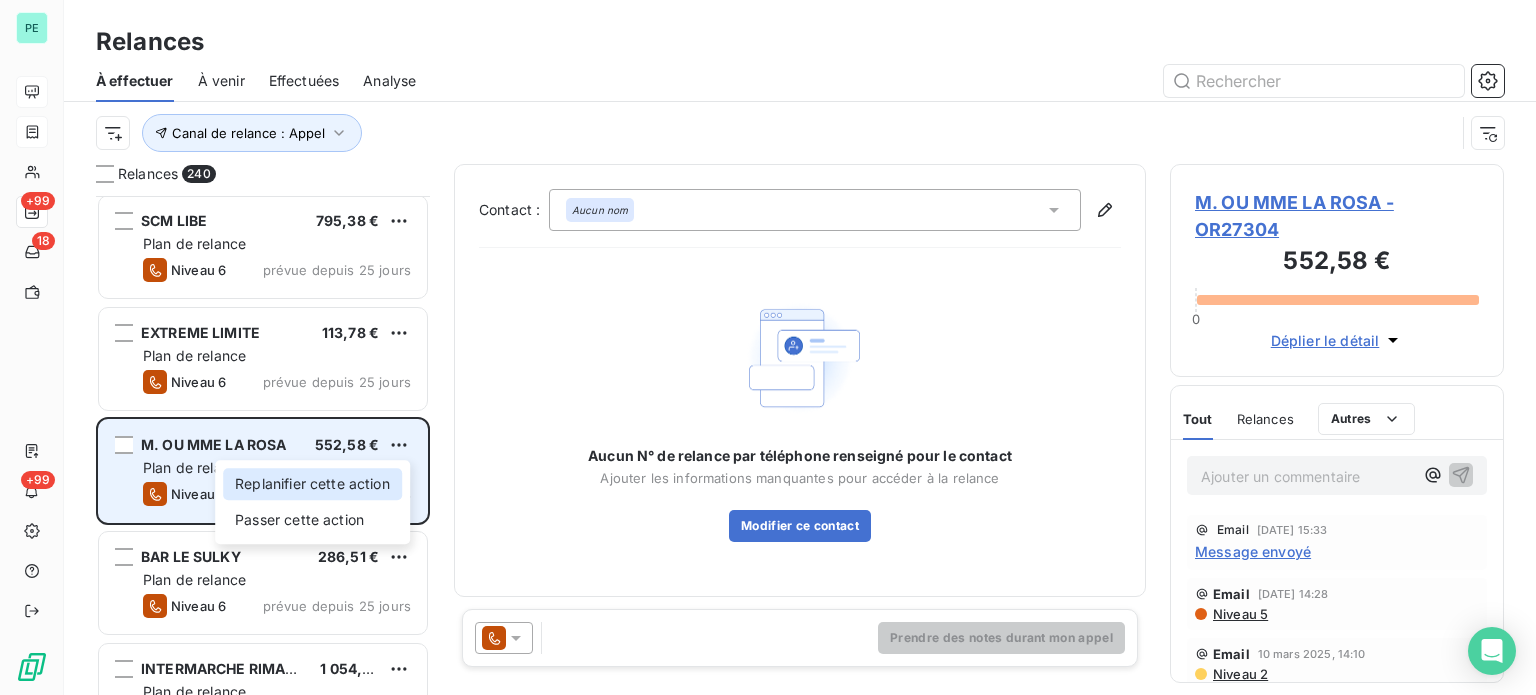 click on "Replanifier cette action" at bounding box center [312, 484] 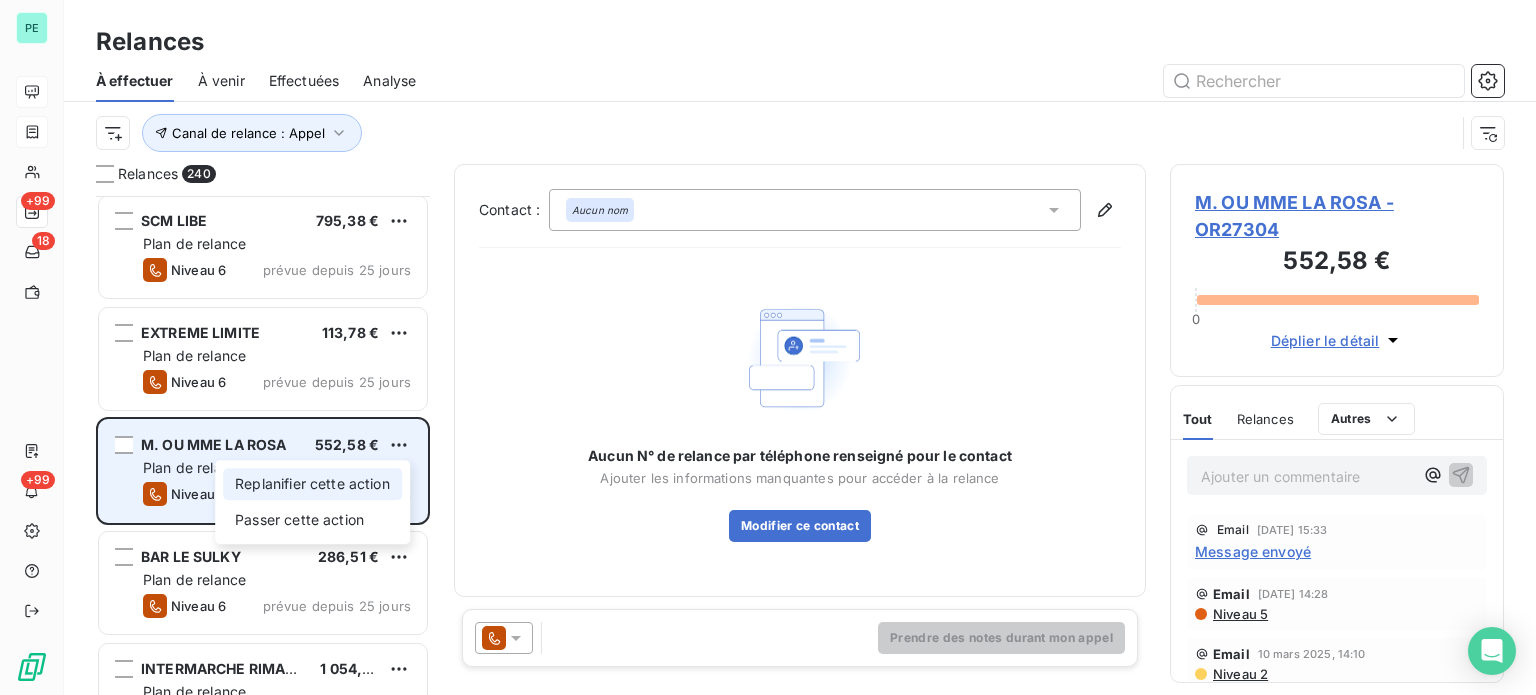 select on "6" 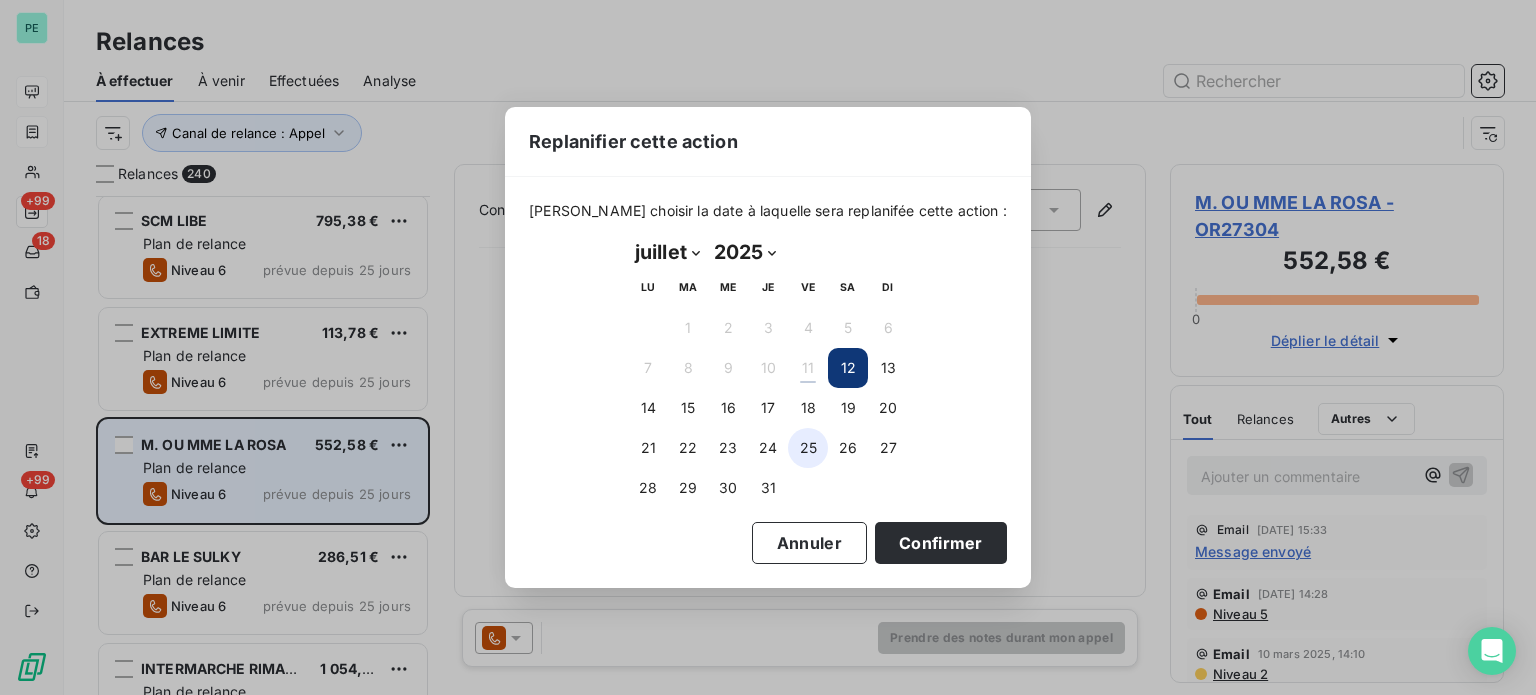 click on "25" at bounding box center (808, 448) 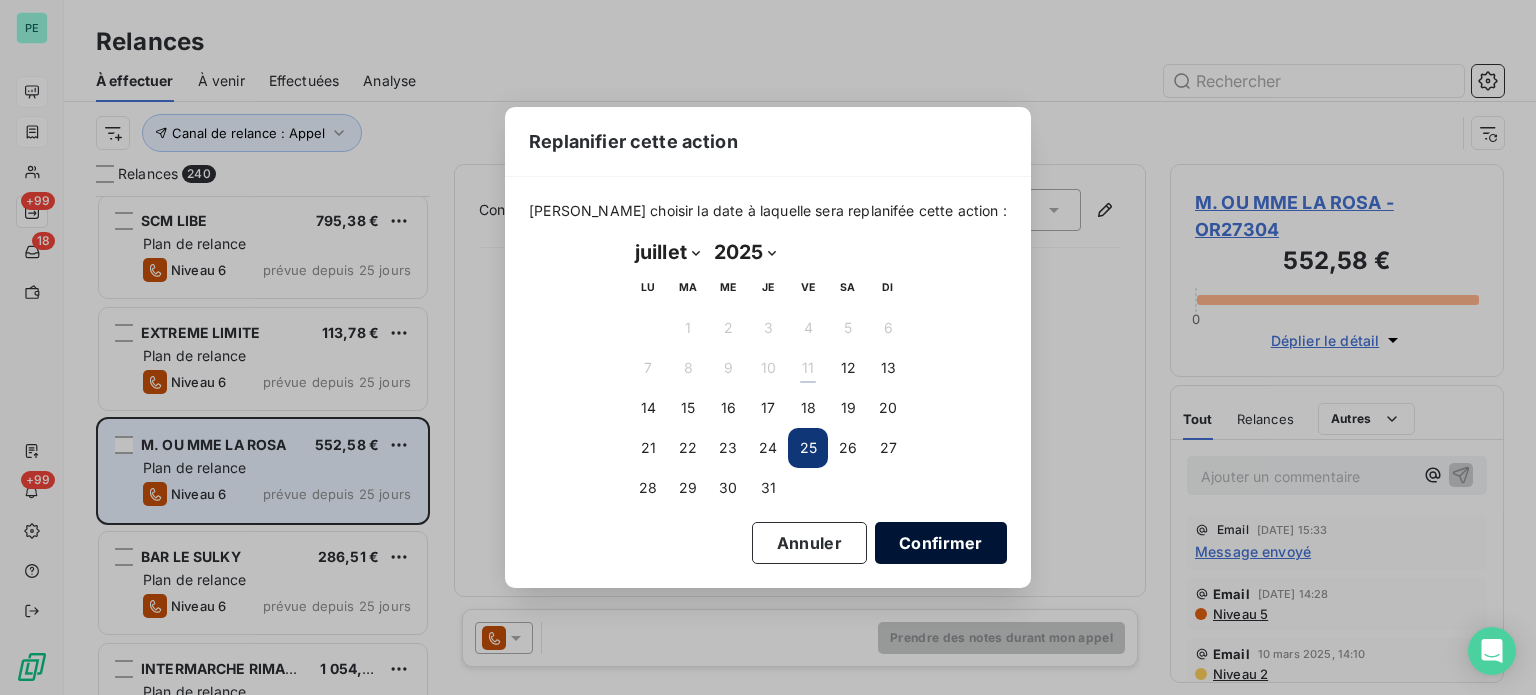 click on "Confirmer" at bounding box center [941, 543] 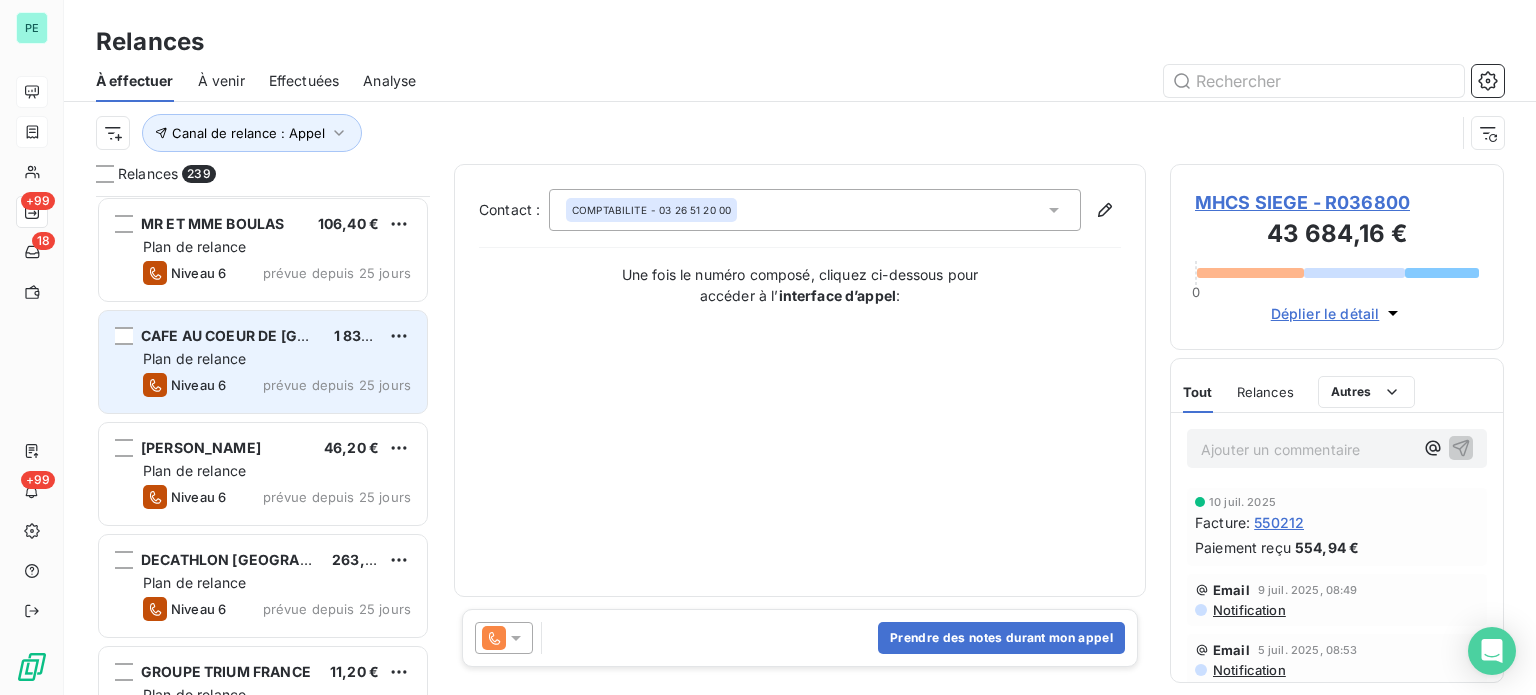 scroll, scrollTop: 12800, scrollLeft: 0, axis: vertical 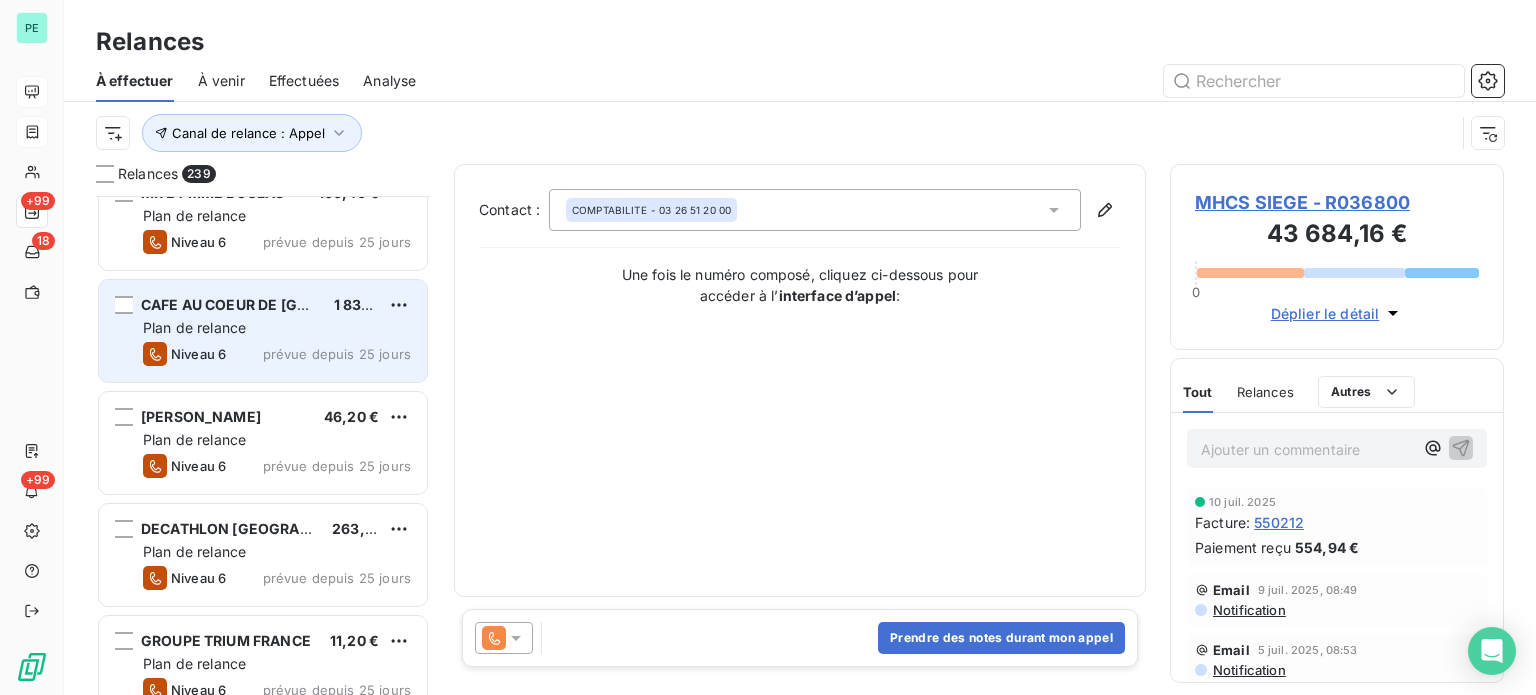 click on "Plan de relance" at bounding box center [277, 440] 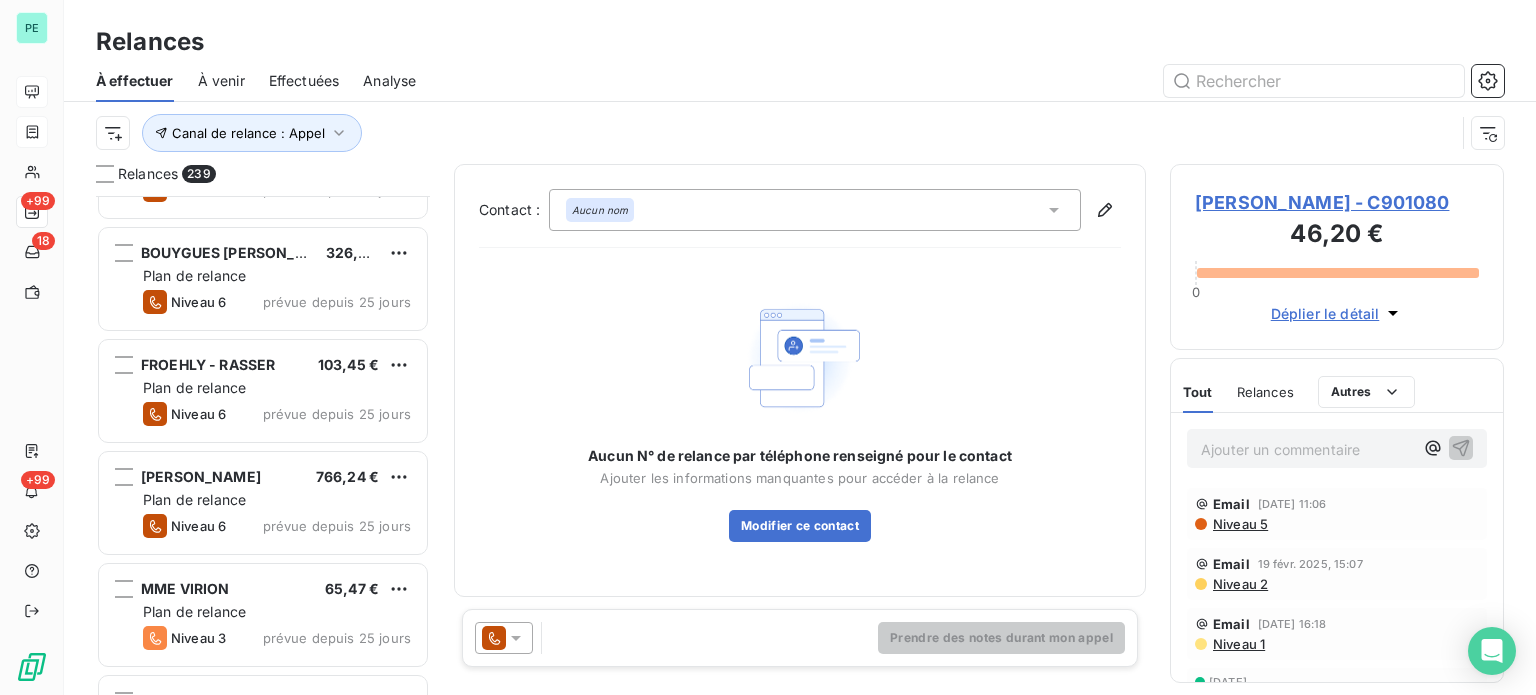 scroll, scrollTop: 13400, scrollLeft: 0, axis: vertical 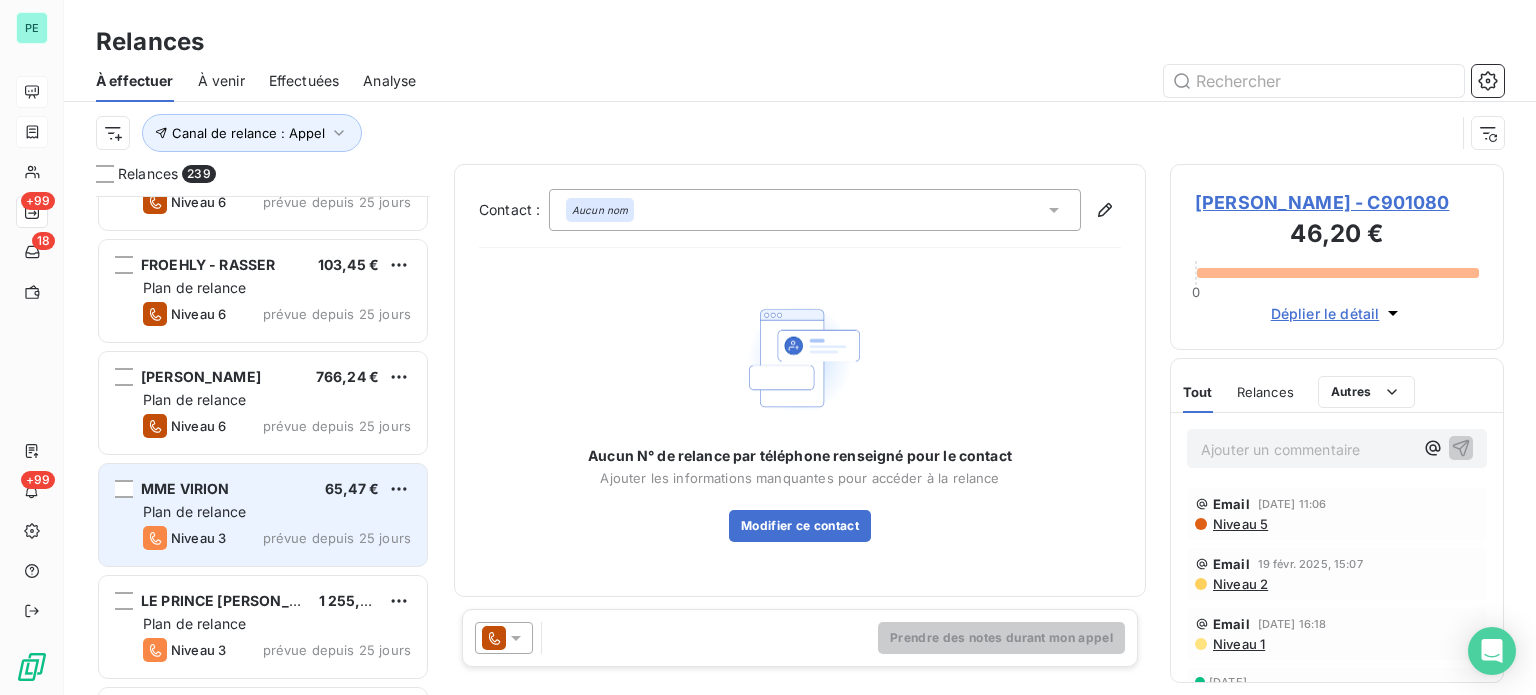 click on "MME VIRION 65,47 €" at bounding box center (277, 489) 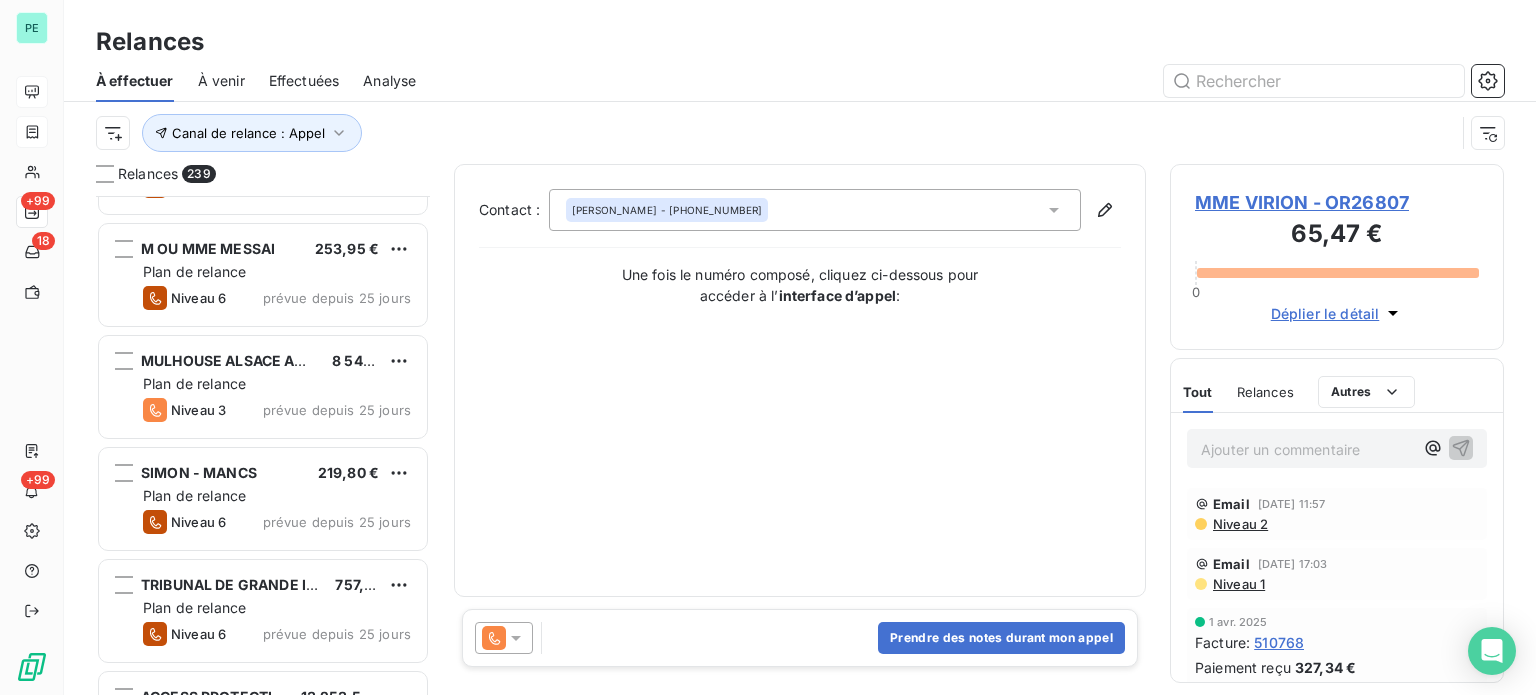 scroll, scrollTop: 14300, scrollLeft: 0, axis: vertical 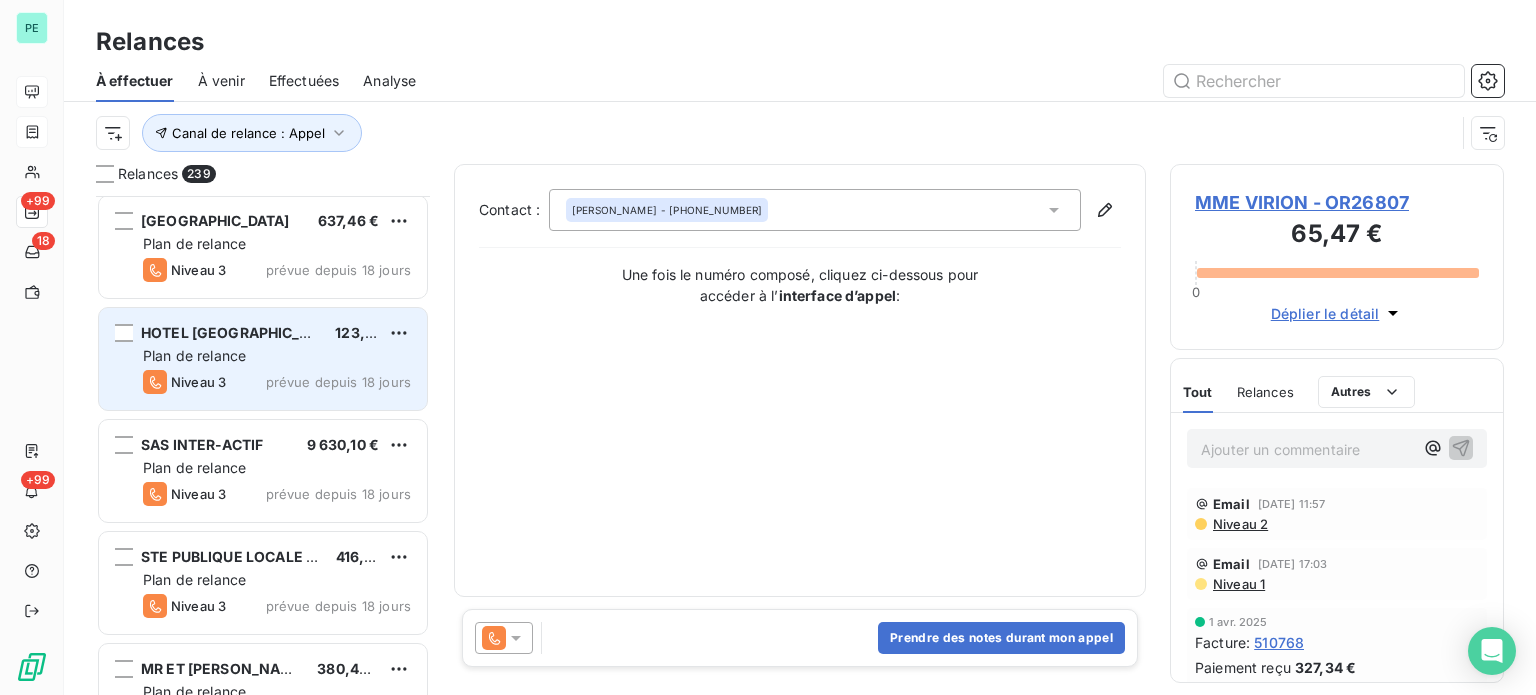click on "Plan de relance" at bounding box center [277, 356] 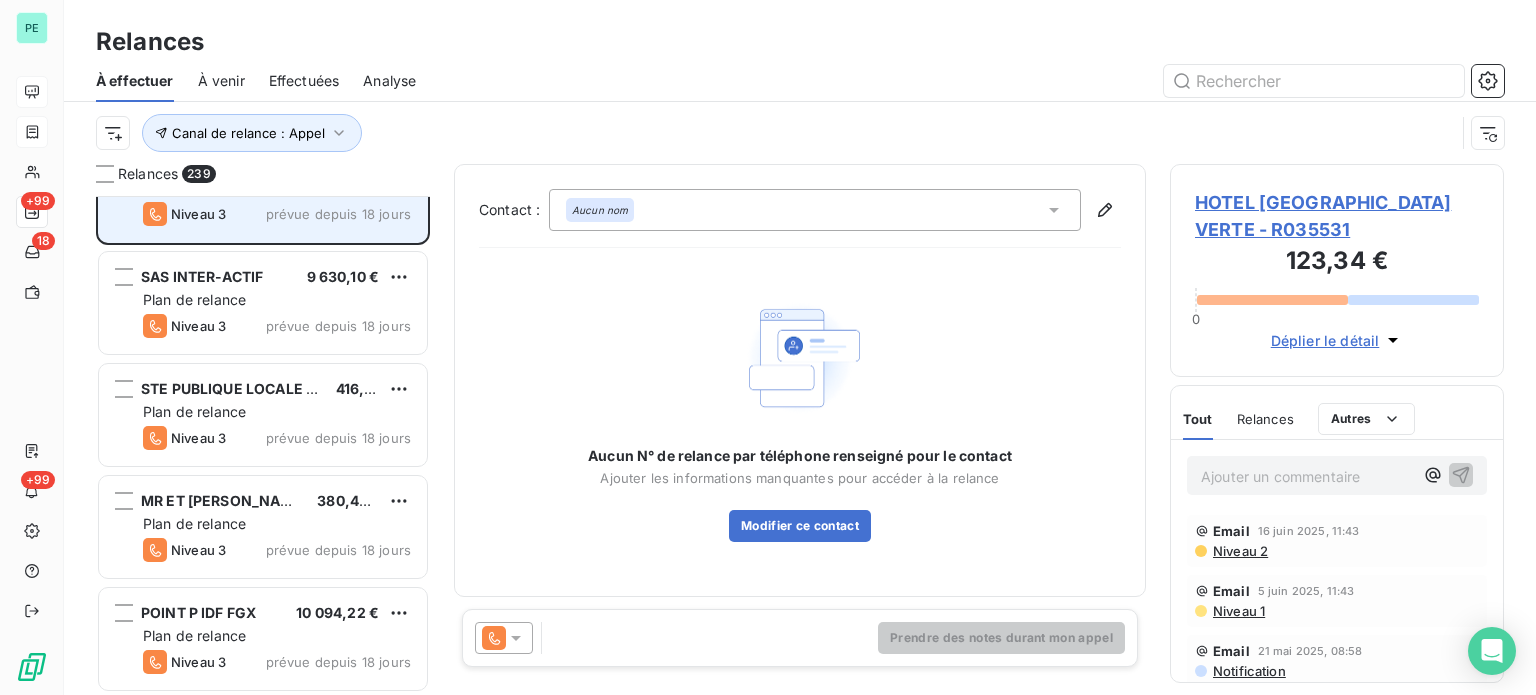 scroll, scrollTop: 15100, scrollLeft: 0, axis: vertical 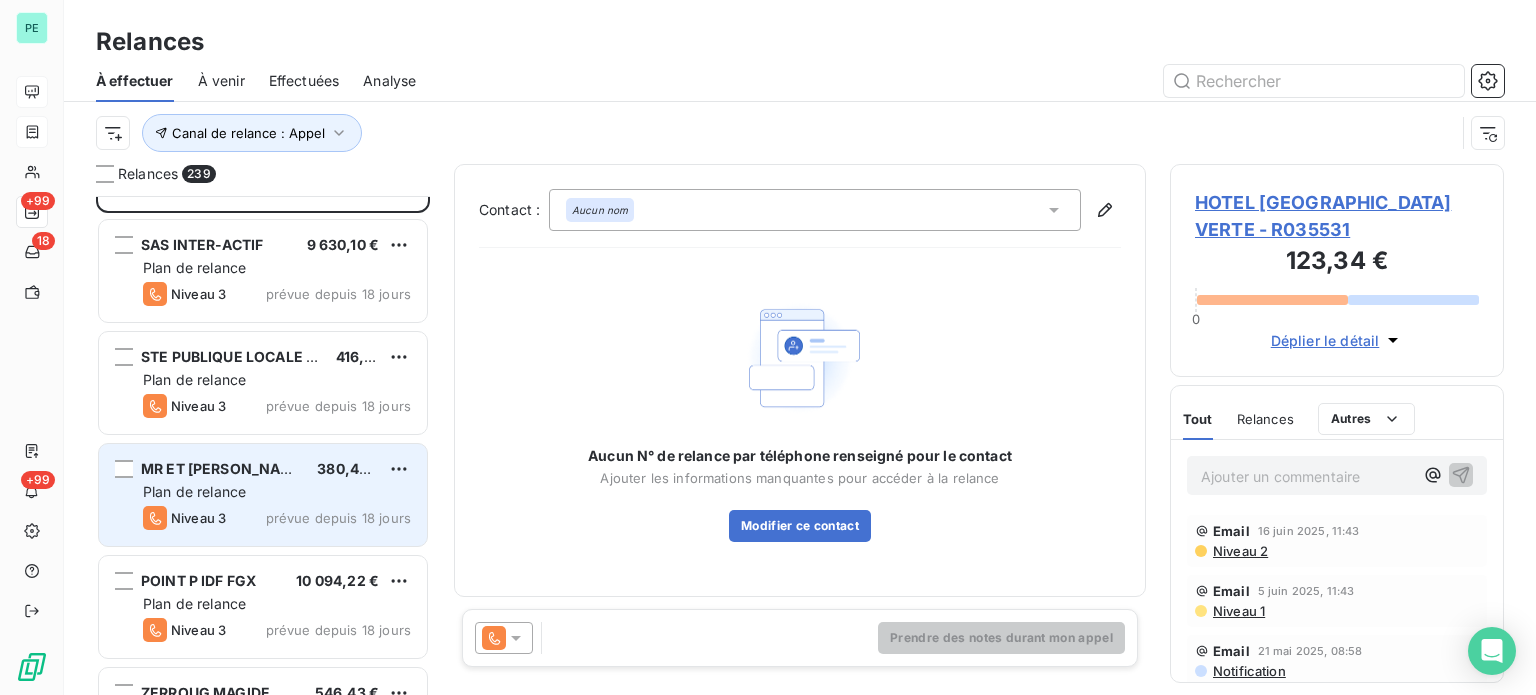 click on "MR ET MME TANGUY" at bounding box center [224, 468] 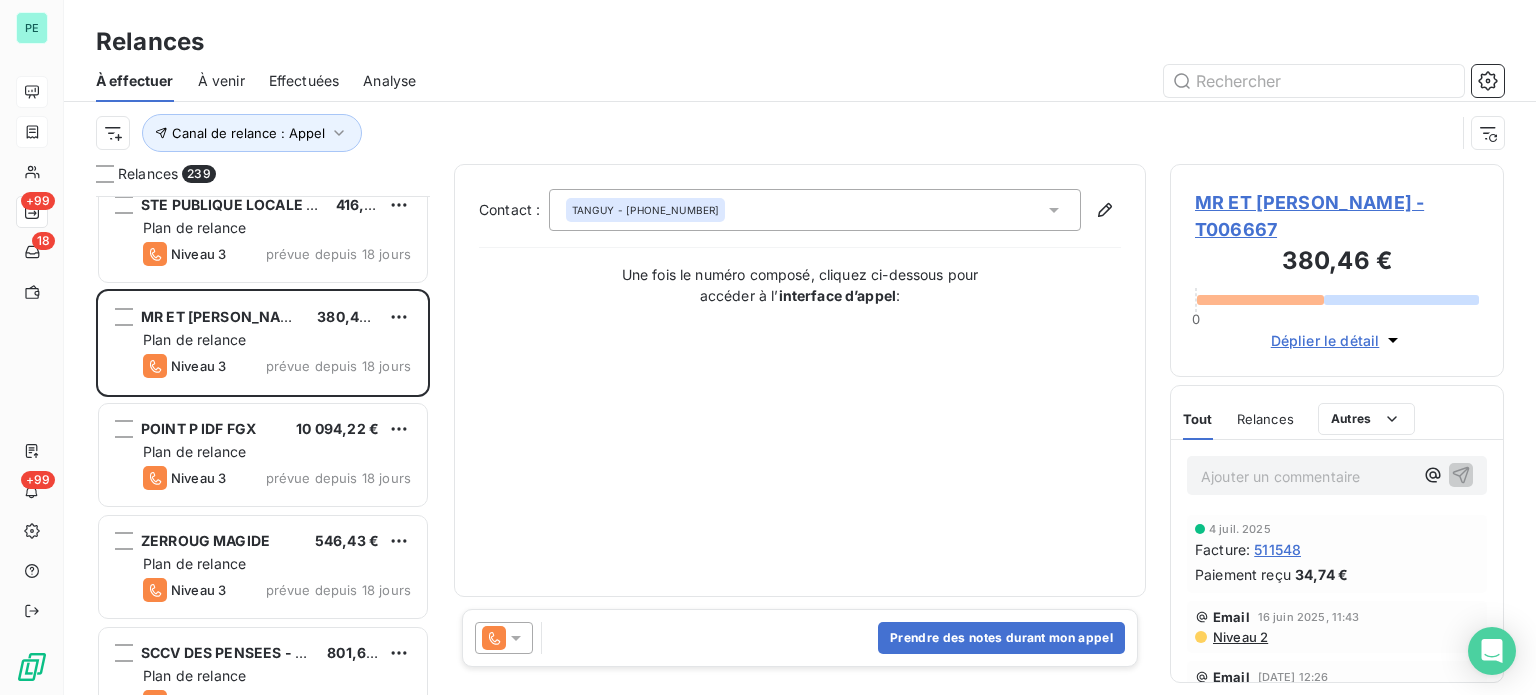 scroll, scrollTop: 15300, scrollLeft: 0, axis: vertical 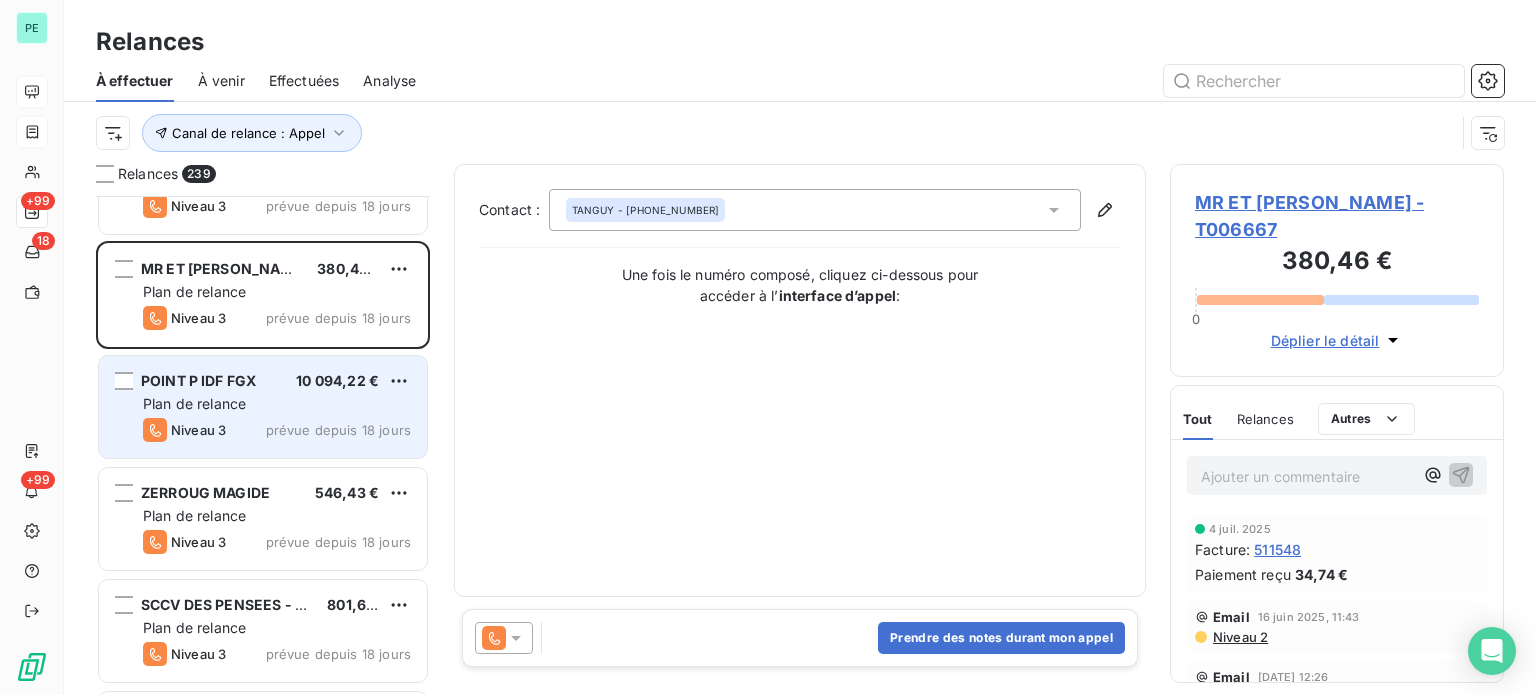 click on "POINT P IDF FGX 10 094,22 € Plan de relance Niveau 3 prévue depuis 18 jours" at bounding box center [263, 407] 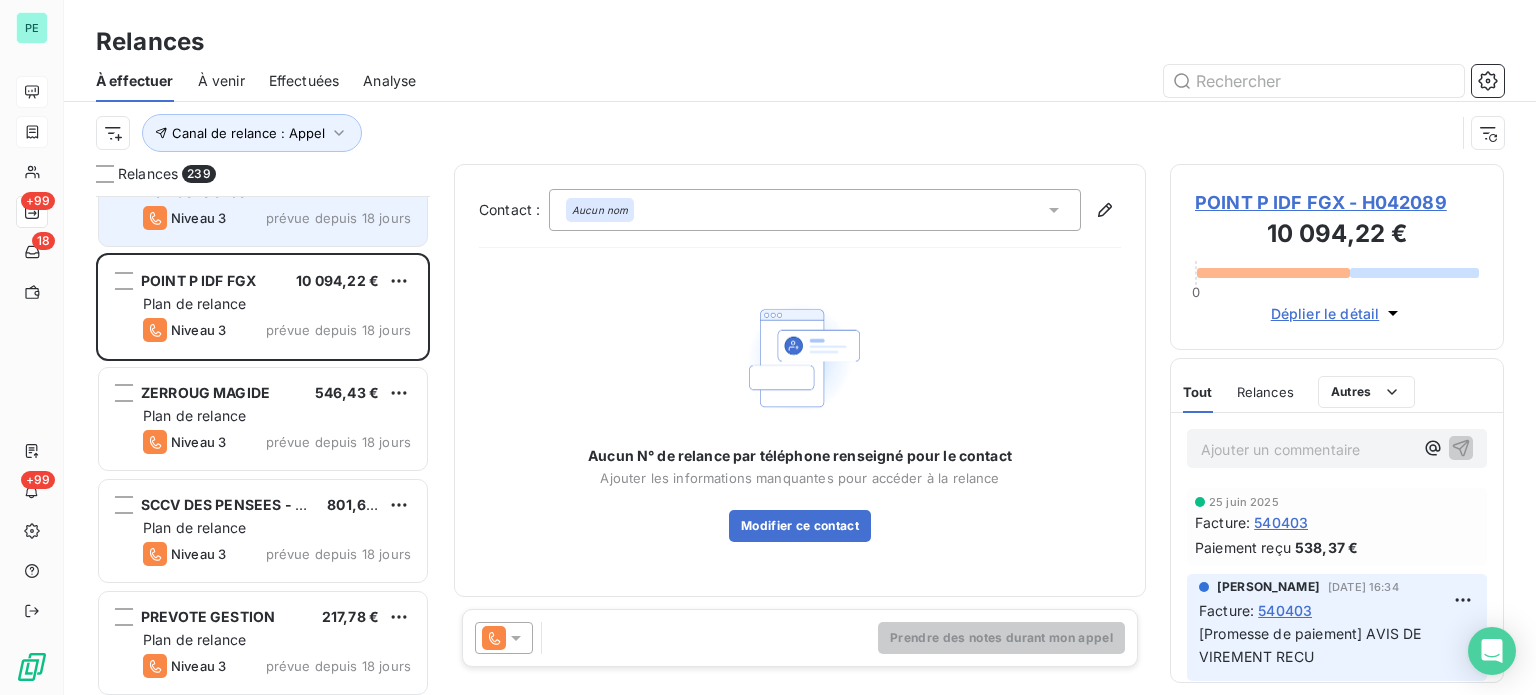 scroll, scrollTop: 15500, scrollLeft: 0, axis: vertical 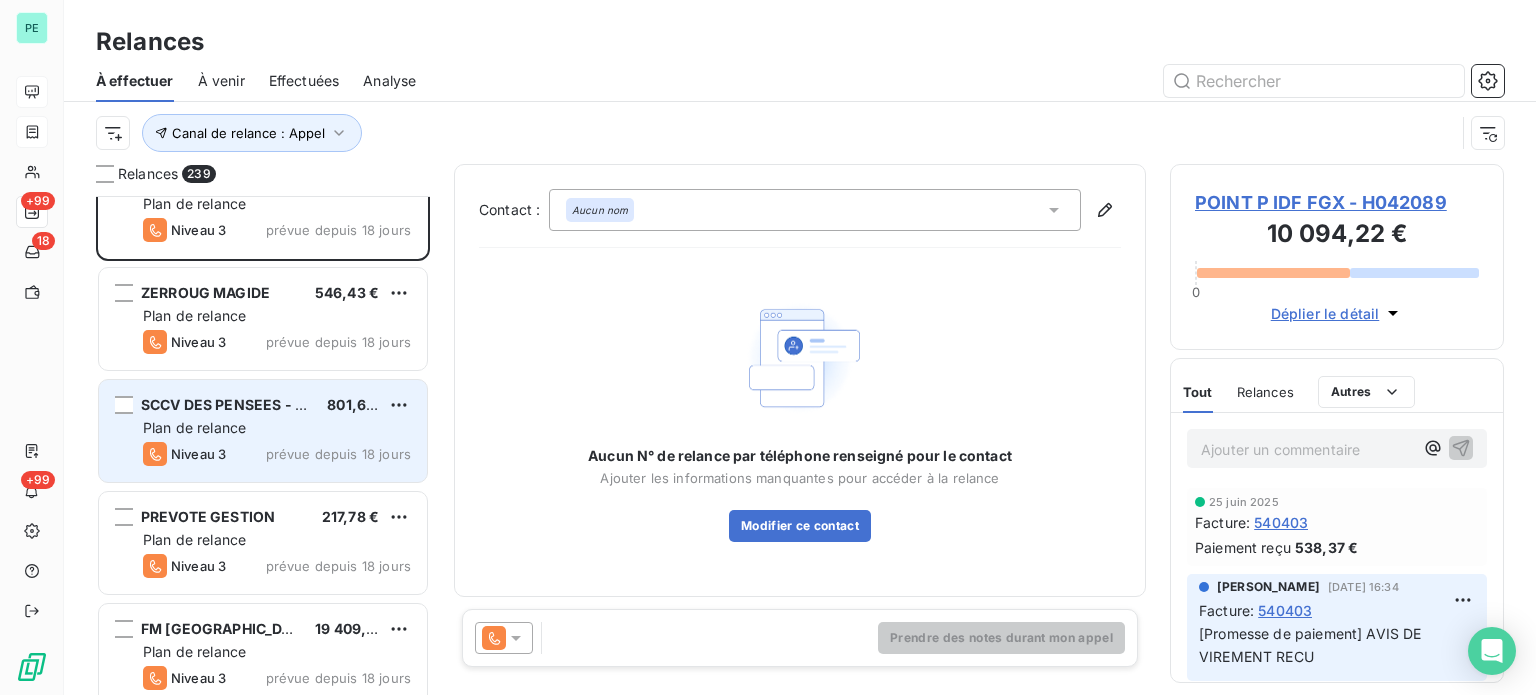 click on "Plan de relance" at bounding box center [194, 427] 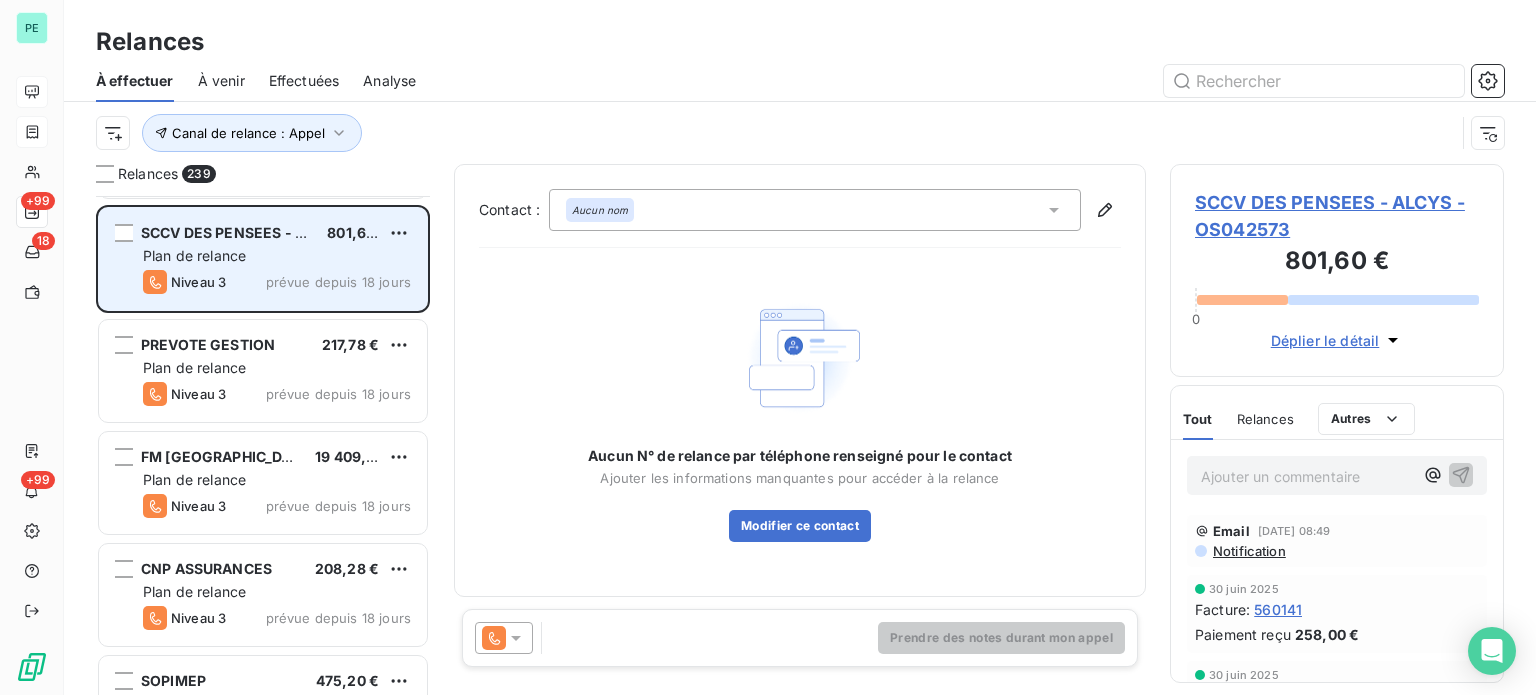 scroll, scrollTop: 15700, scrollLeft: 0, axis: vertical 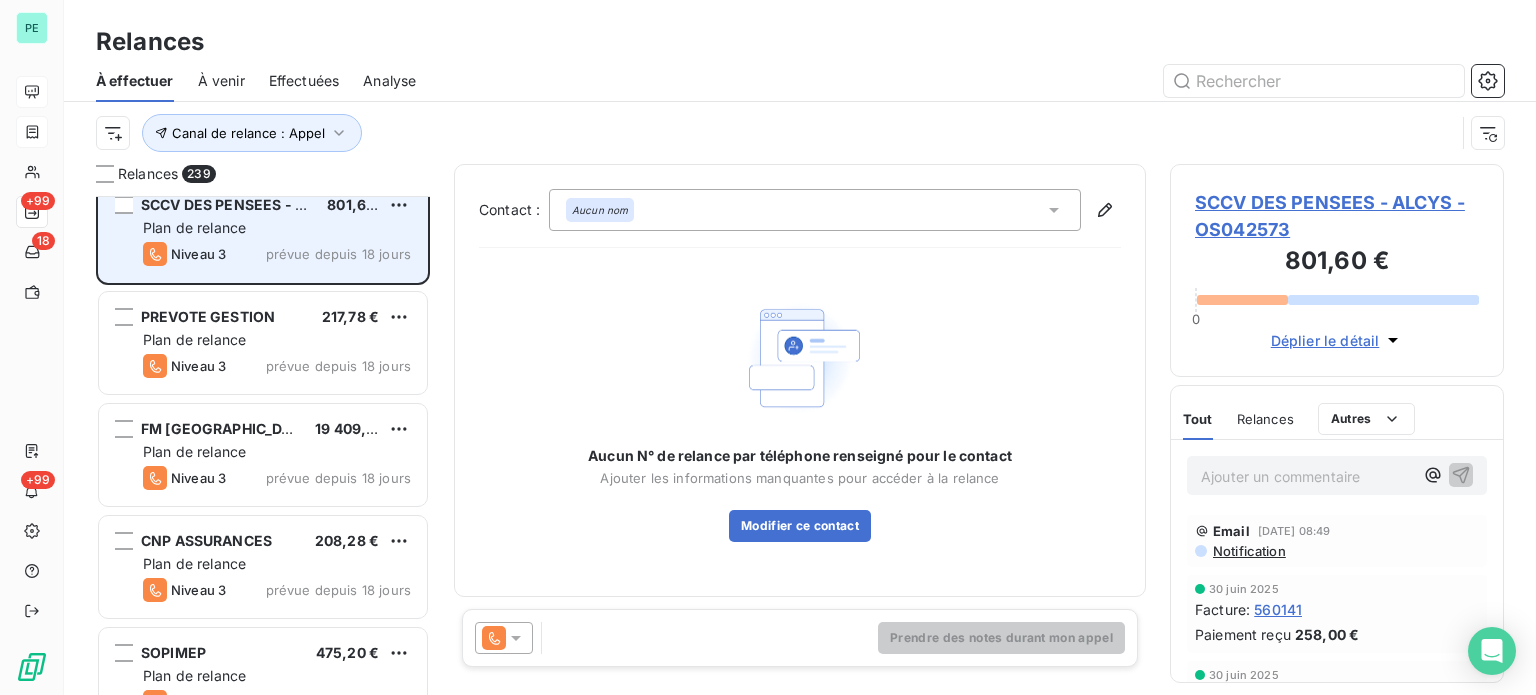 click on "Niveau 3 prévue depuis 18 jours" at bounding box center (277, 366) 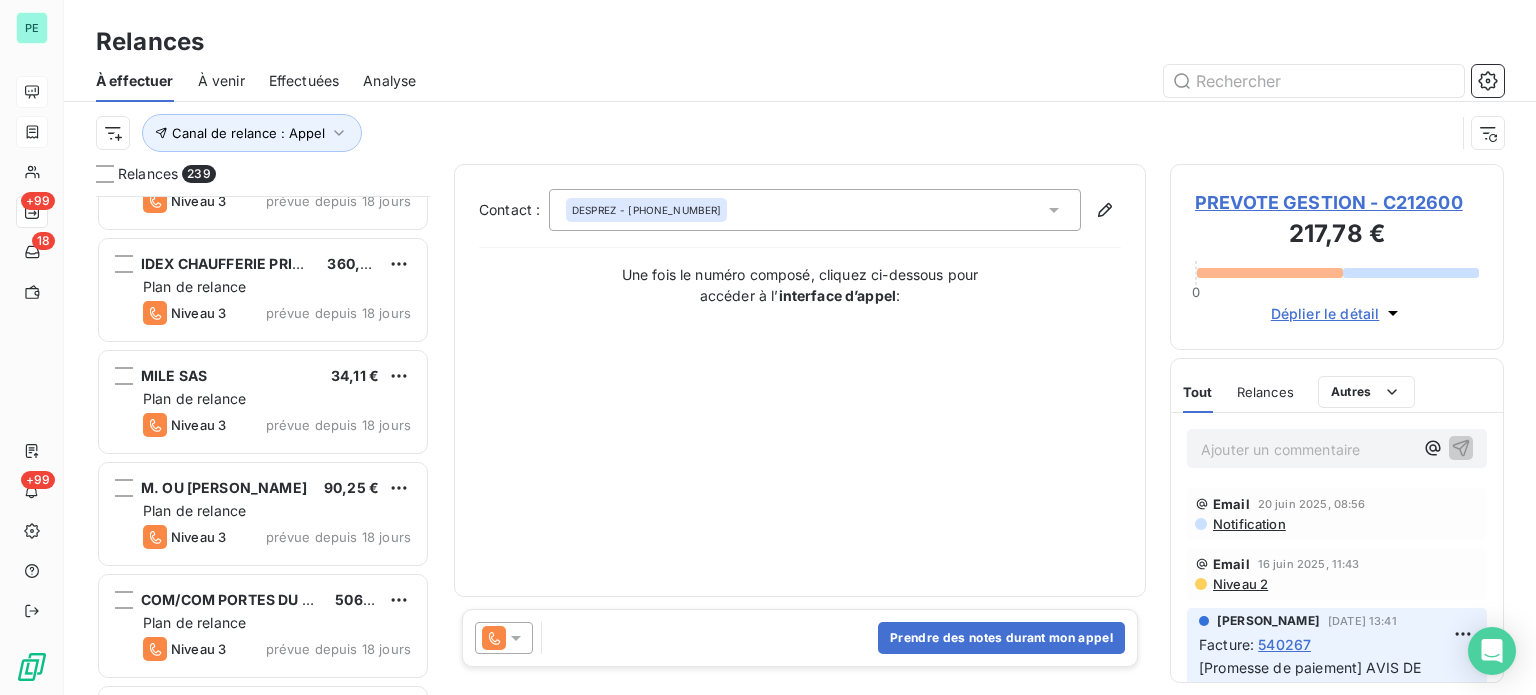 scroll, scrollTop: 16700, scrollLeft: 0, axis: vertical 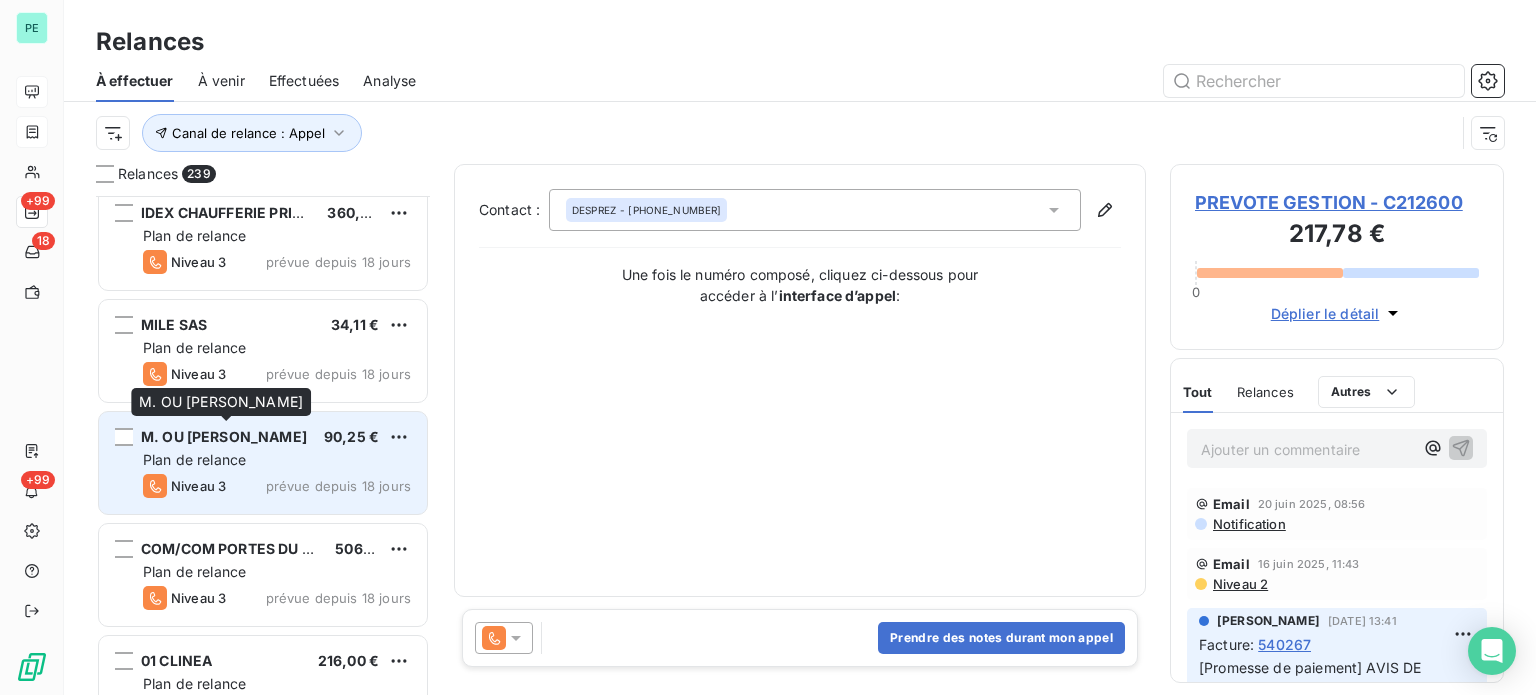 click on "M. OU MME ALIMI SERGE" at bounding box center (224, 436) 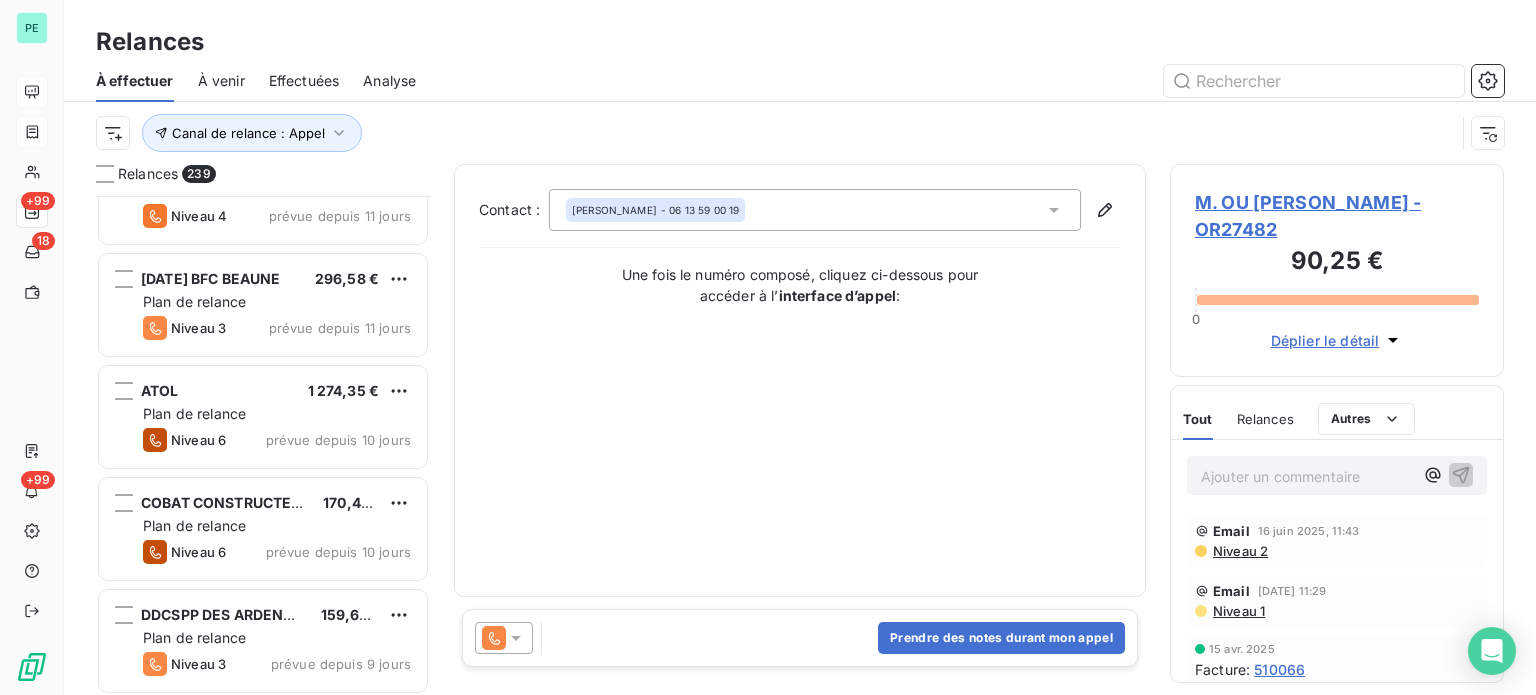scroll, scrollTop: 20600, scrollLeft: 0, axis: vertical 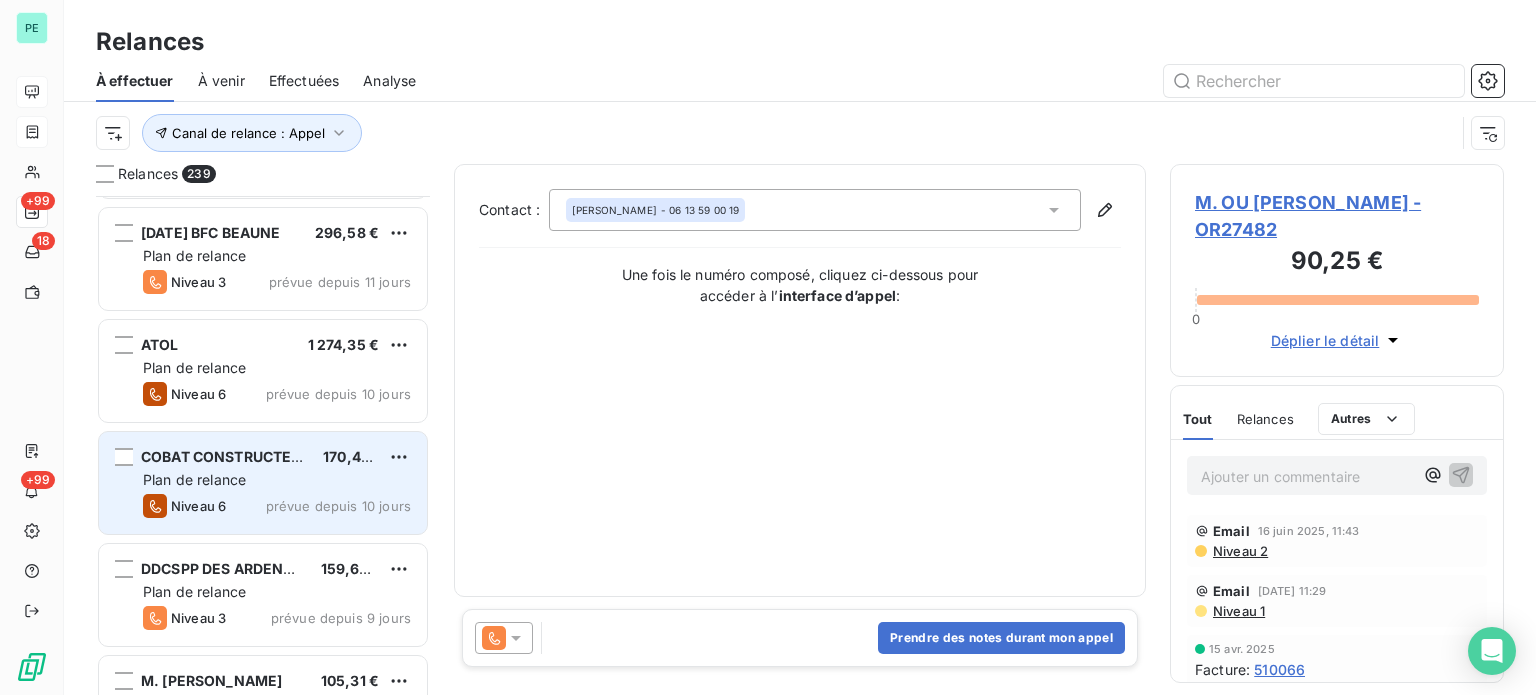 click on "COBAT CONSTRUCTEURS" at bounding box center (230, 456) 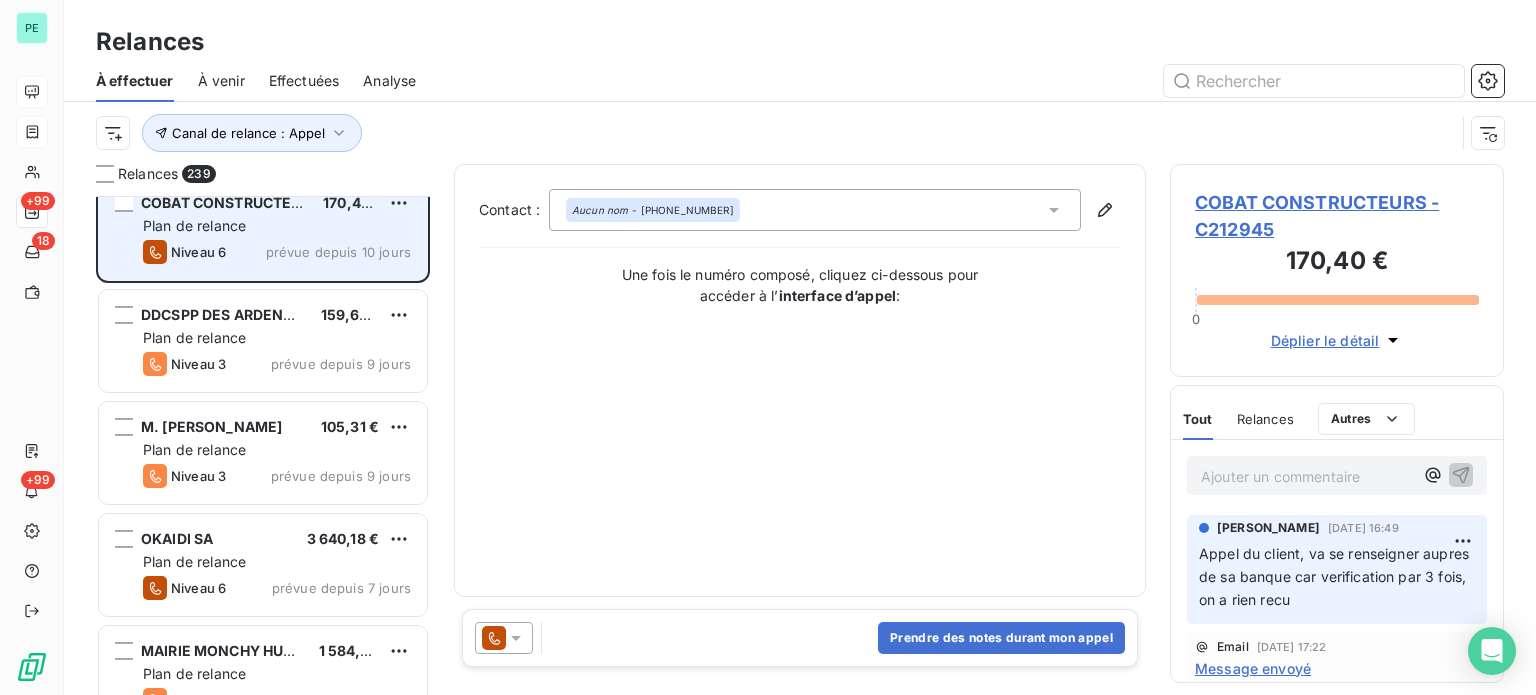 scroll, scrollTop: 20900, scrollLeft: 0, axis: vertical 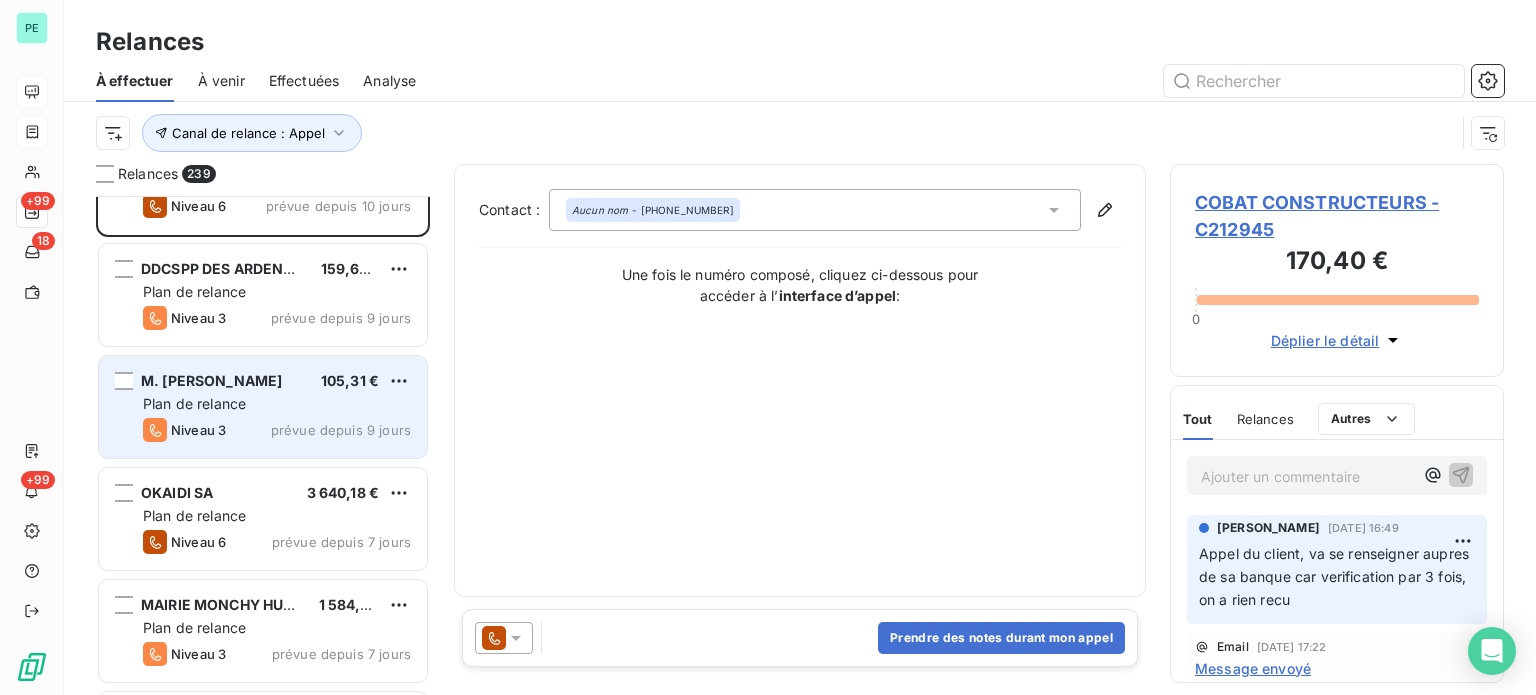click on "Plan de relance" at bounding box center (277, 404) 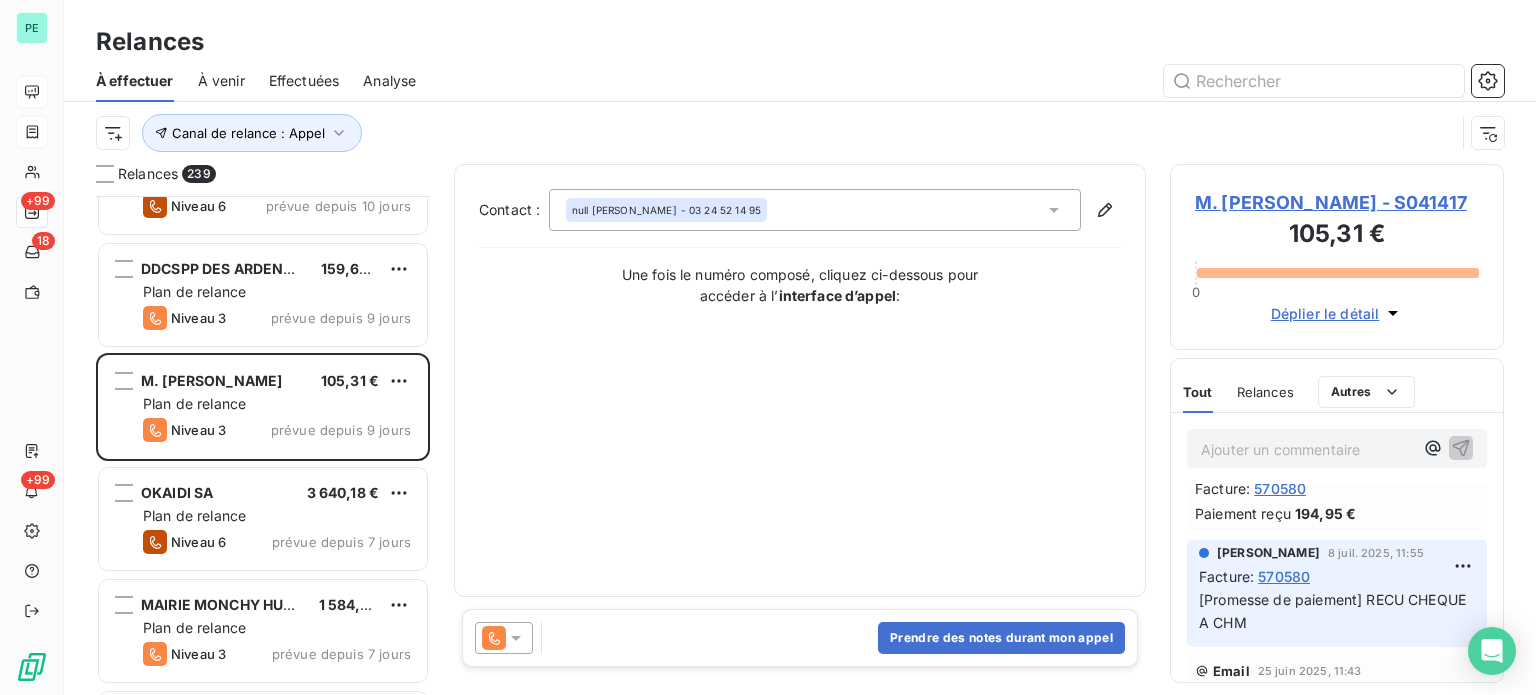 scroll, scrollTop: 0, scrollLeft: 0, axis: both 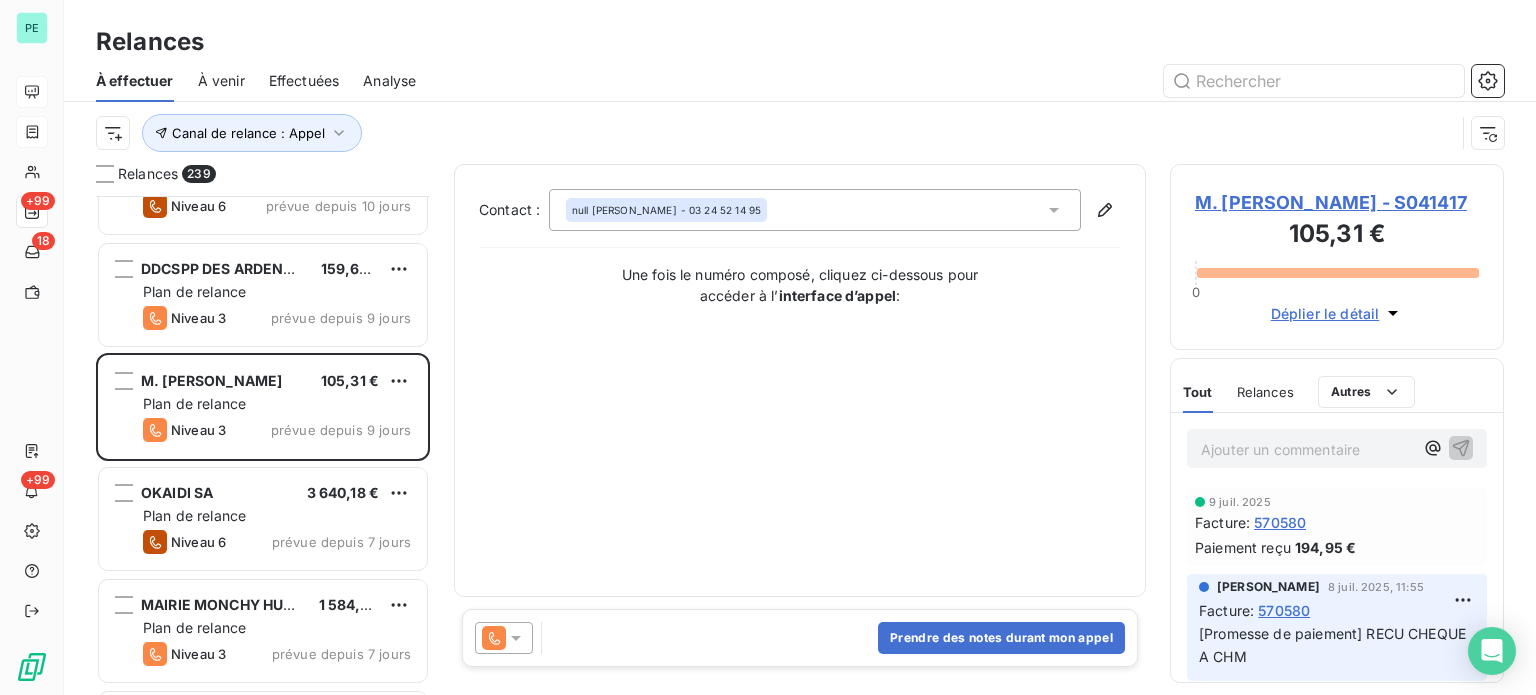 click 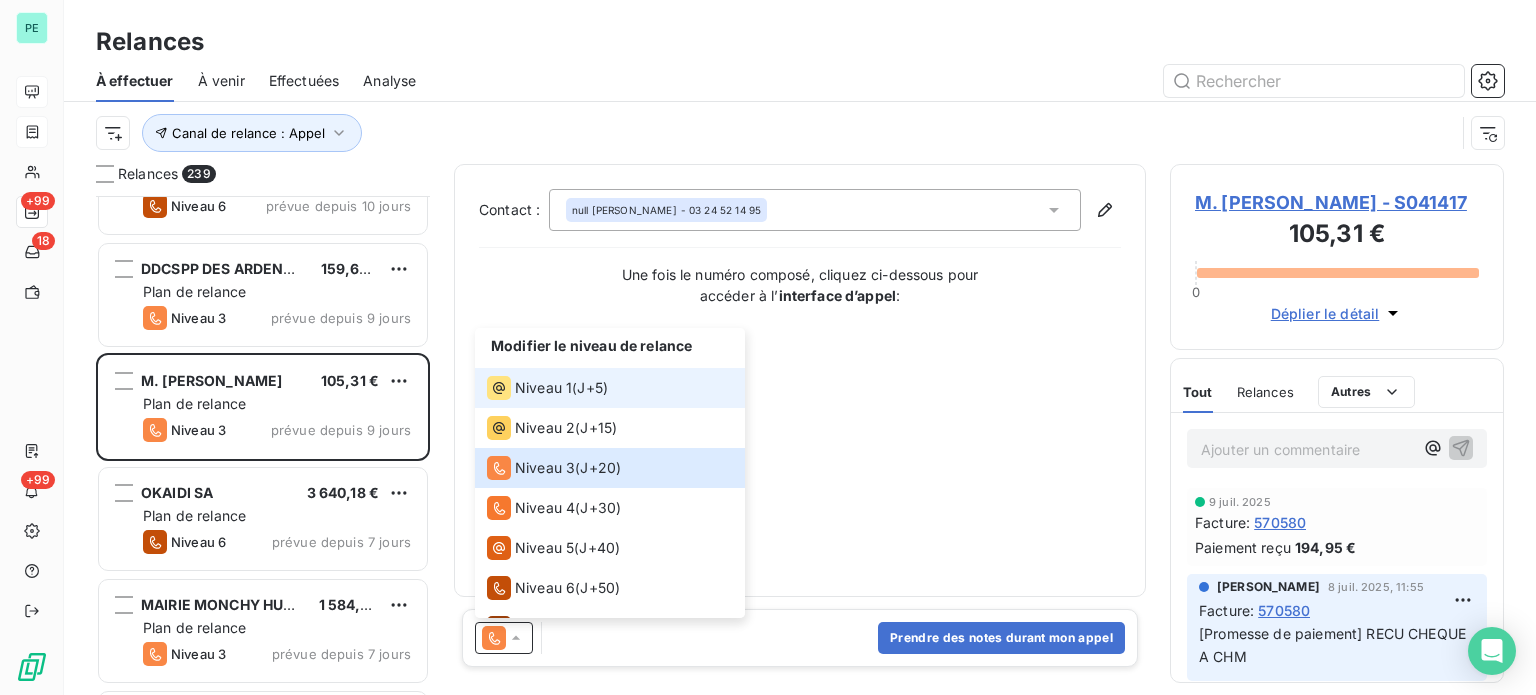 click on "Niveau 1" at bounding box center [543, 388] 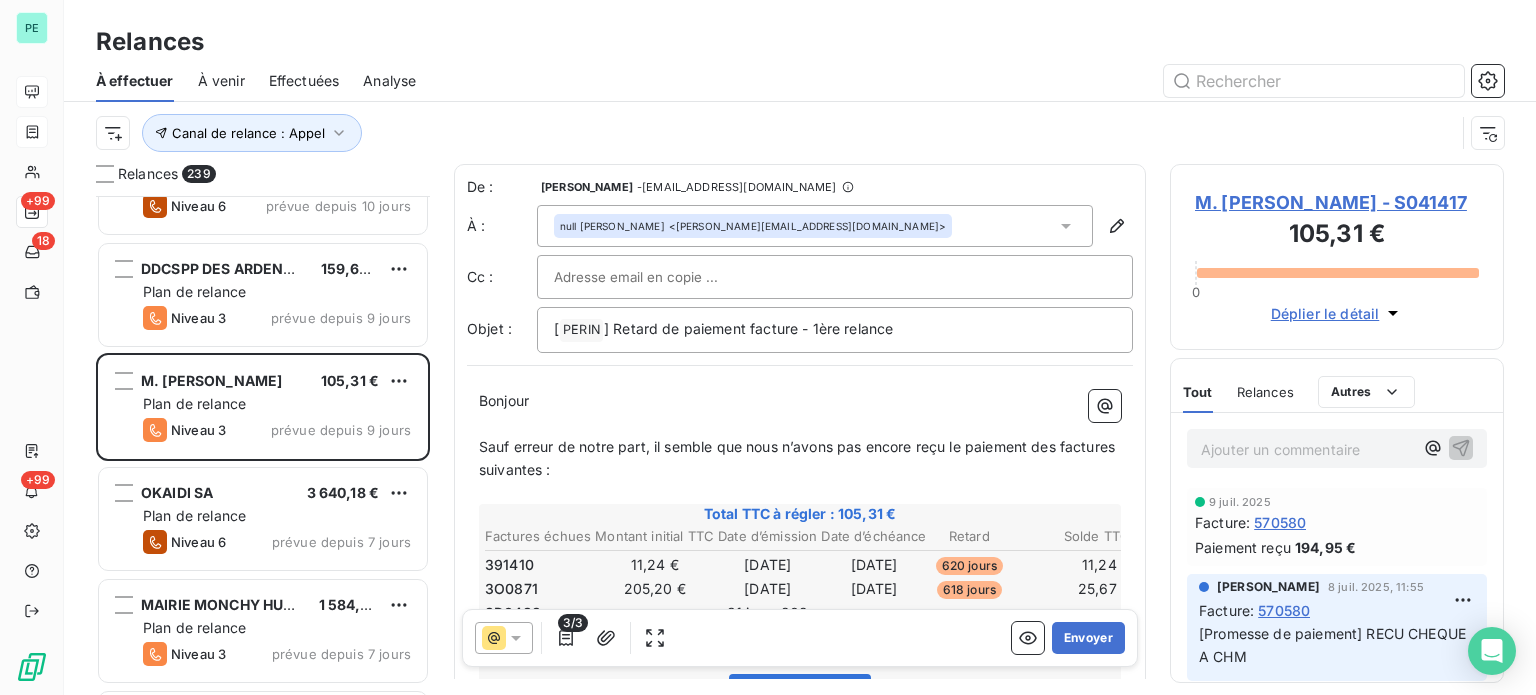 scroll, scrollTop: 100, scrollLeft: 0, axis: vertical 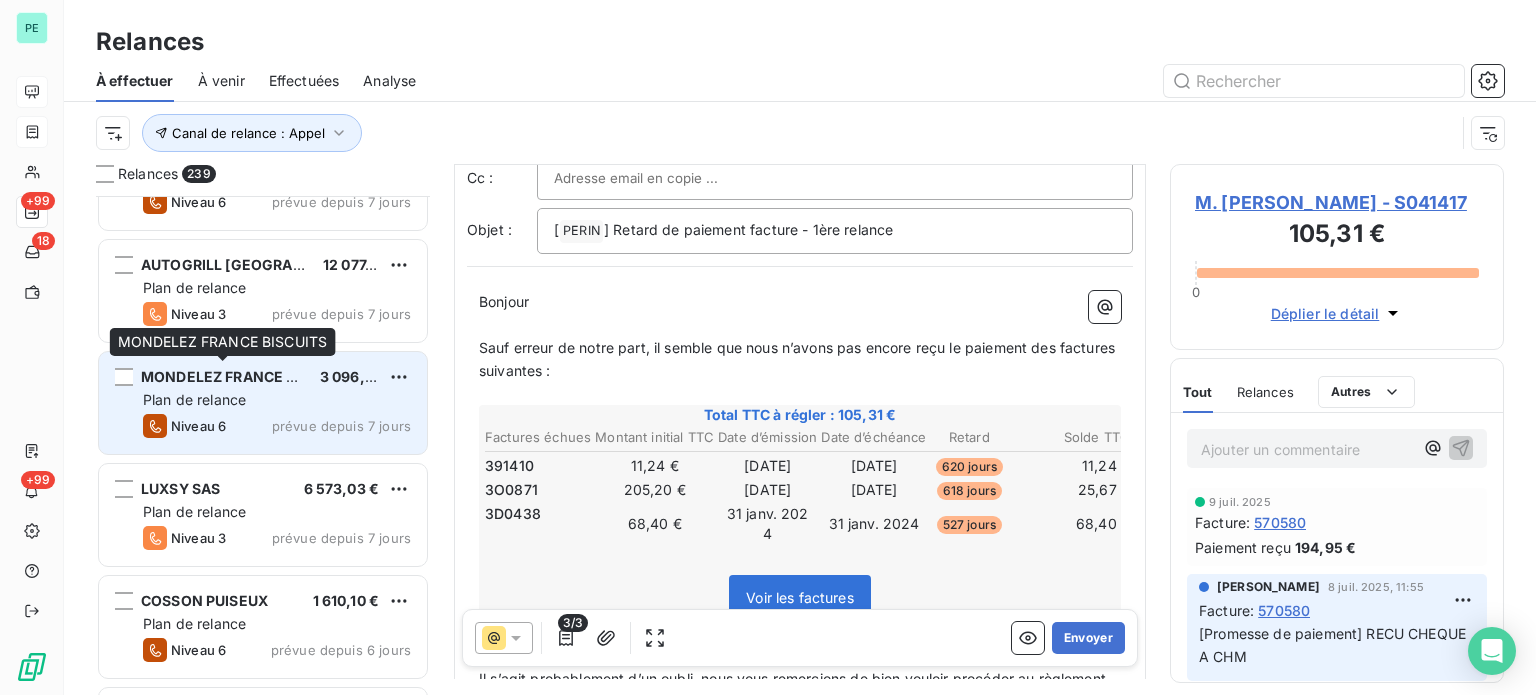 click on "MONDELEZ FRANCE BISCUITS" at bounding box center [246, 376] 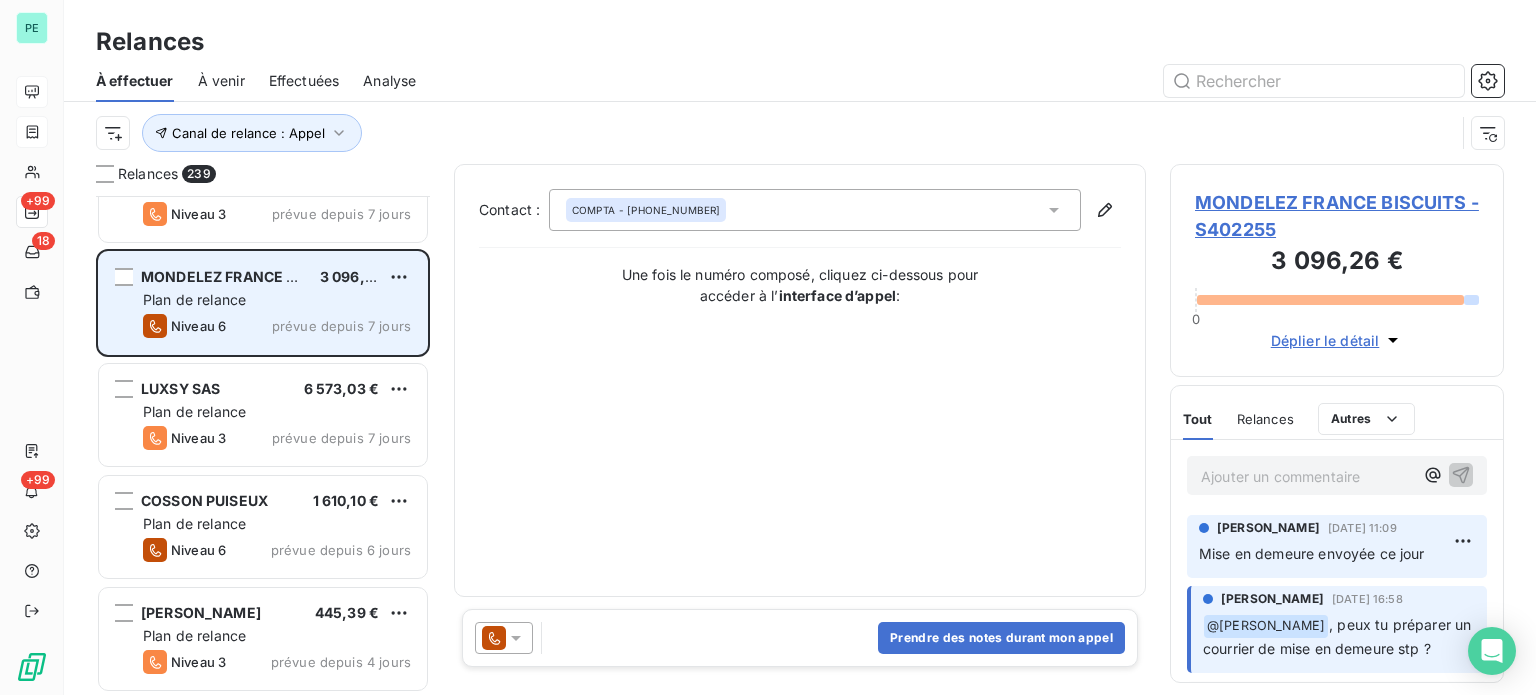 scroll, scrollTop: 22000, scrollLeft: 0, axis: vertical 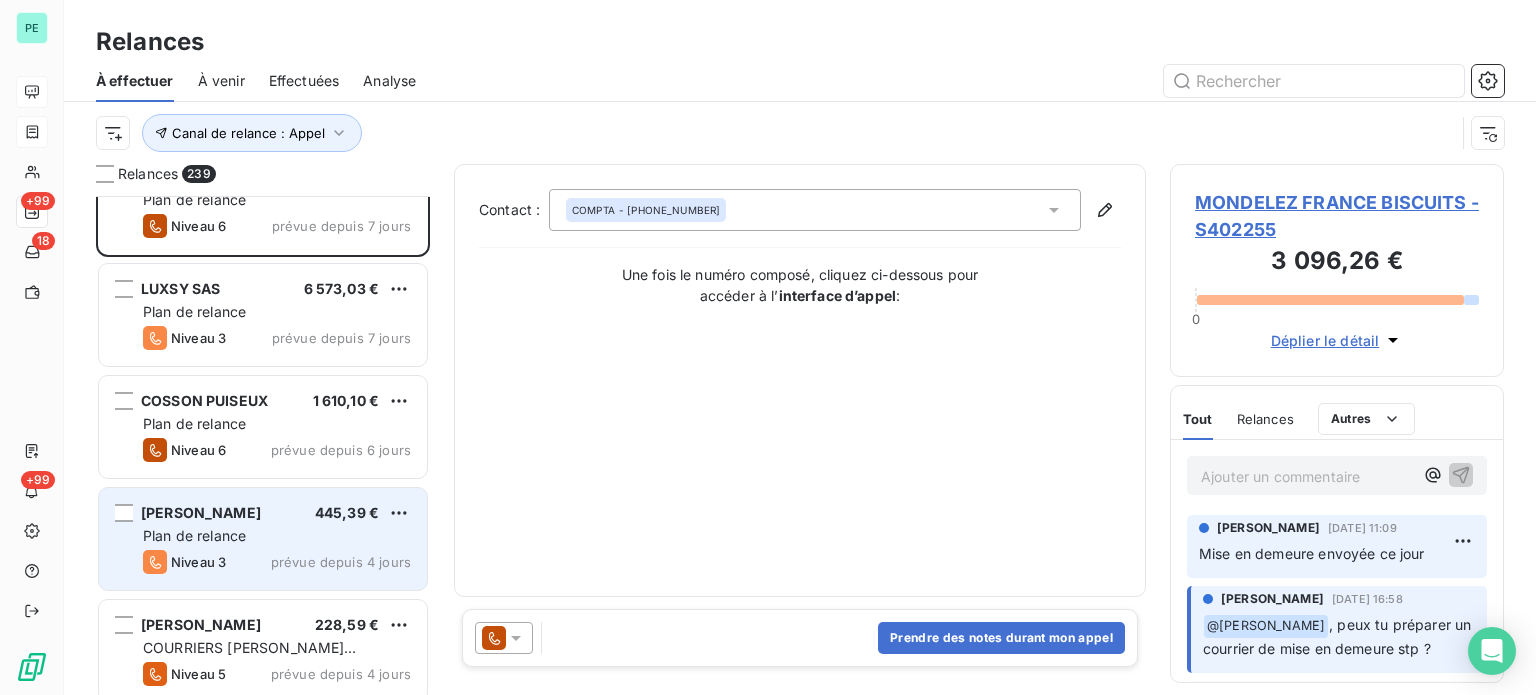 click on "Plan de relance" at bounding box center (194, 535) 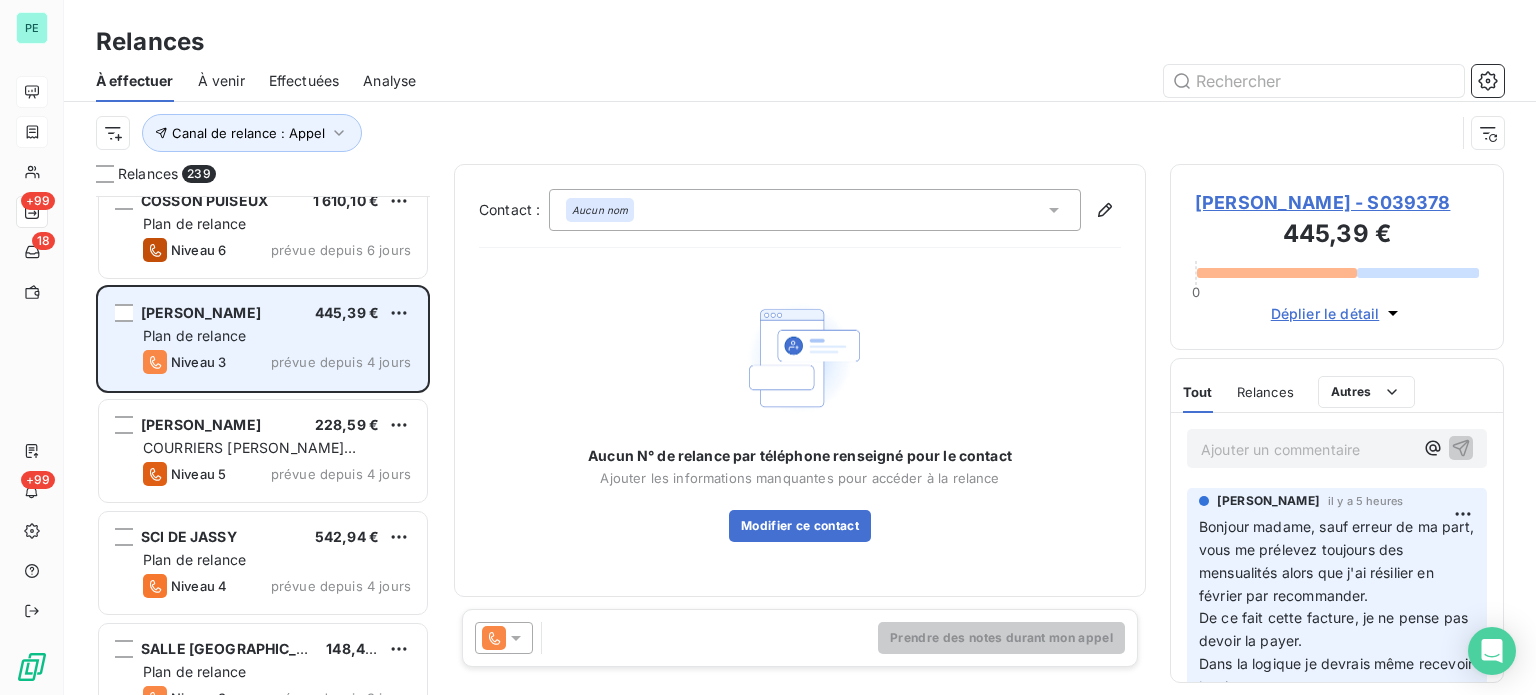 scroll, scrollTop: 22300, scrollLeft: 0, axis: vertical 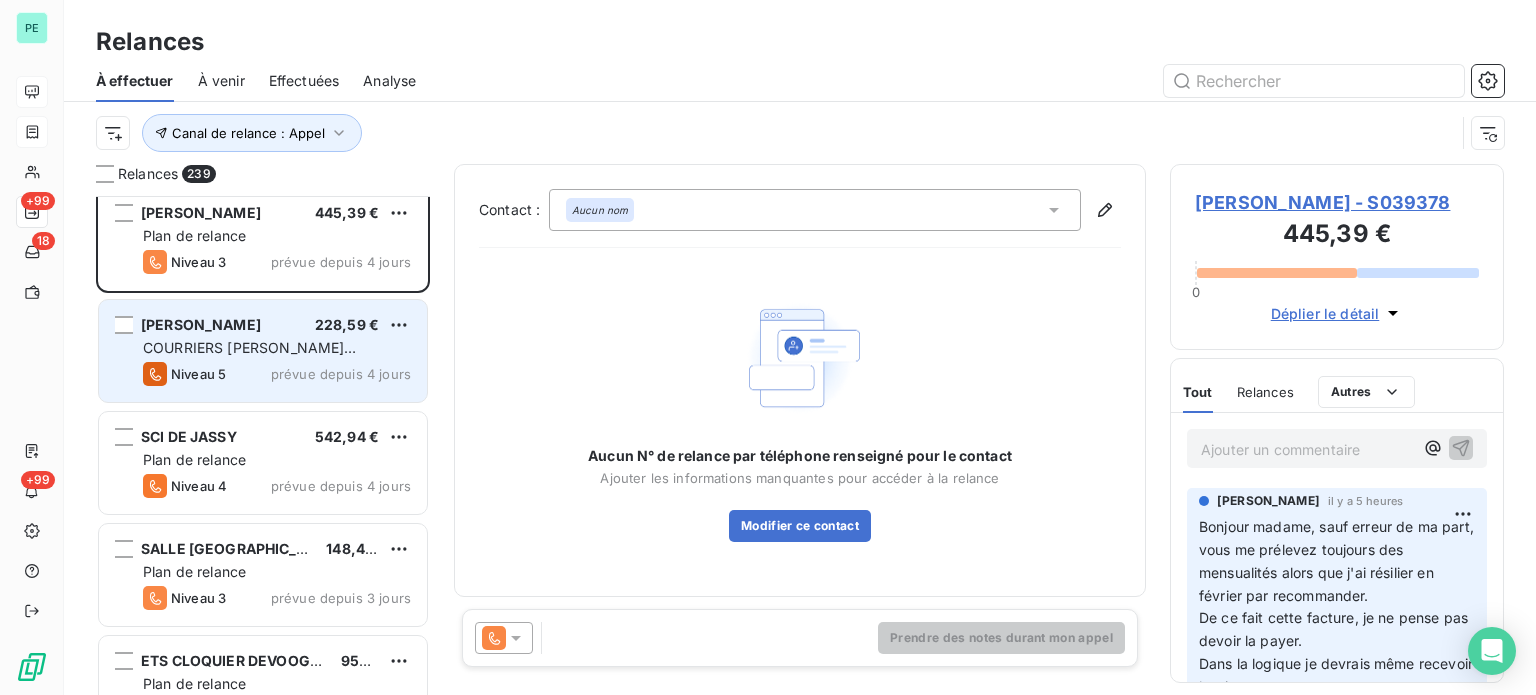 click on "Niveau 5 prévue depuis 4 jours" at bounding box center (277, 374) 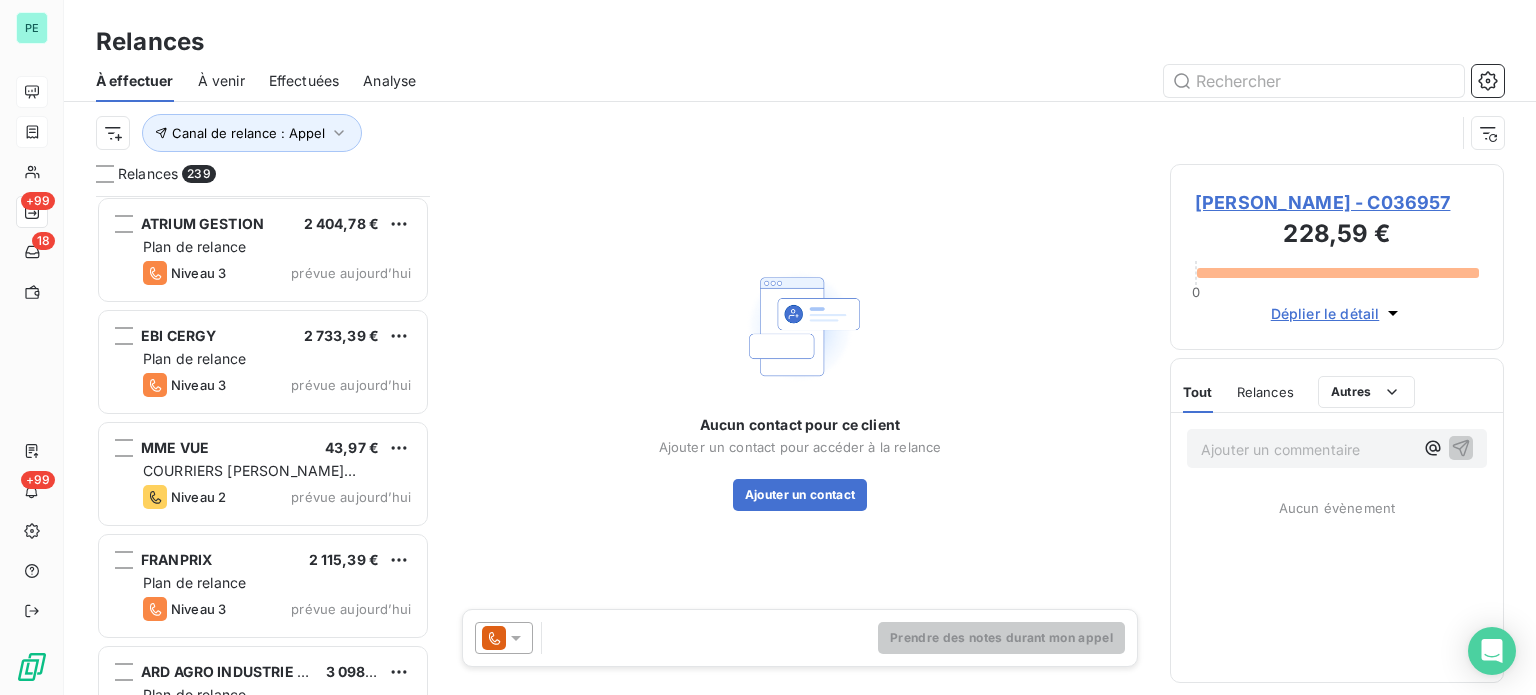 scroll, scrollTop: 26269, scrollLeft: 0, axis: vertical 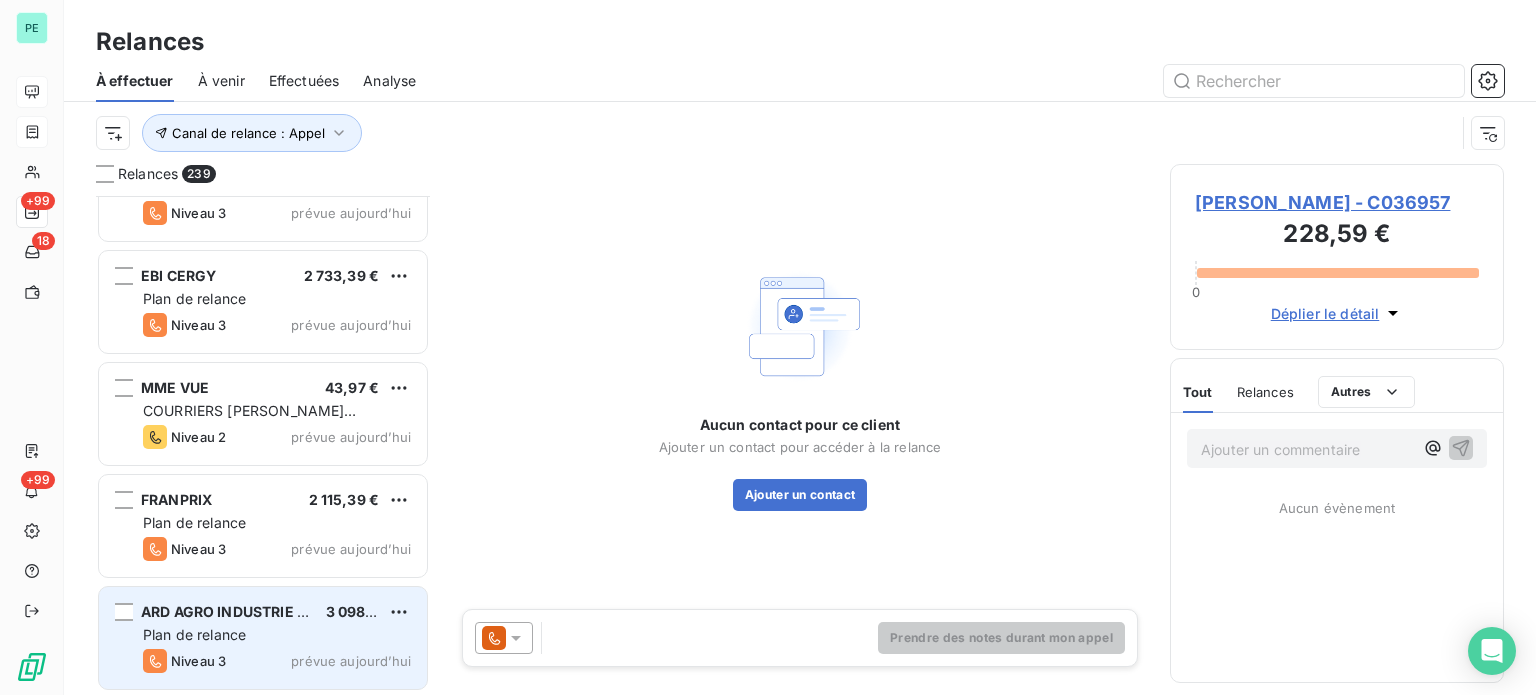 click on "Plan de relance" at bounding box center (277, 635) 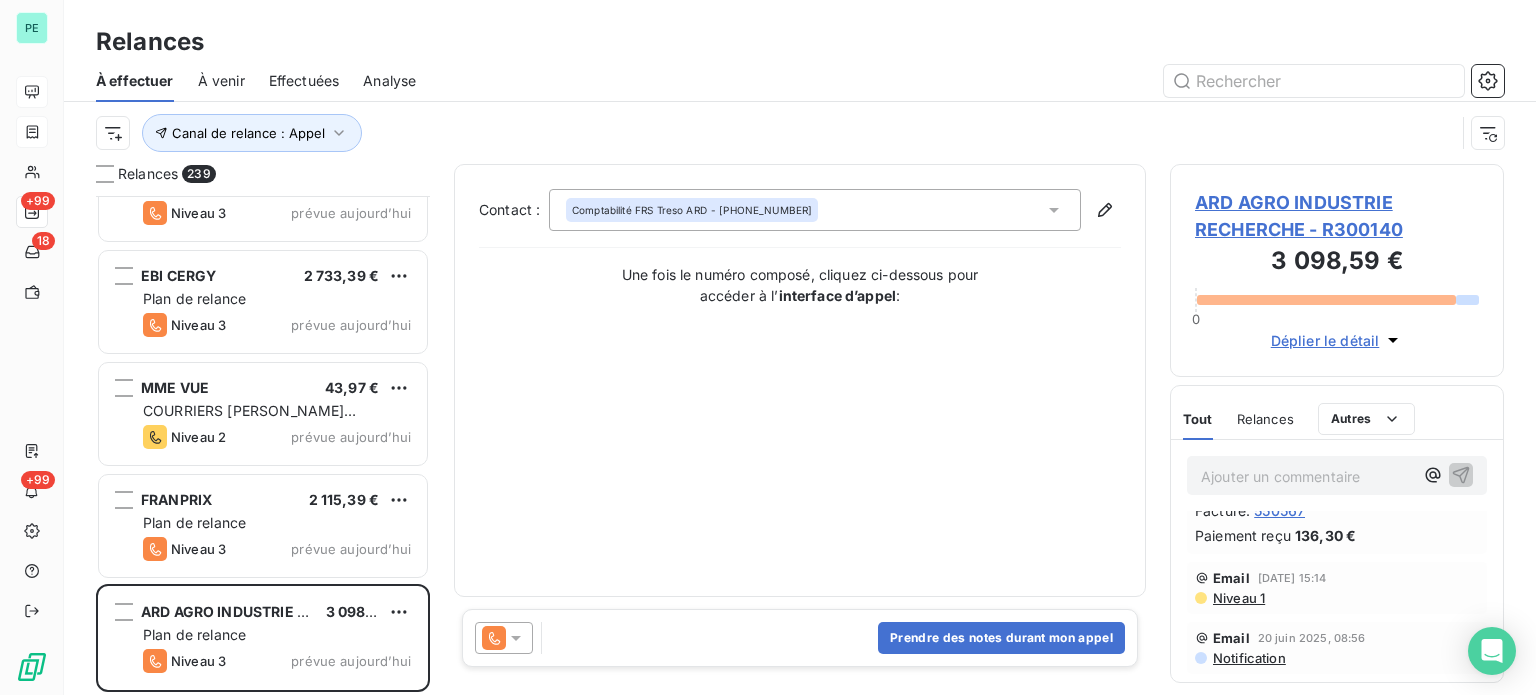 scroll, scrollTop: 100, scrollLeft: 0, axis: vertical 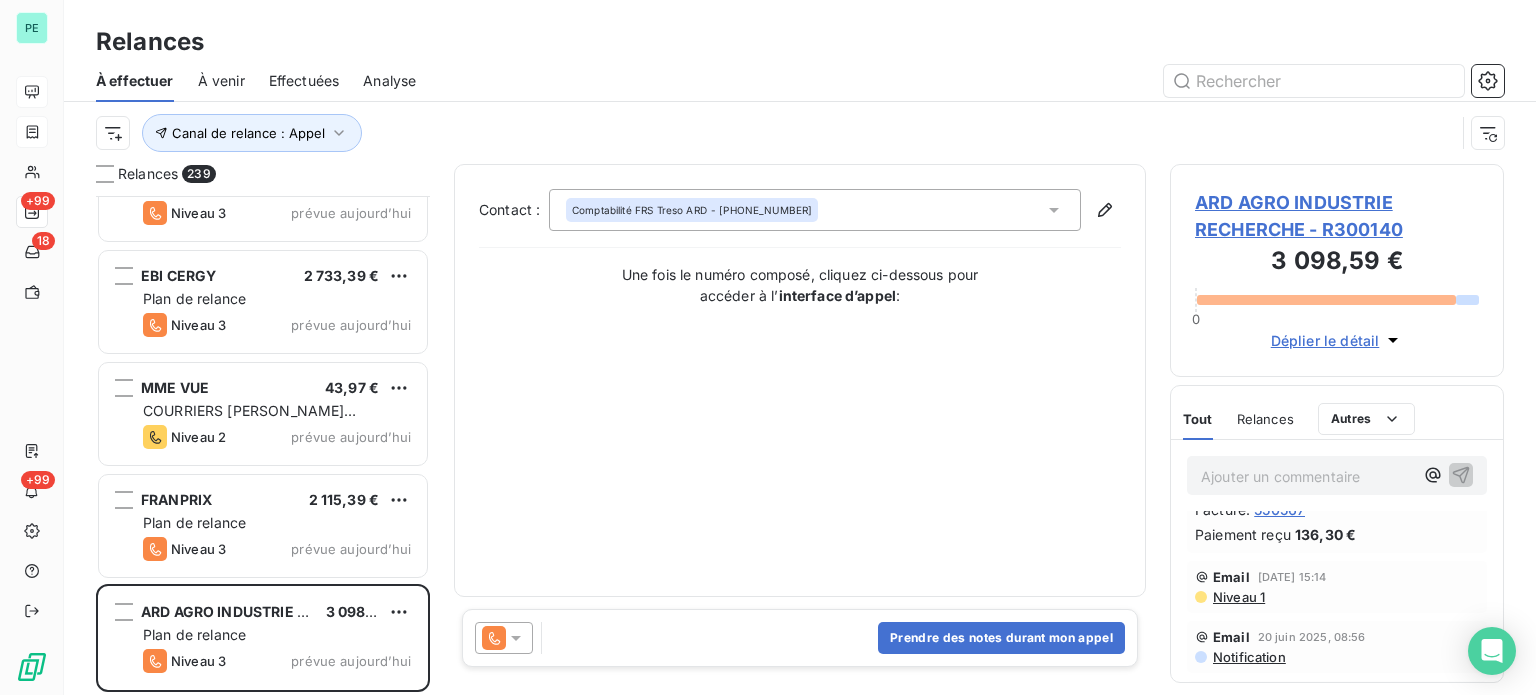 click 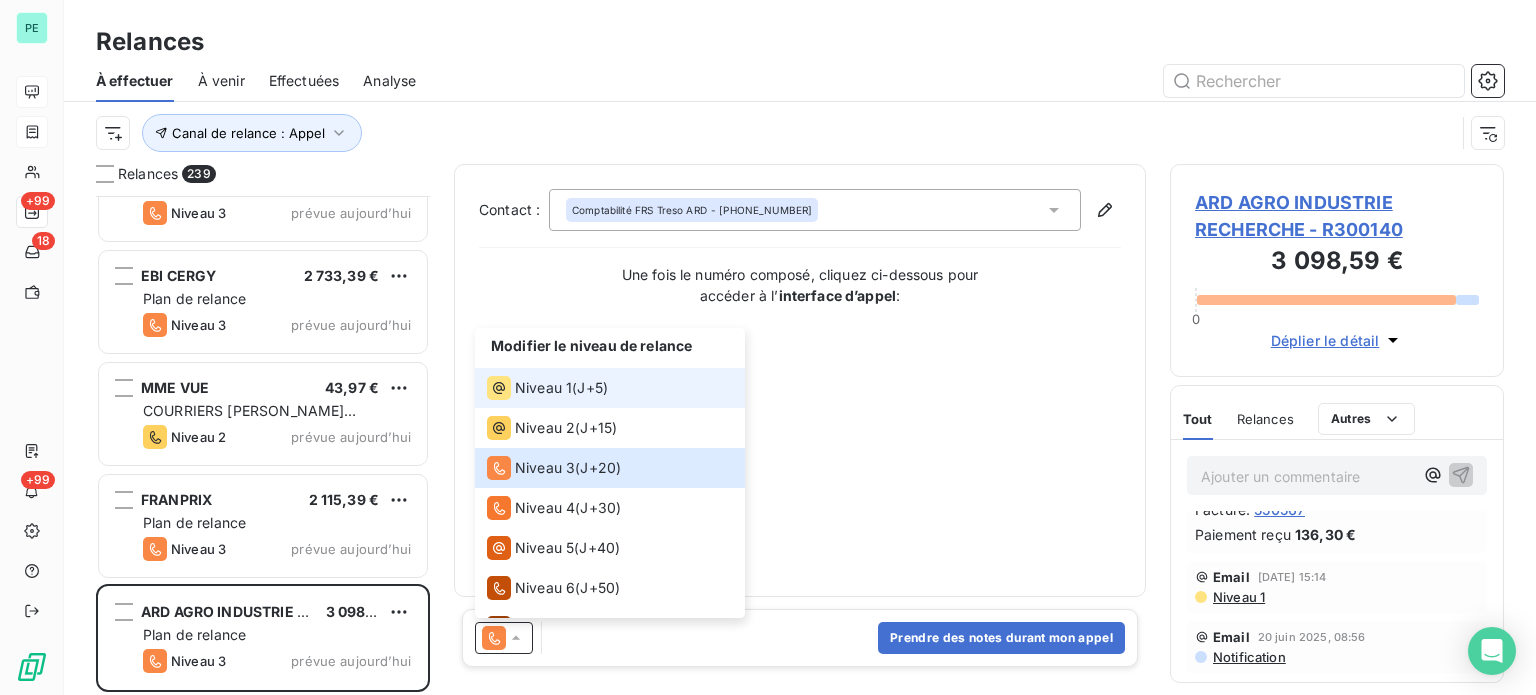 click on "Niveau 1  ( J+5 )" at bounding box center [547, 388] 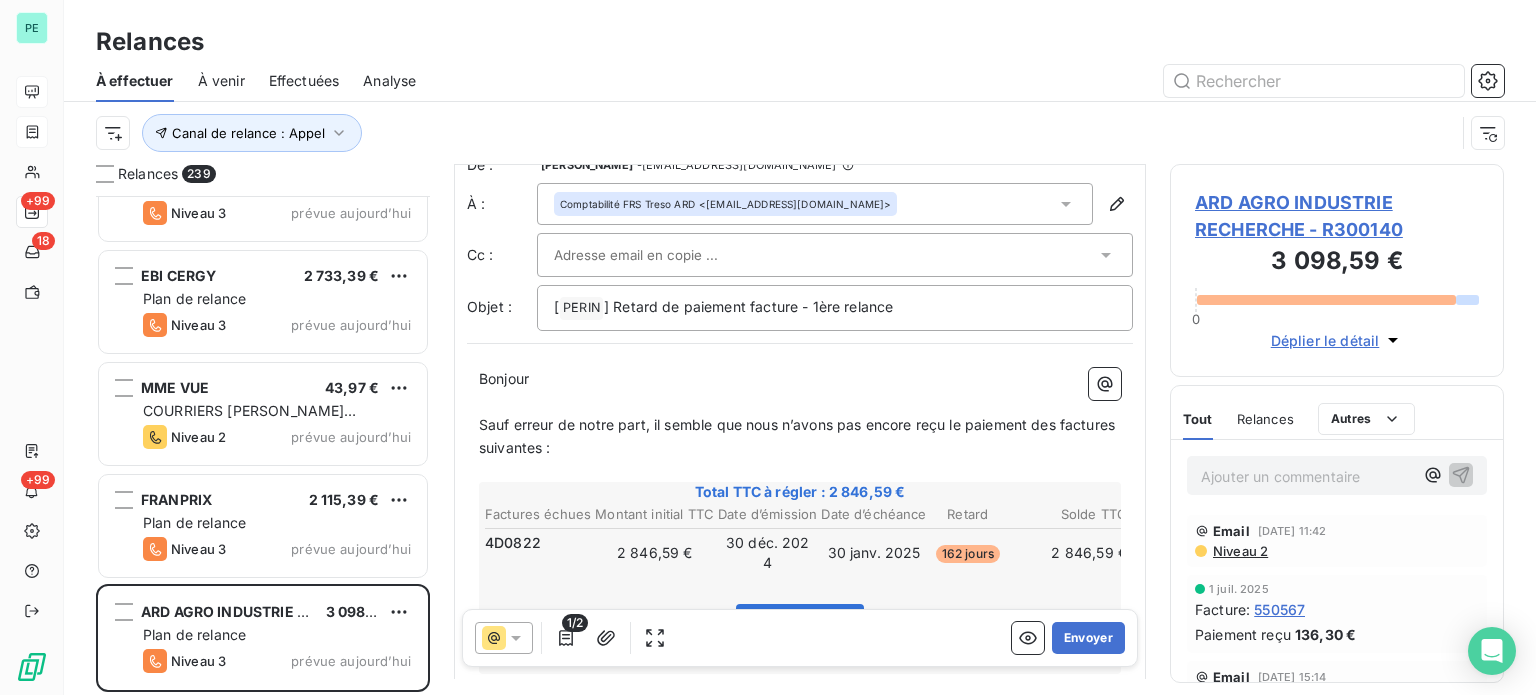 scroll, scrollTop: 0, scrollLeft: 0, axis: both 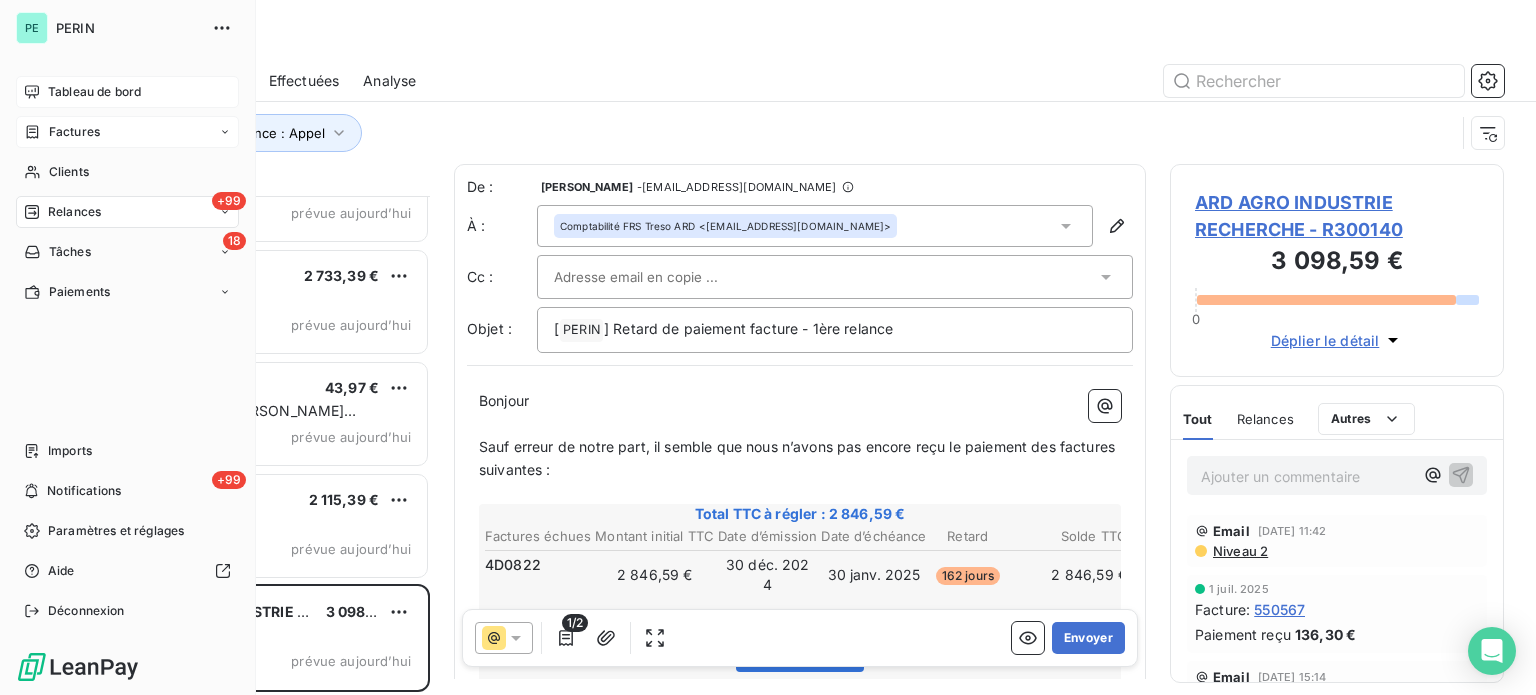 click on "Tableau de bord" at bounding box center (94, 92) 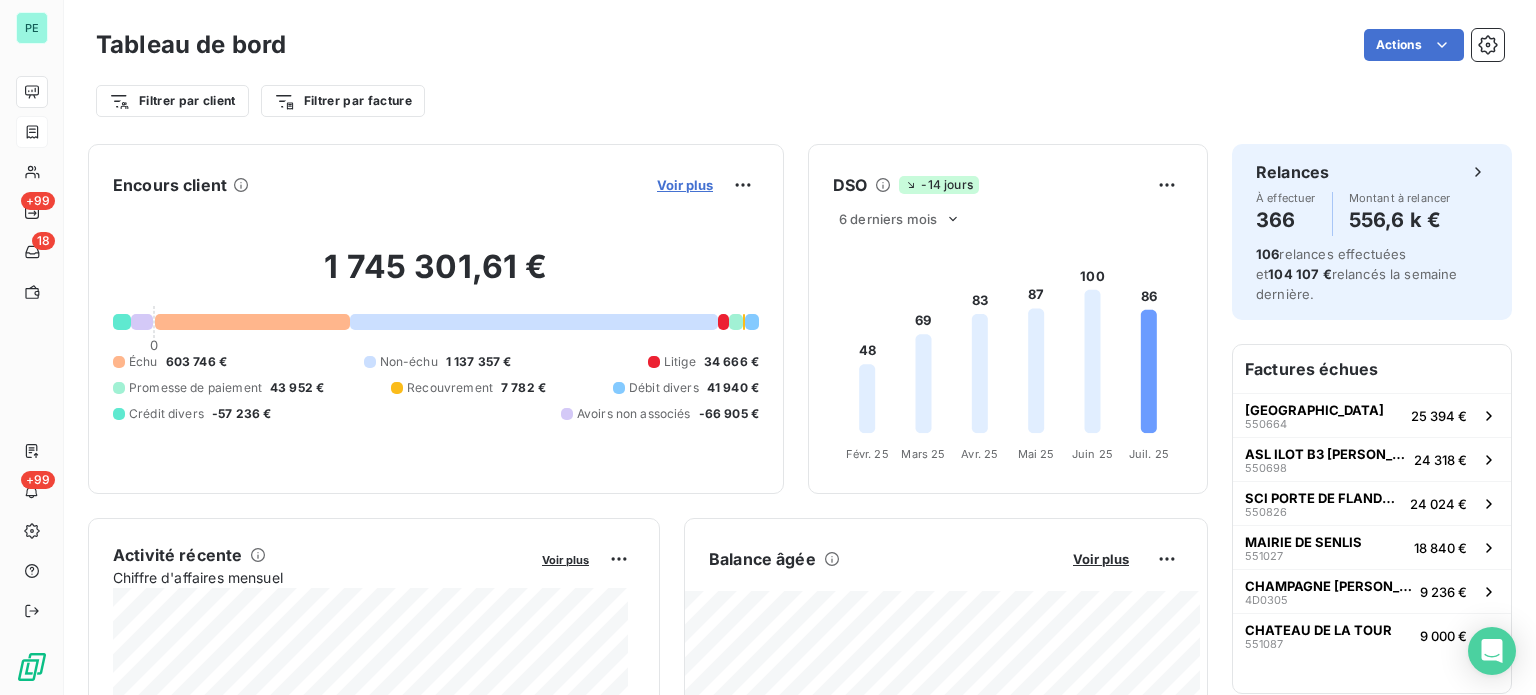 click on "Voir plus" at bounding box center (685, 185) 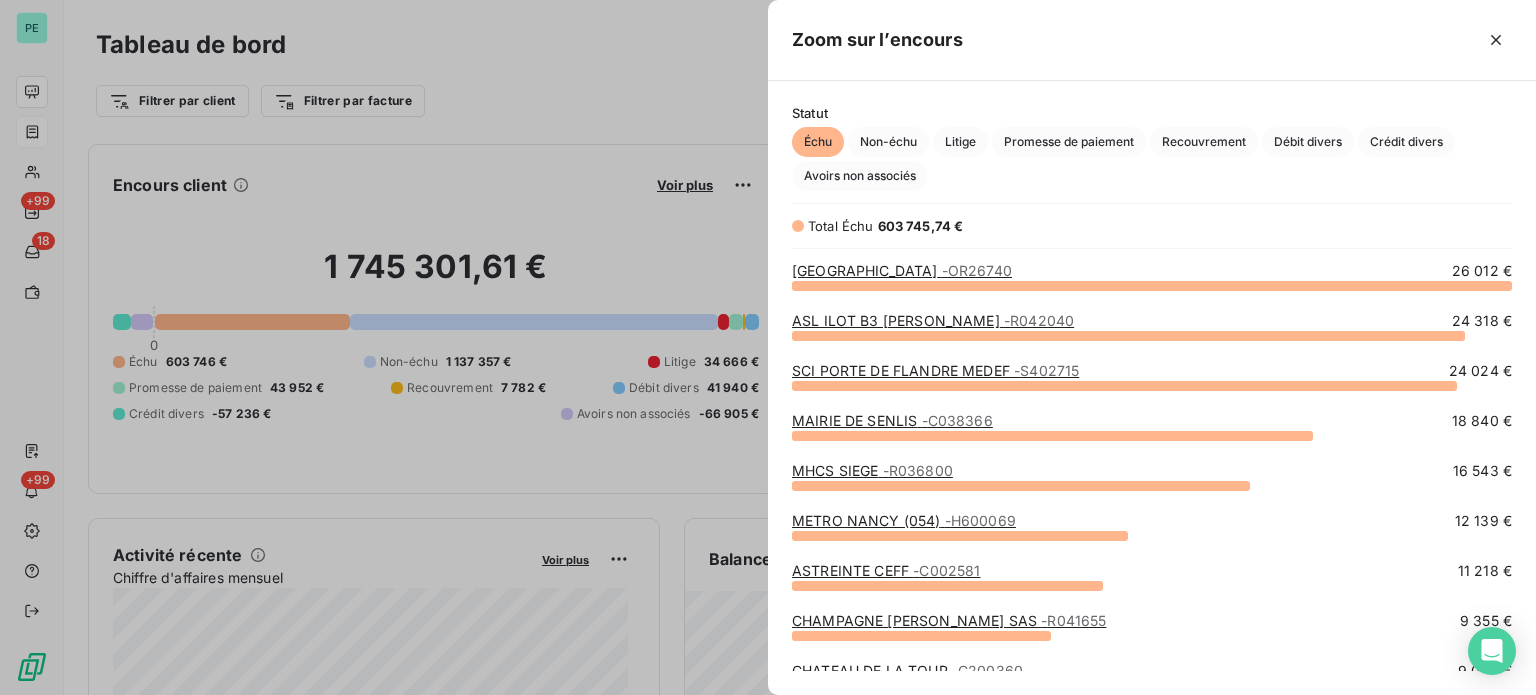 scroll, scrollTop: 16, scrollLeft: 16, axis: both 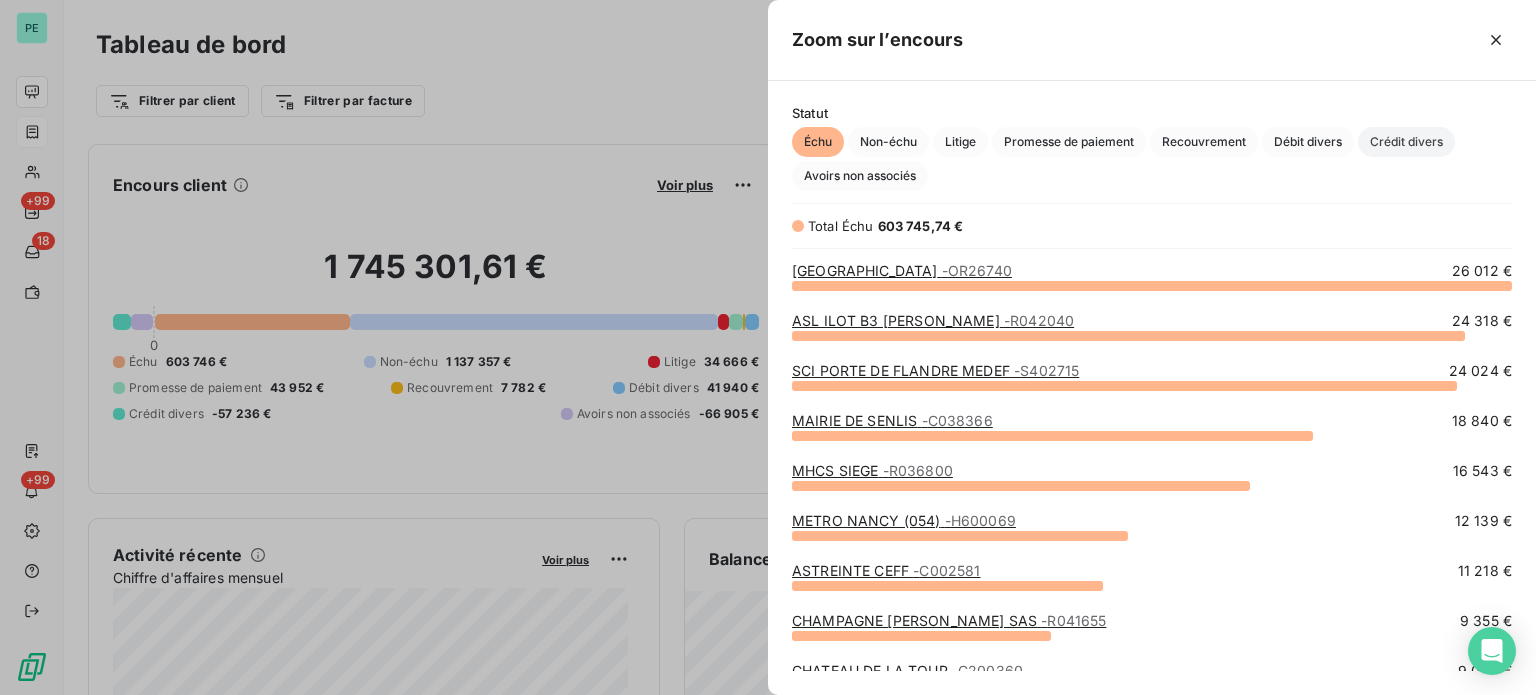 click on "Crédit divers" at bounding box center (1406, 142) 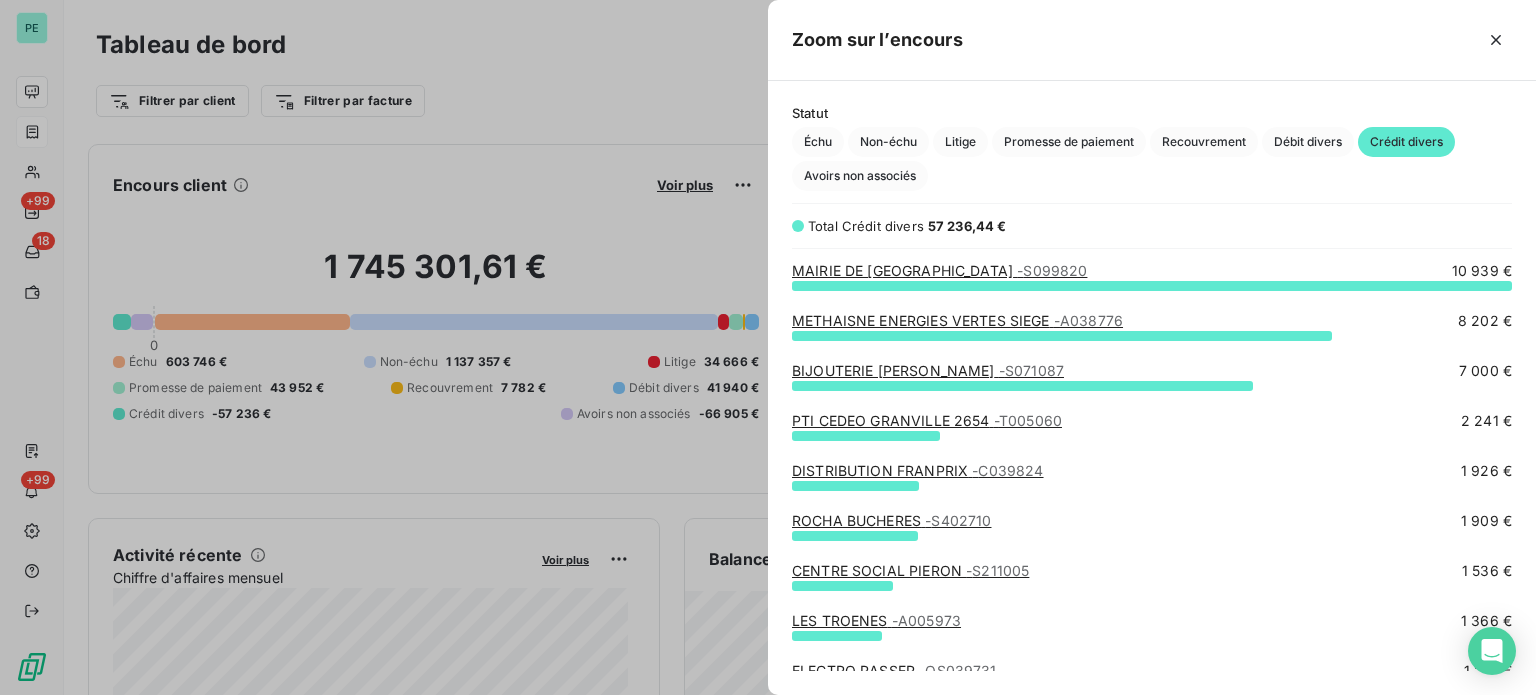scroll, scrollTop: 16, scrollLeft: 16, axis: both 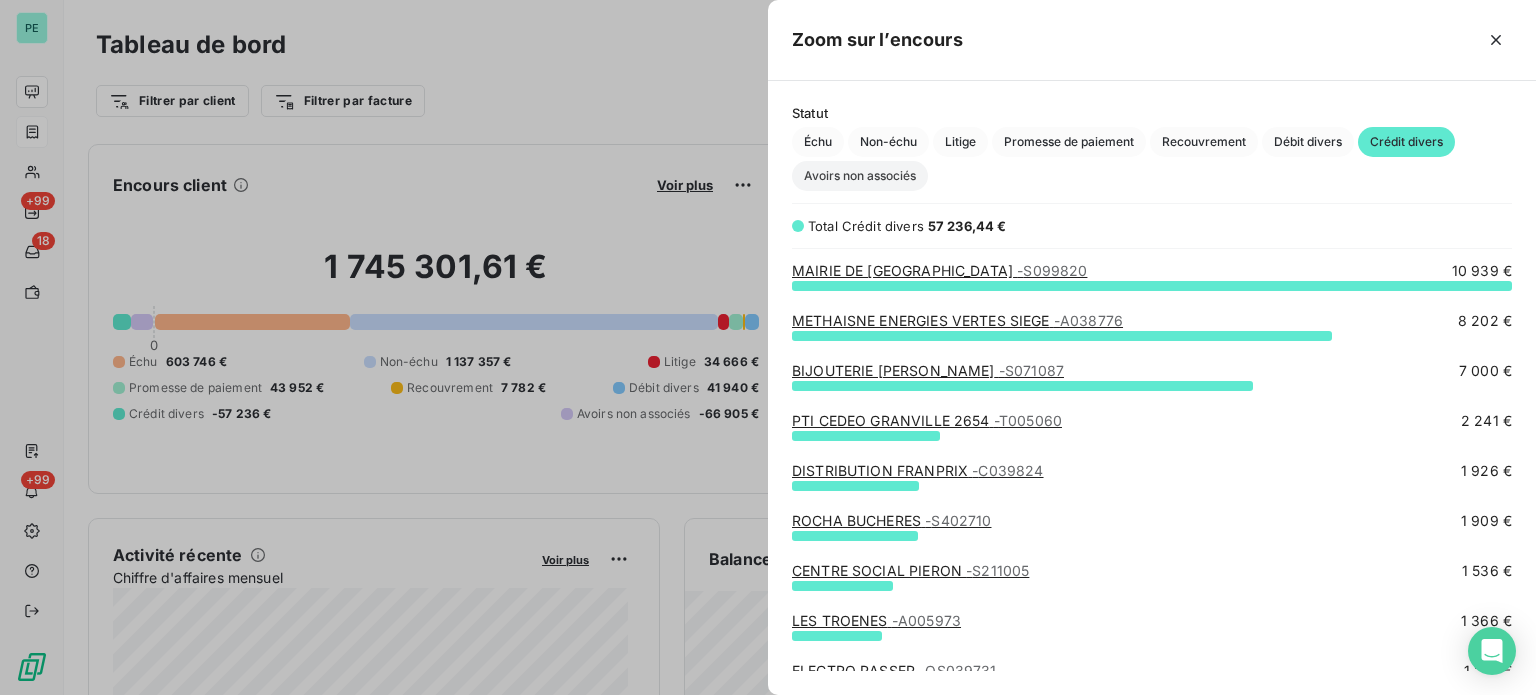 click on "Avoirs non associés" at bounding box center [860, 176] 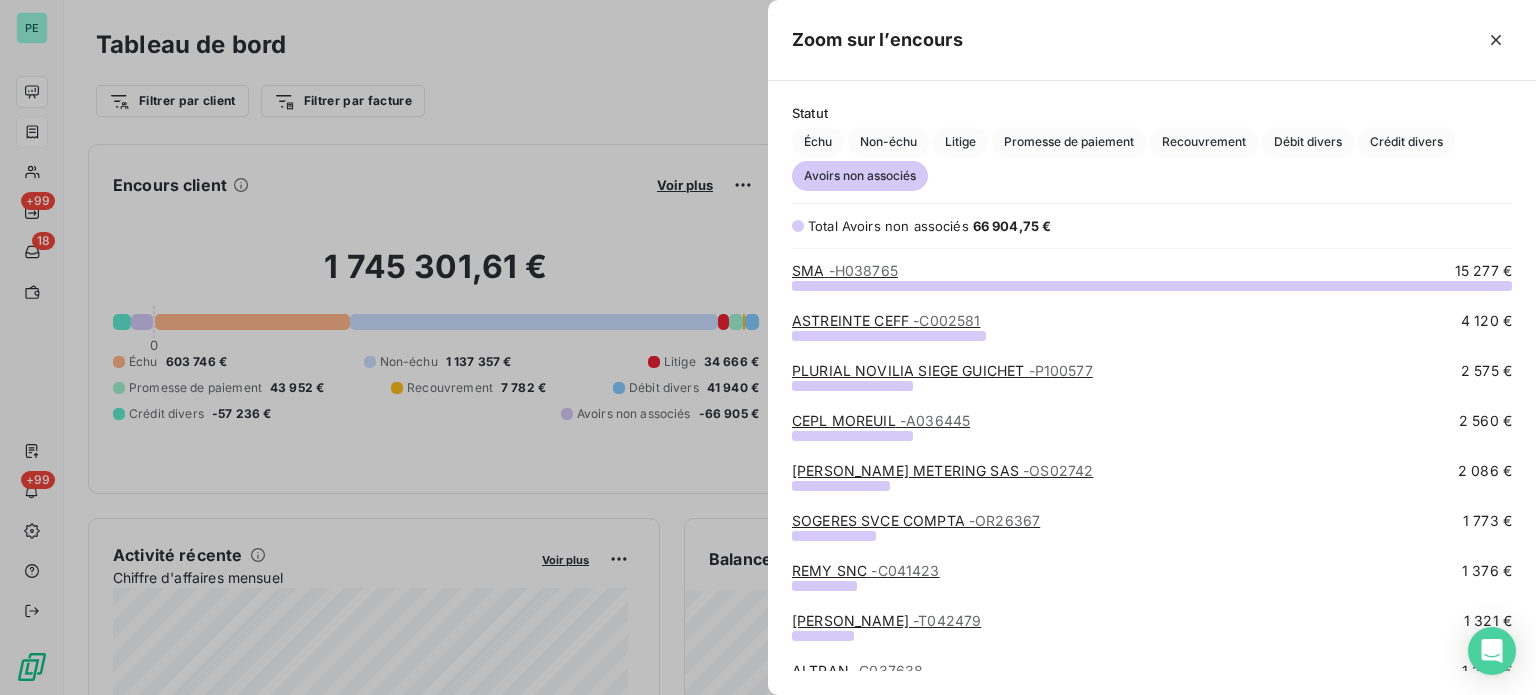 scroll, scrollTop: 16, scrollLeft: 16, axis: both 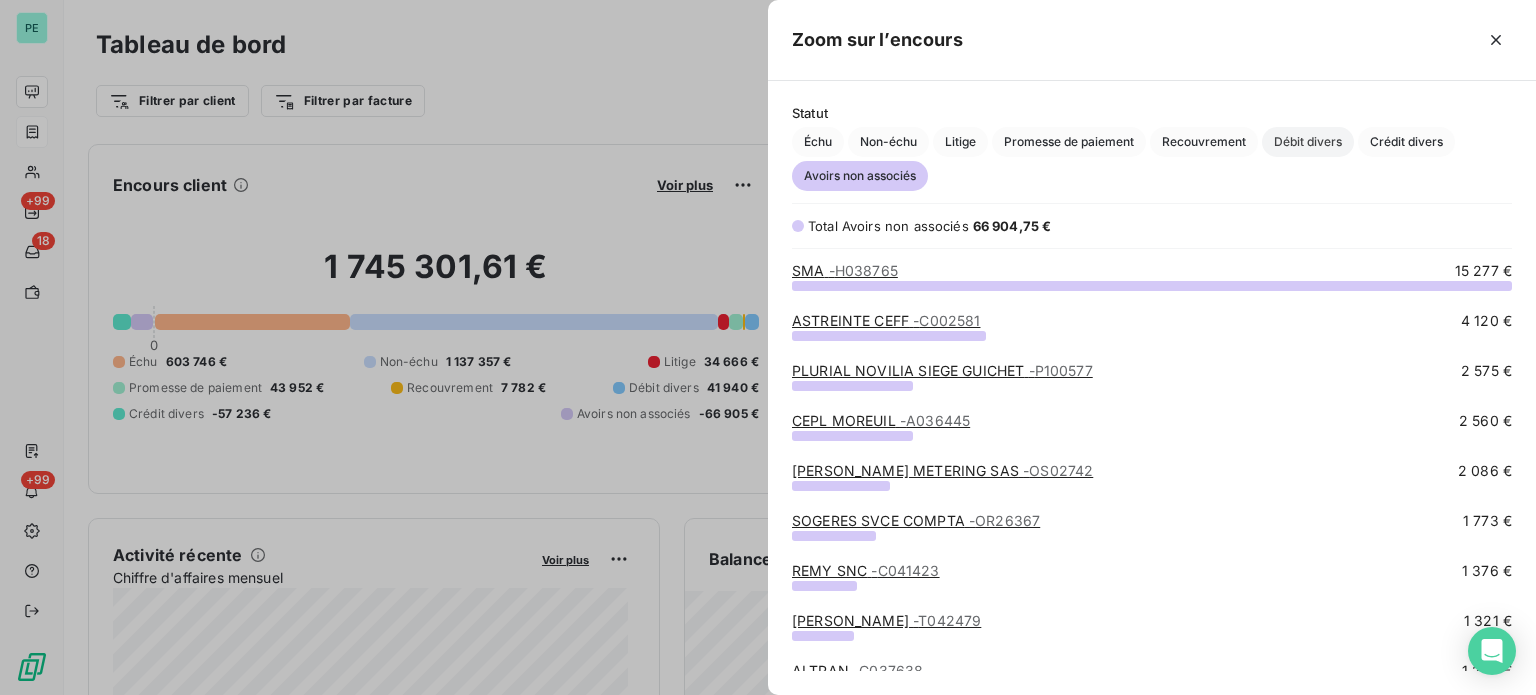 click on "Débit divers" at bounding box center (1308, 142) 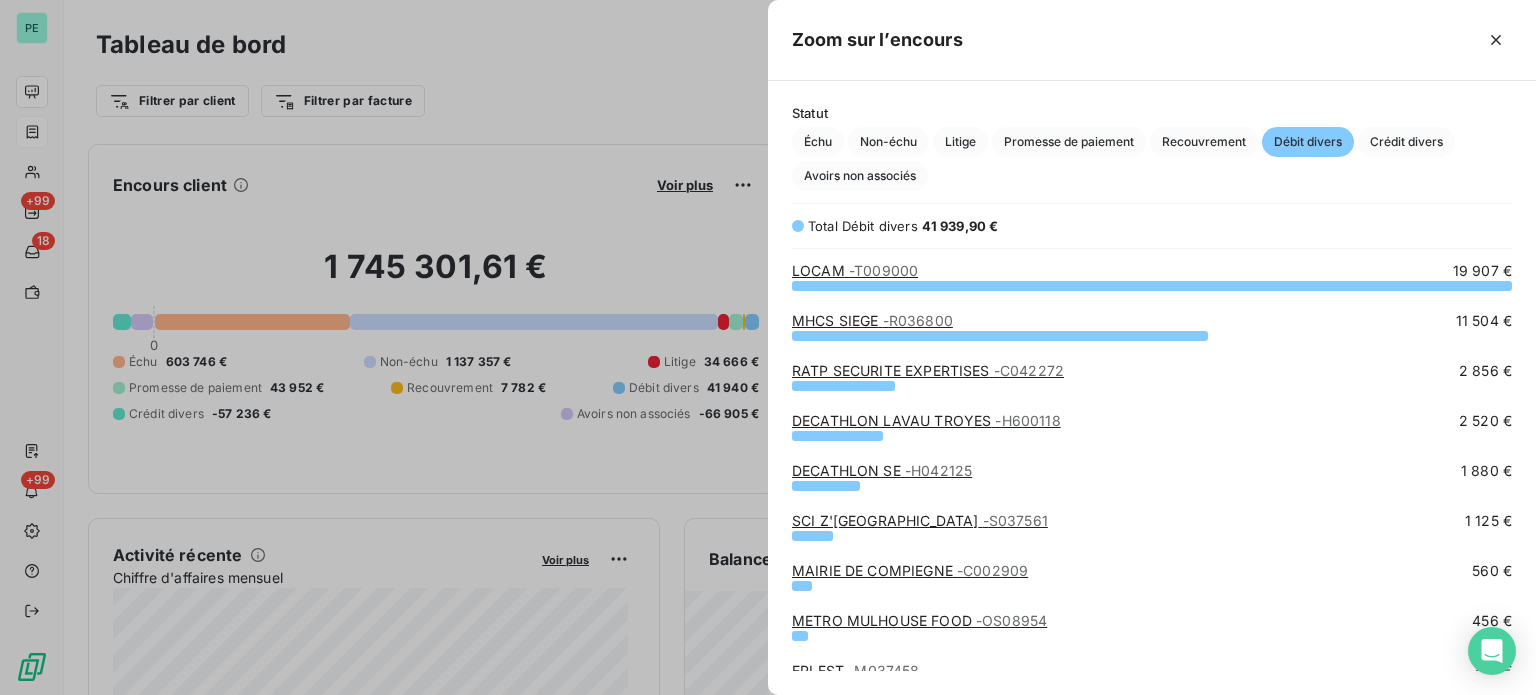 scroll, scrollTop: 16, scrollLeft: 16, axis: both 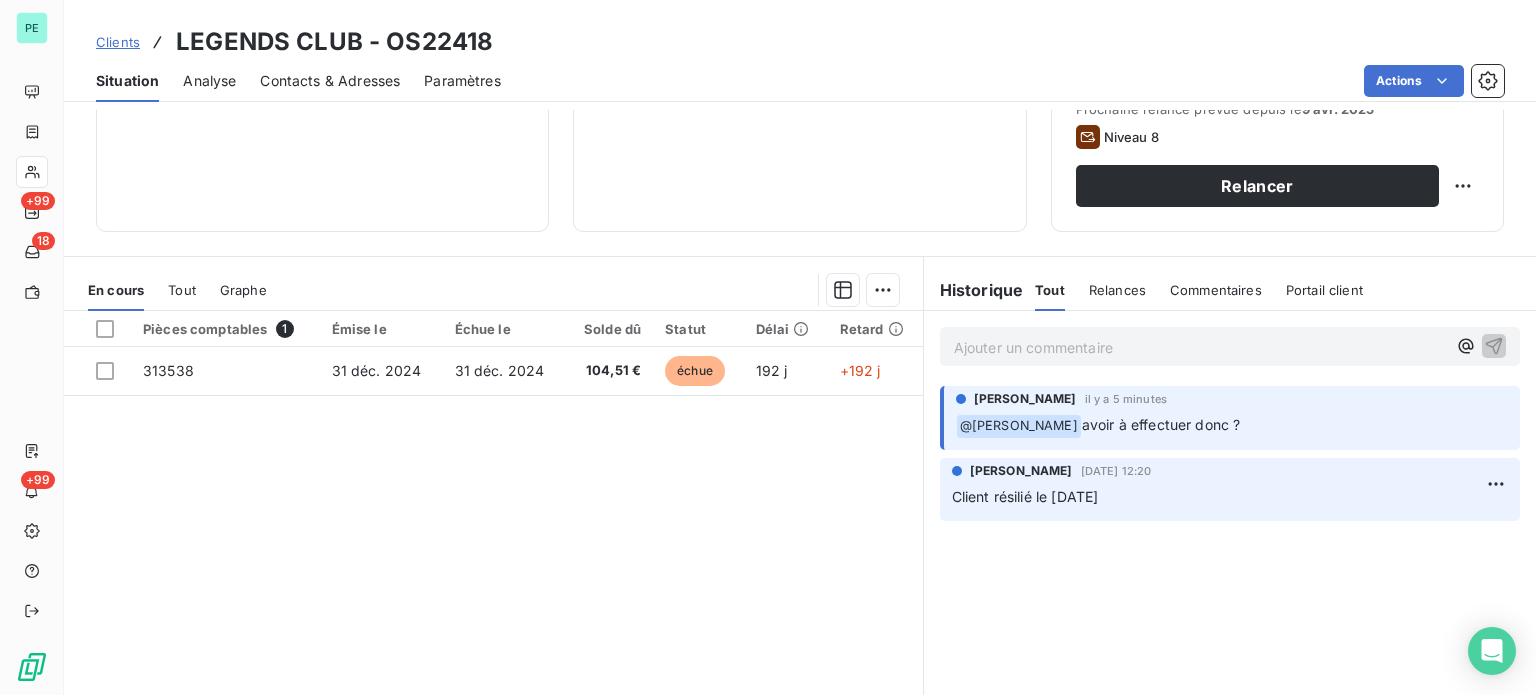 drag, startPoint x: 1099, startPoint y: 346, endPoint x: 1126, endPoint y: 346, distance: 27 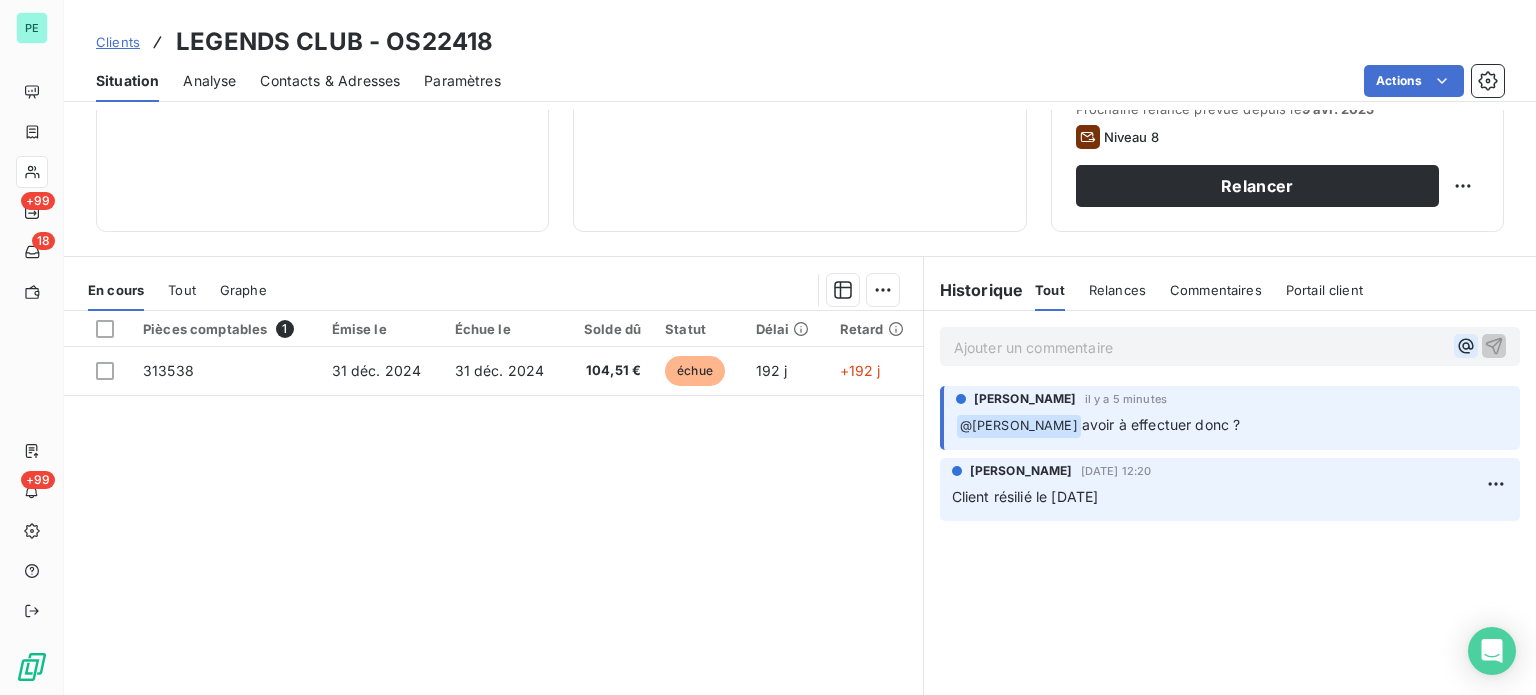 click 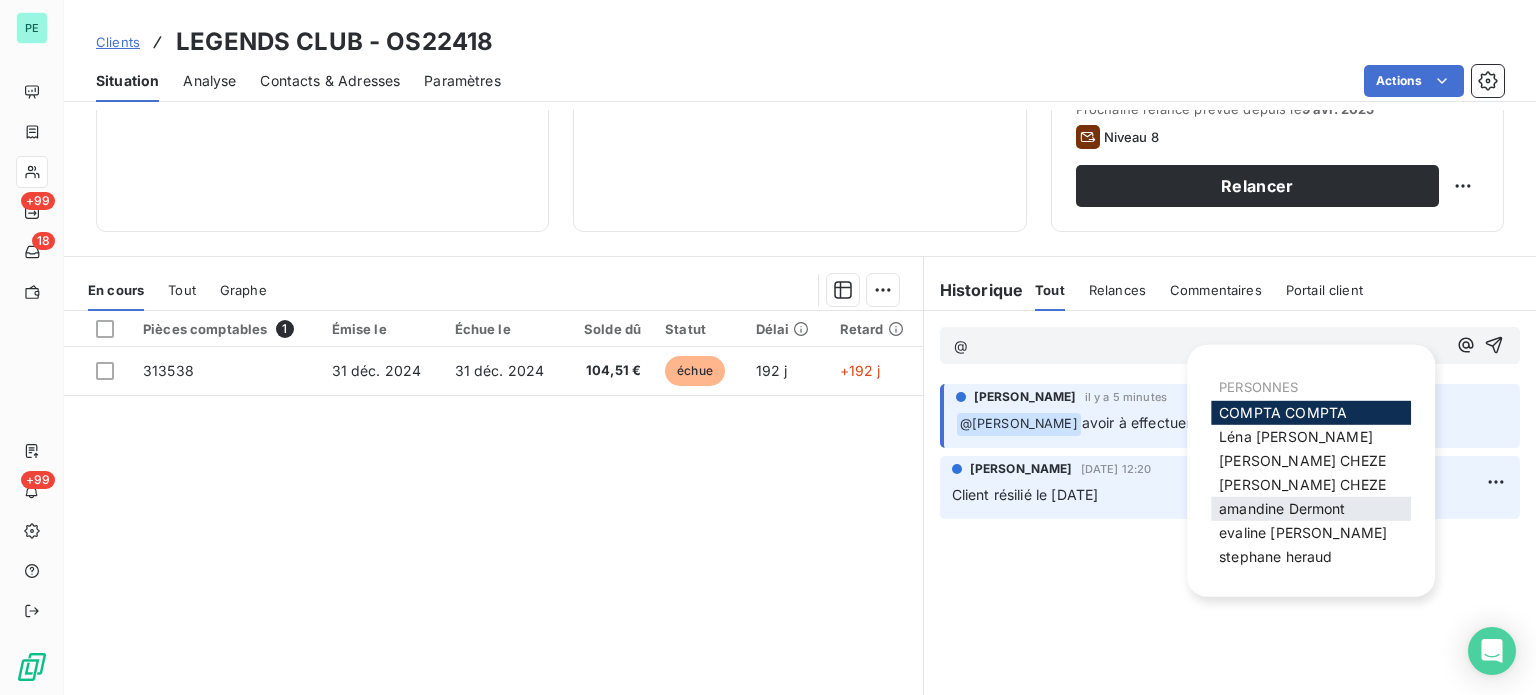 click on "[PERSON_NAME]" at bounding box center (1282, 508) 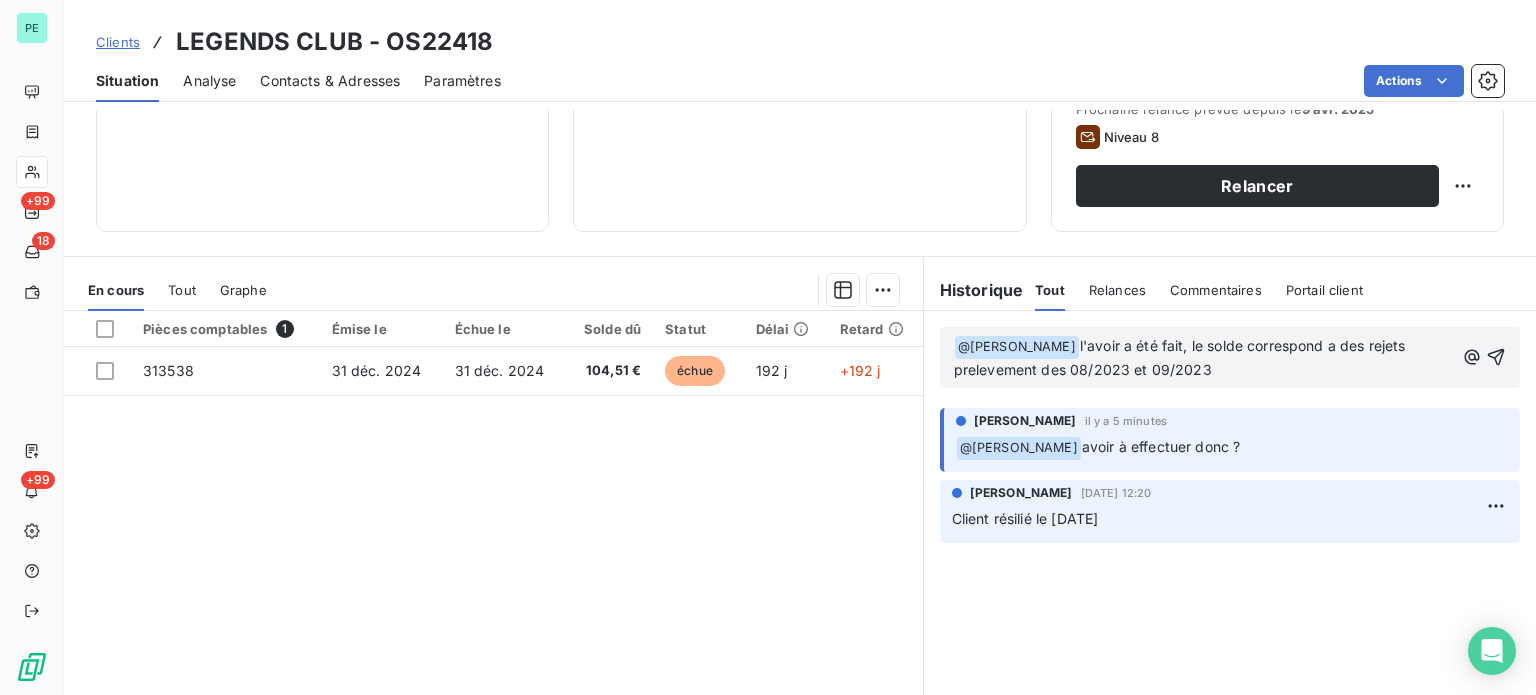 click on "l'avoir a été fait, le solde correspond a des rejets prelevement des 08/2023 et 09/2023" at bounding box center [1182, 357] 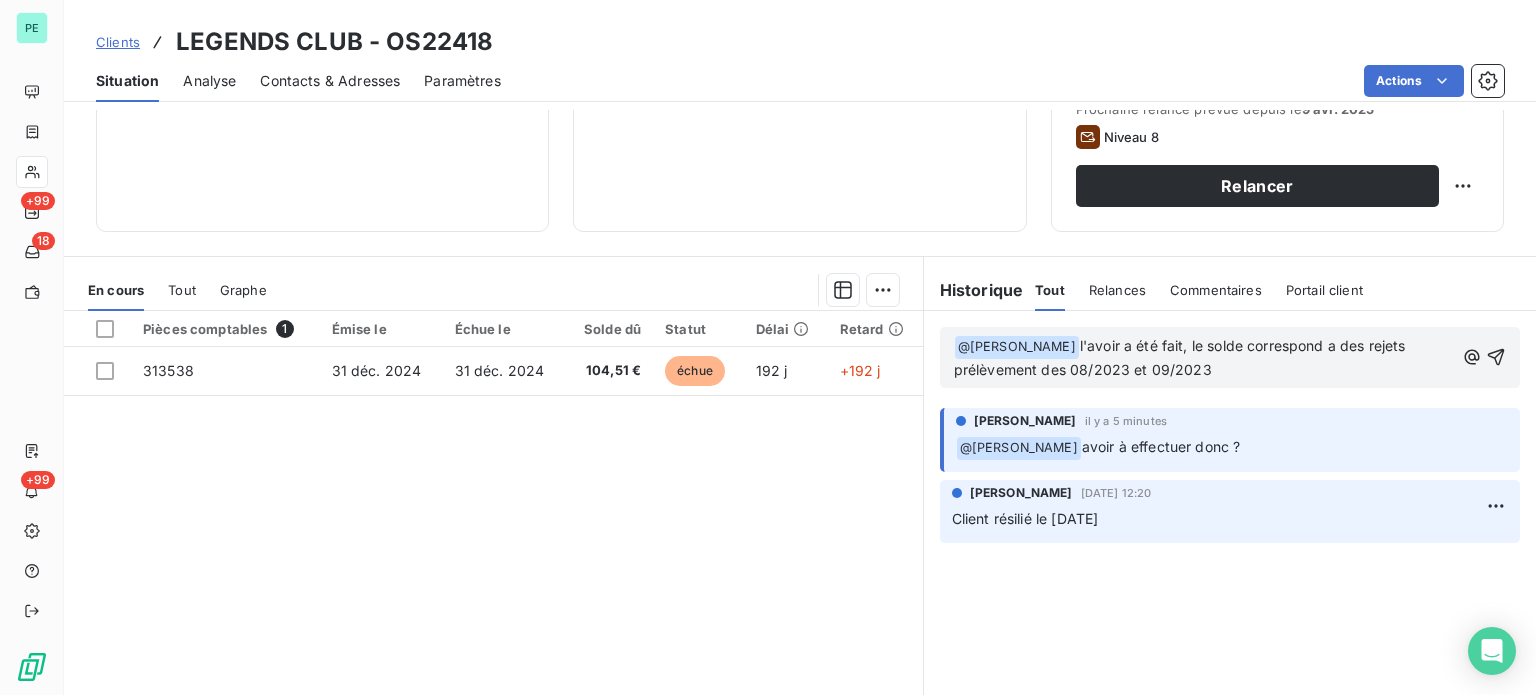 click on "﻿ @ [PERSON_NAME] ﻿ l'avoir a été fait, le solde correspond a des rejets prélèvement des 08/2023 et 09/2023" at bounding box center [1204, 358] 